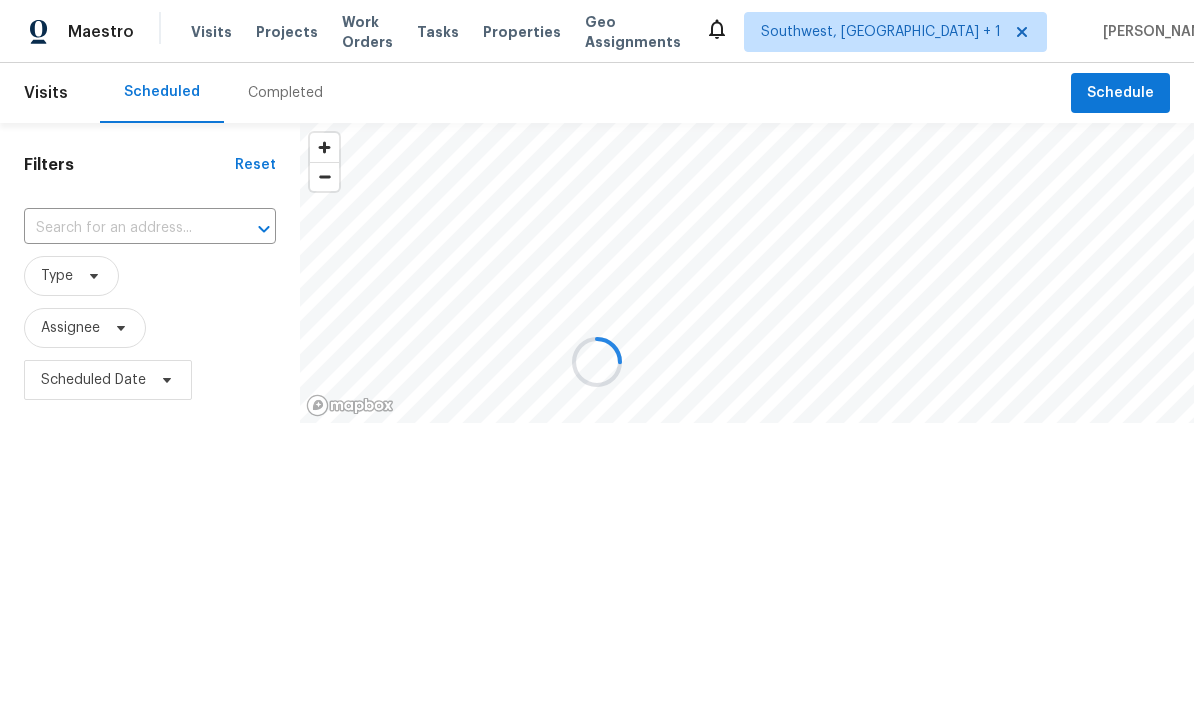 click at bounding box center (597, 362) 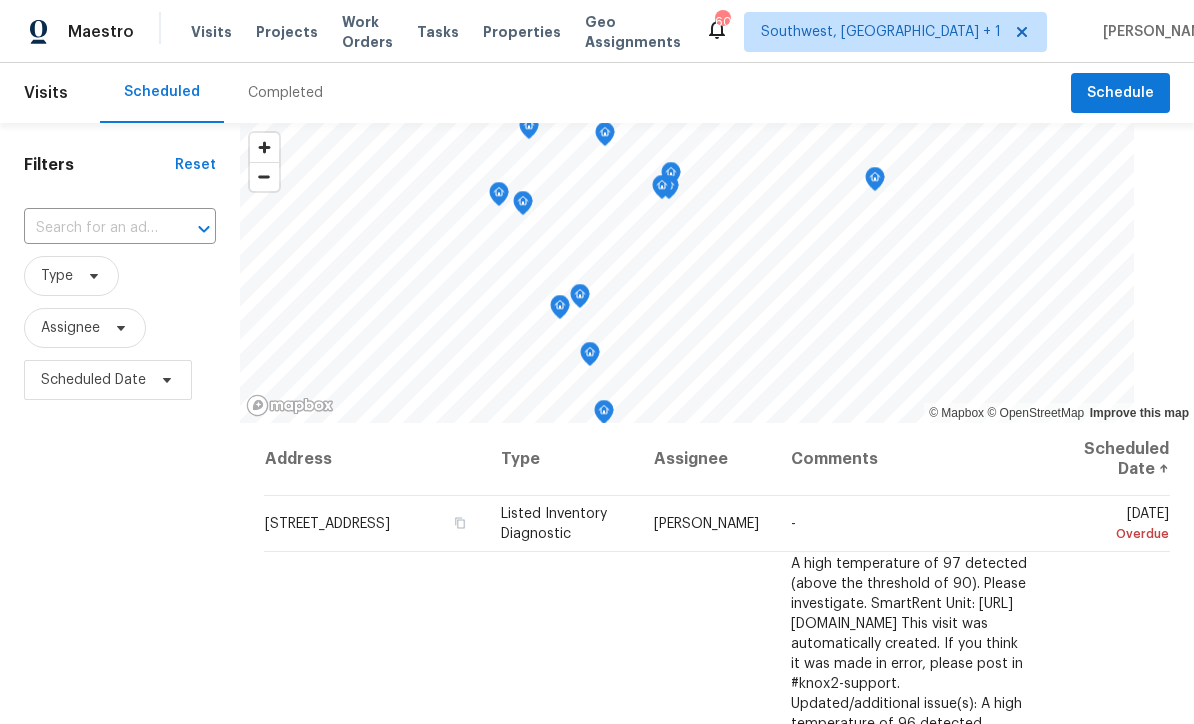 click on "Projects" at bounding box center (287, 32) 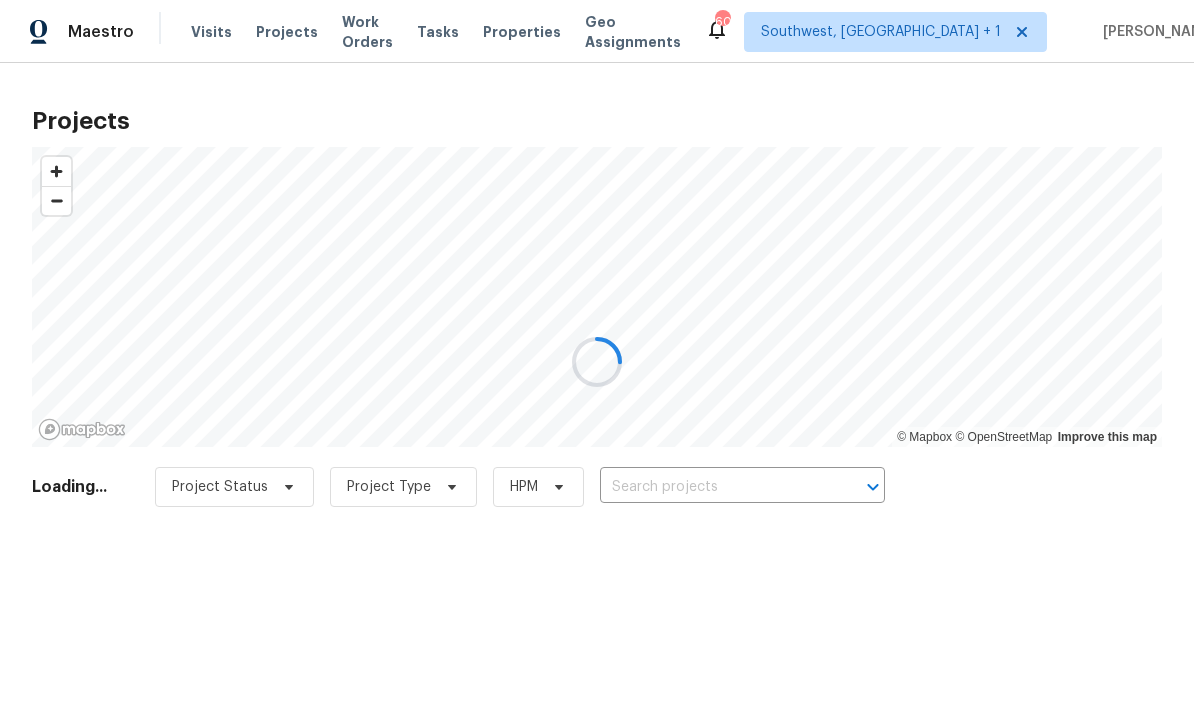 click at bounding box center [597, 362] 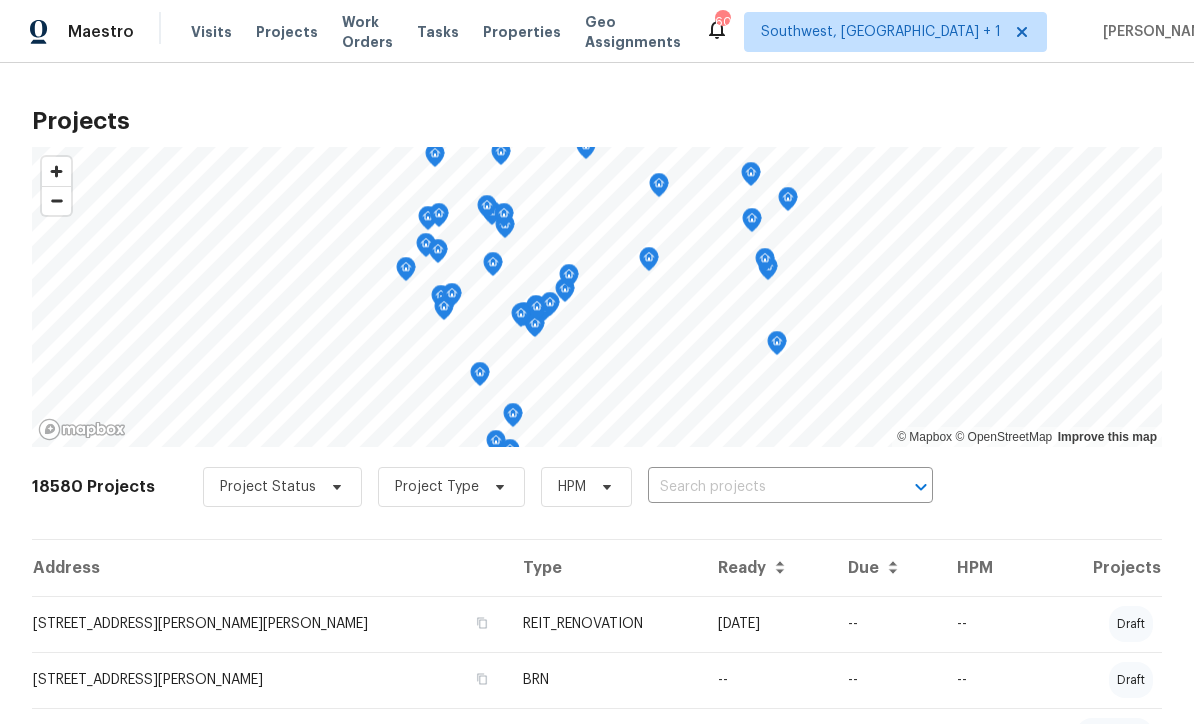 click at bounding box center (762, 487) 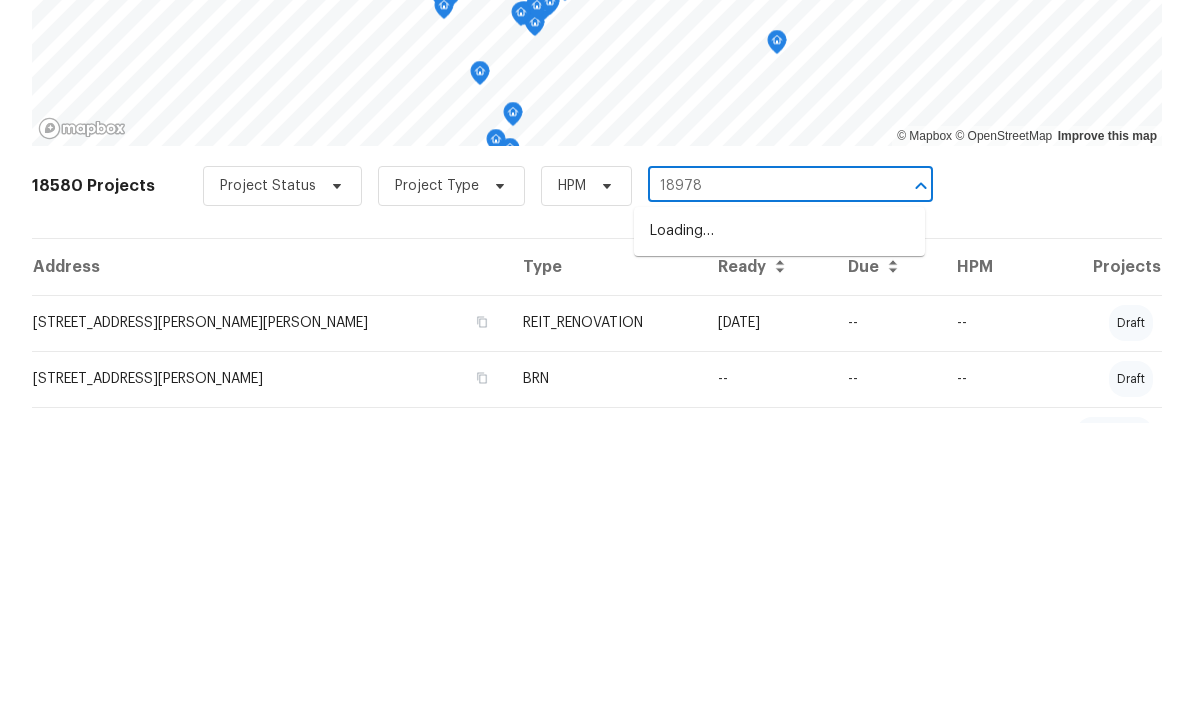 type on "18978" 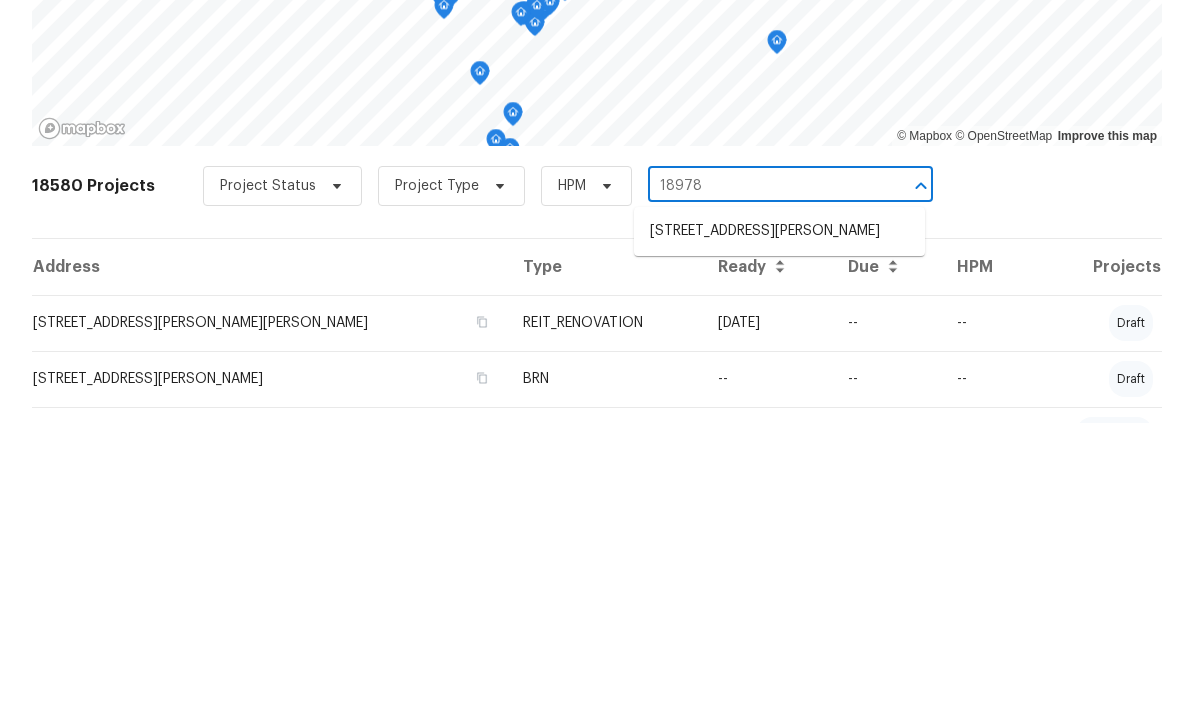 click on "[STREET_ADDRESS][PERSON_NAME]" at bounding box center [779, 532] 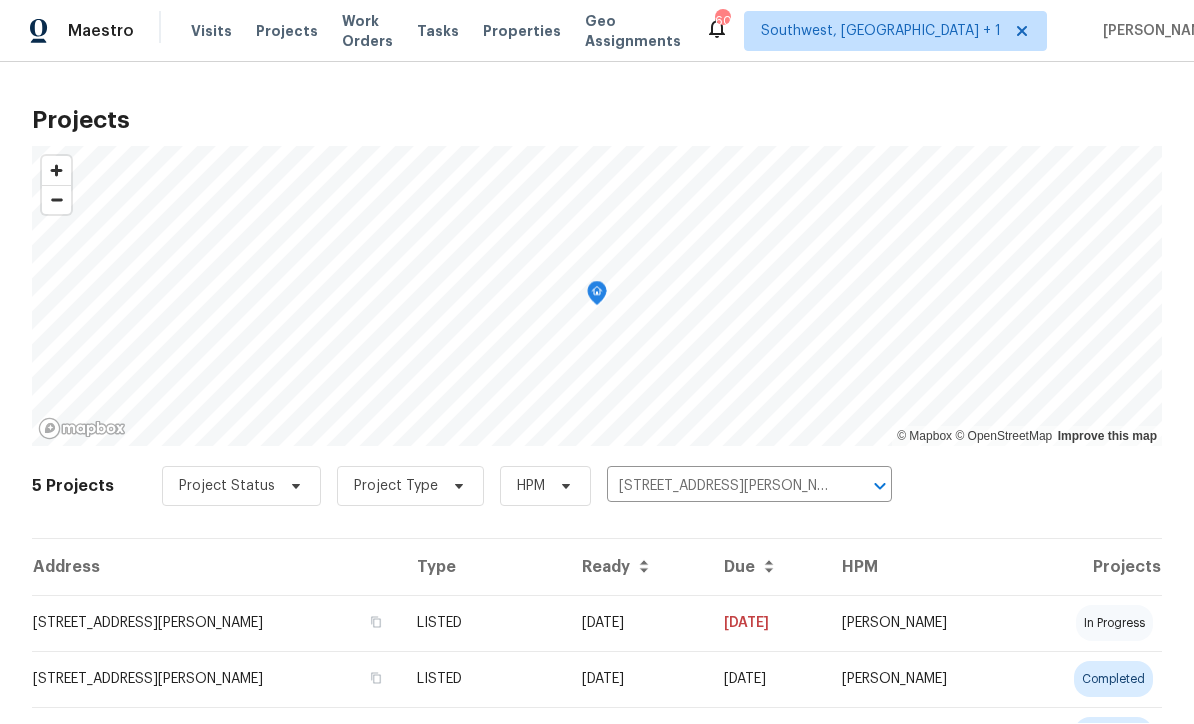 scroll, scrollTop: 1, scrollLeft: 0, axis: vertical 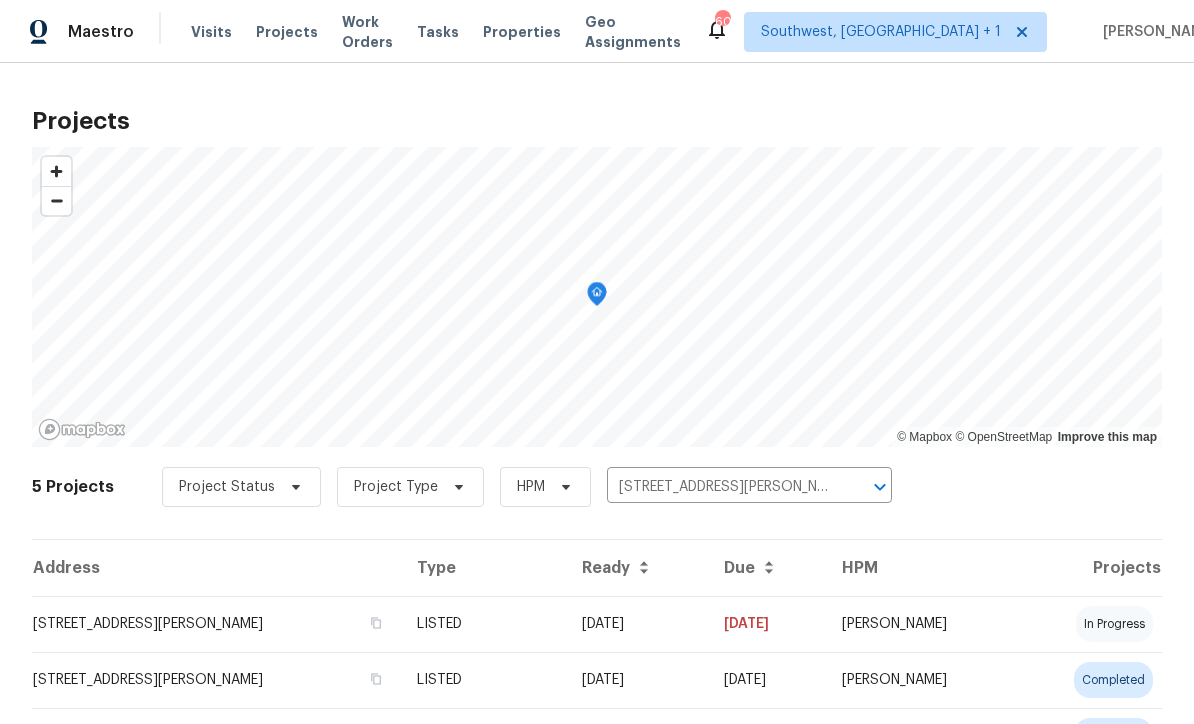 click on "[DATE]" at bounding box center [637, 624] 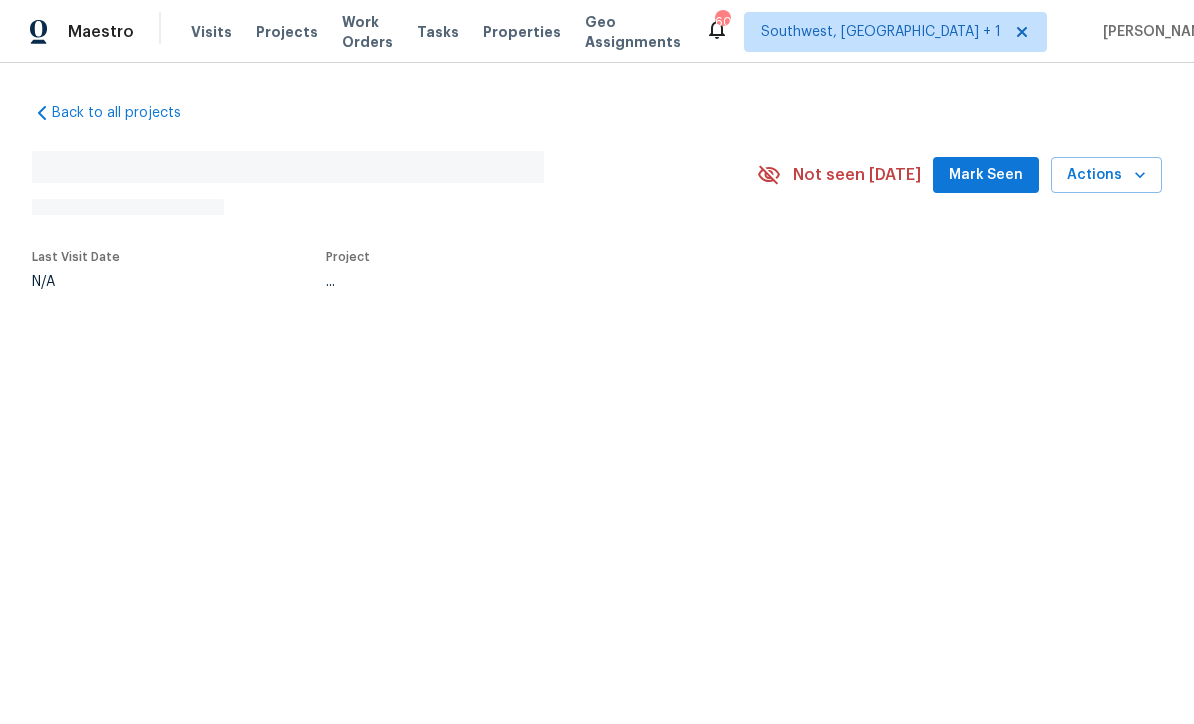 scroll, scrollTop: 0, scrollLeft: 0, axis: both 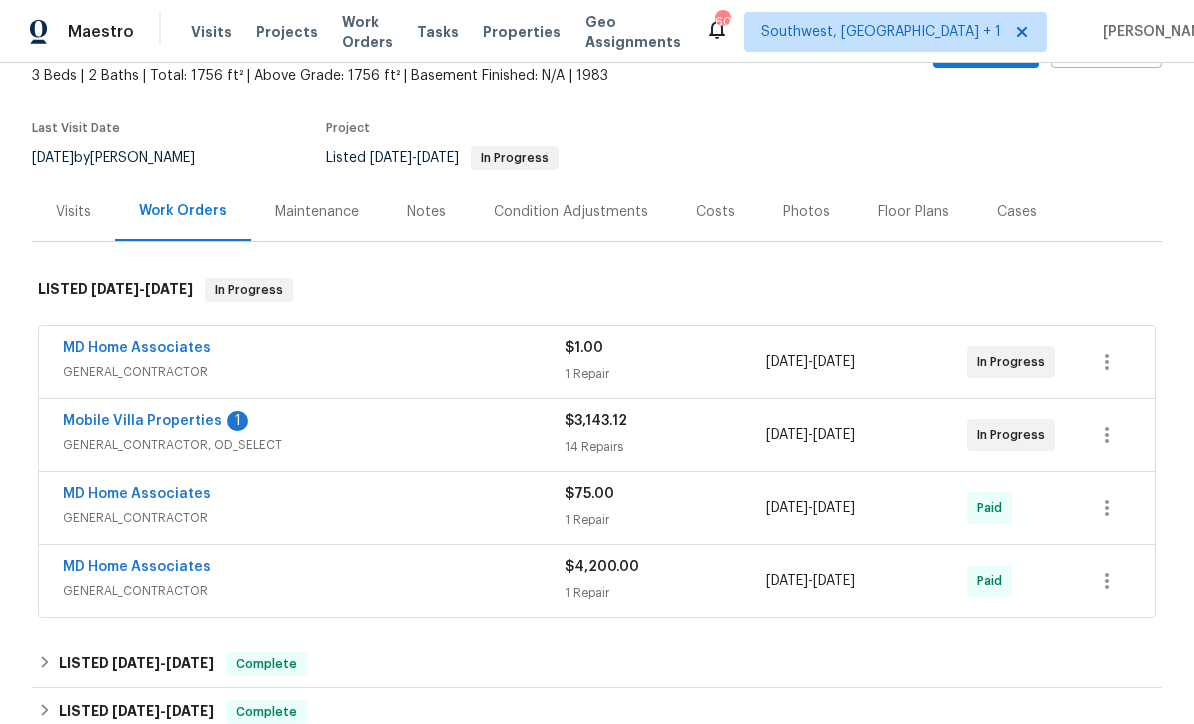 click on "MD Home Associates" at bounding box center (137, 348) 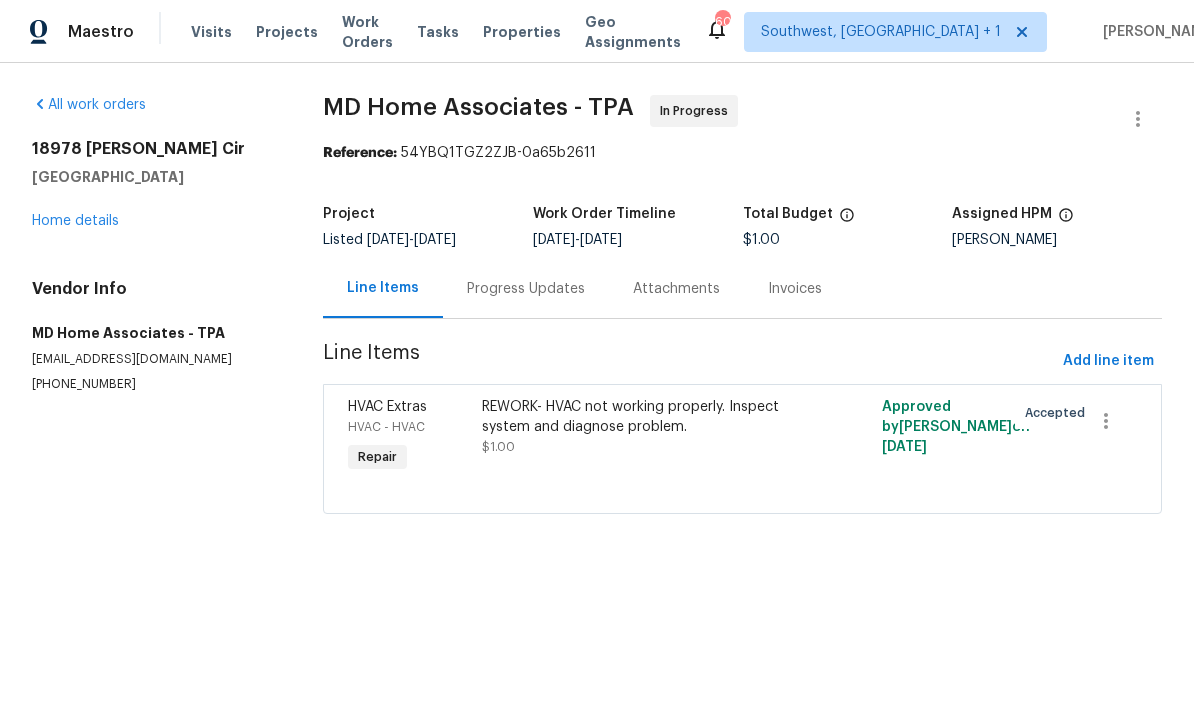click on "Progress Updates" at bounding box center [526, 288] 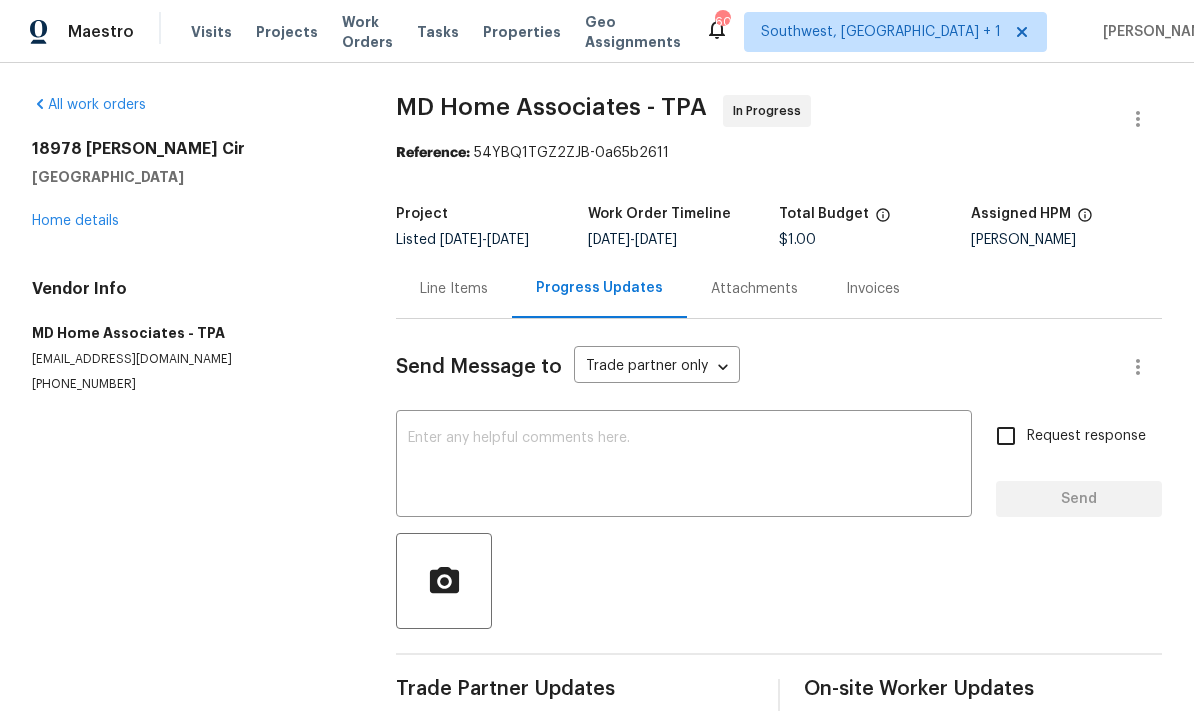 click at bounding box center (684, 466) 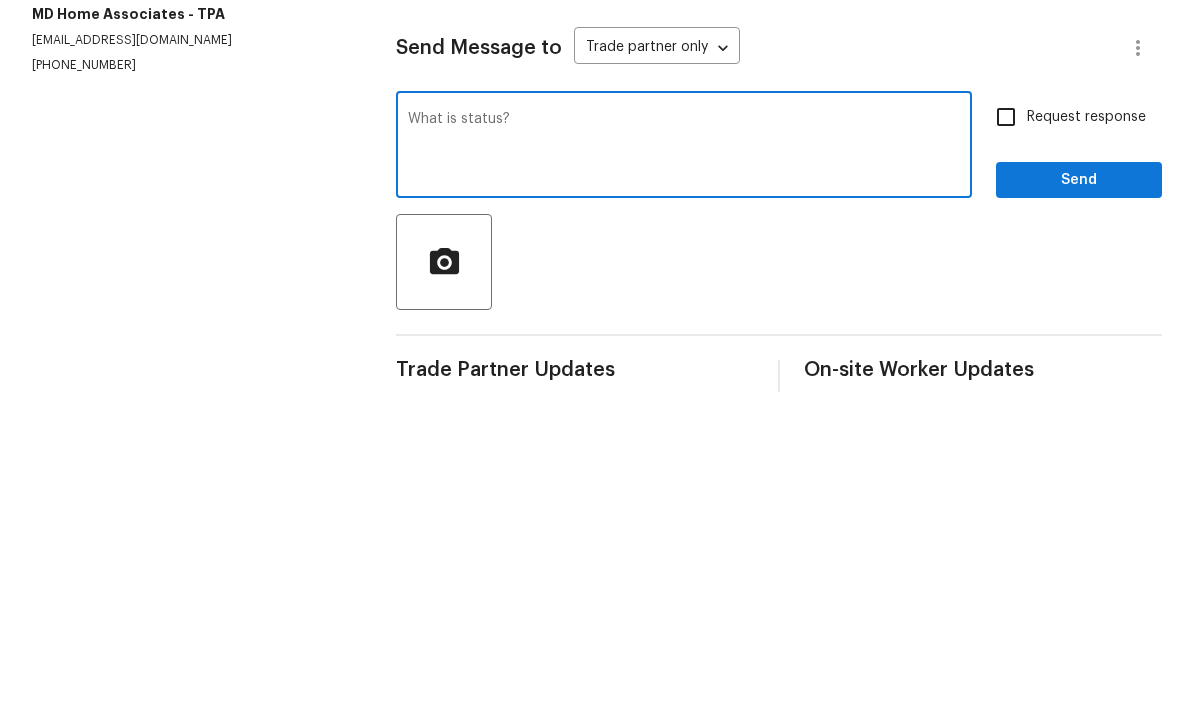 type on "What is status?" 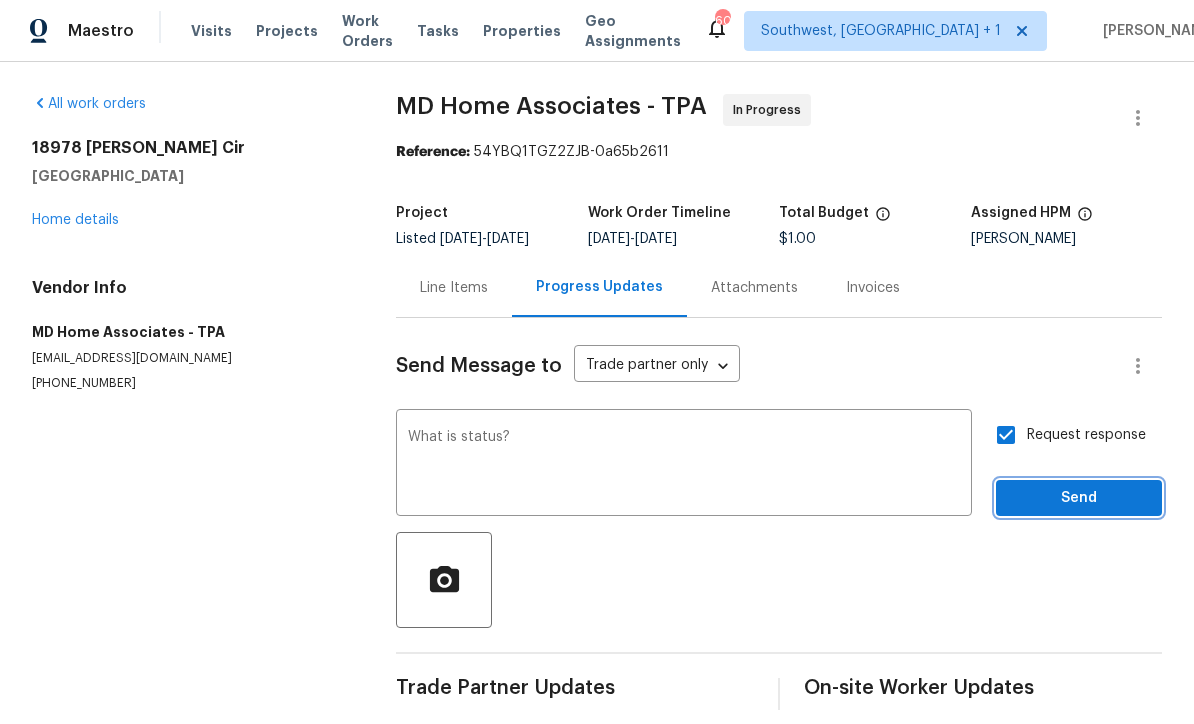 click on "Send" at bounding box center (1079, 499) 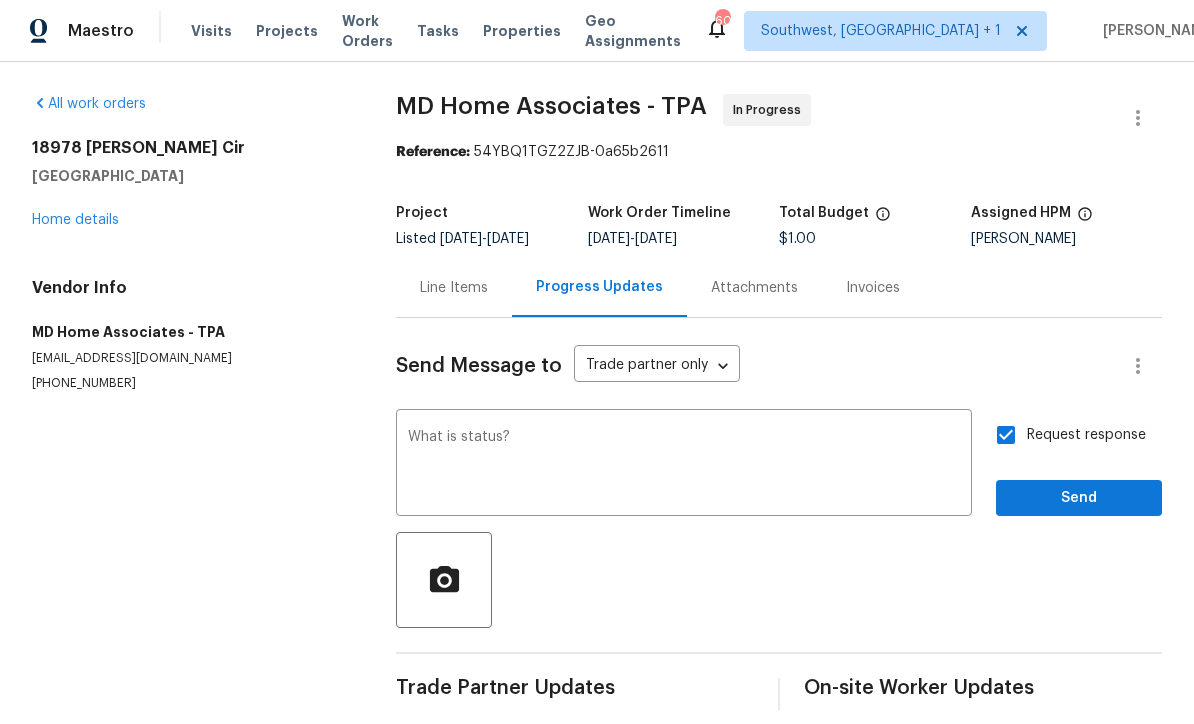 scroll, scrollTop: 21, scrollLeft: 0, axis: vertical 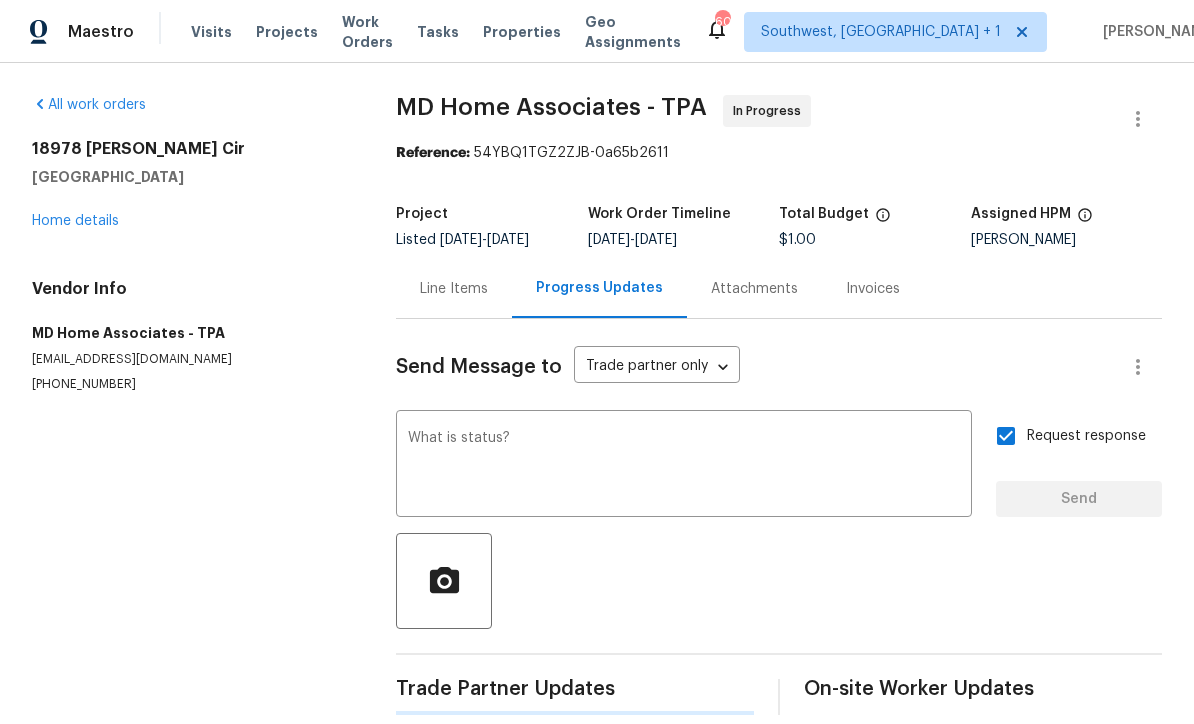 type 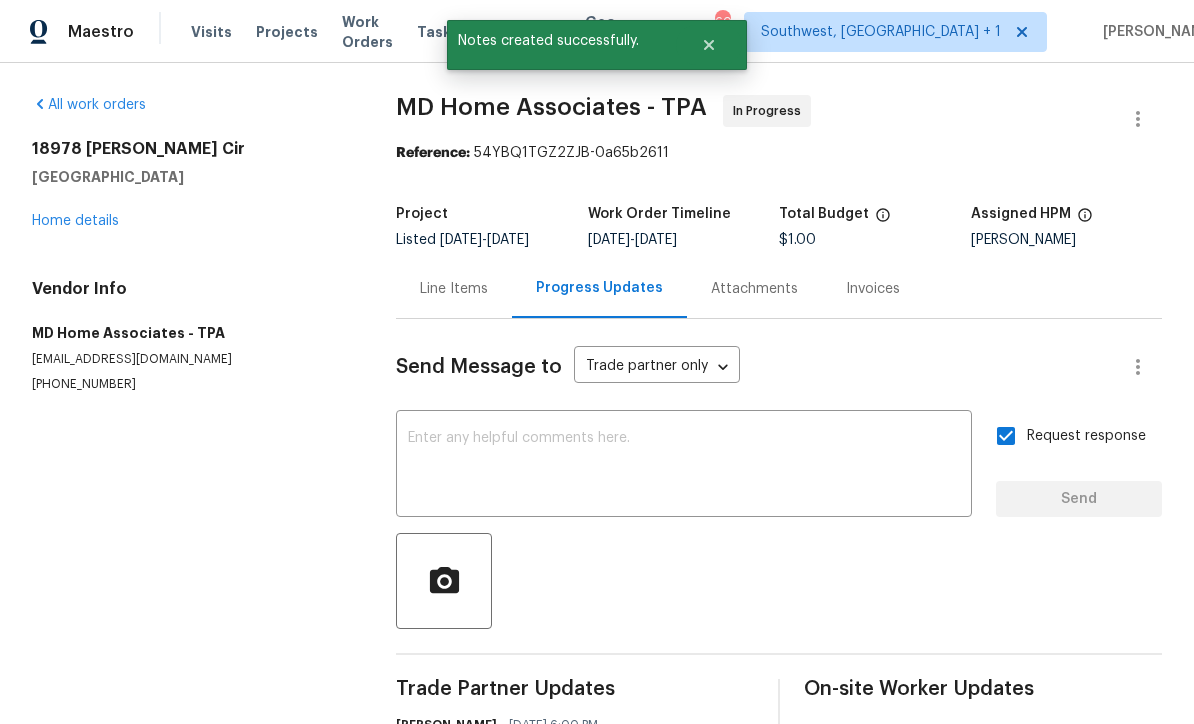 click on "Home details" at bounding box center [75, 221] 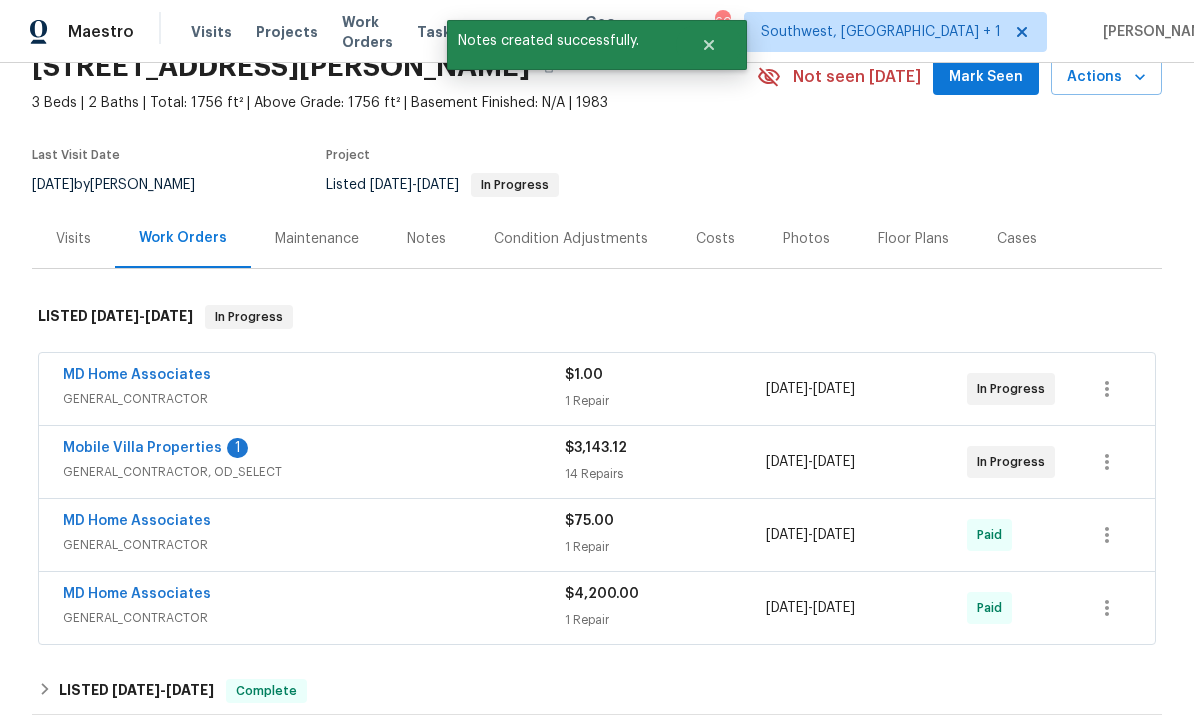 scroll, scrollTop: 109, scrollLeft: 0, axis: vertical 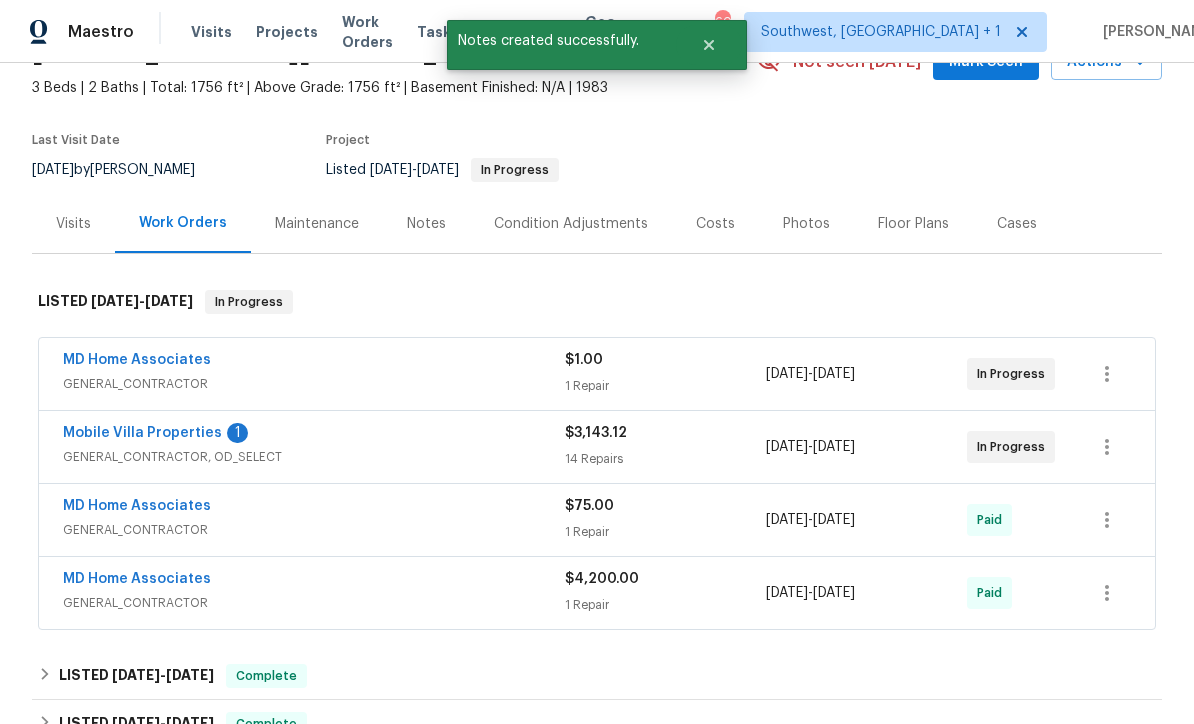 click on "Mobile Villa Properties" at bounding box center [142, 433] 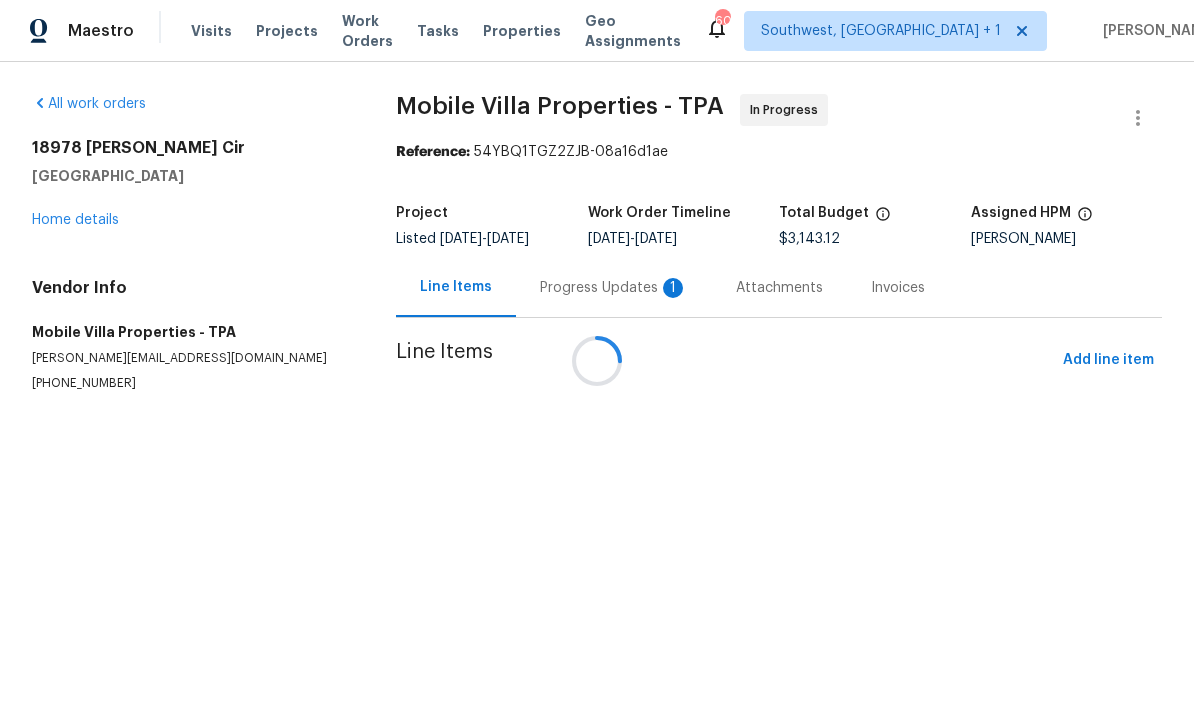 scroll, scrollTop: 1, scrollLeft: 0, axis: vertical 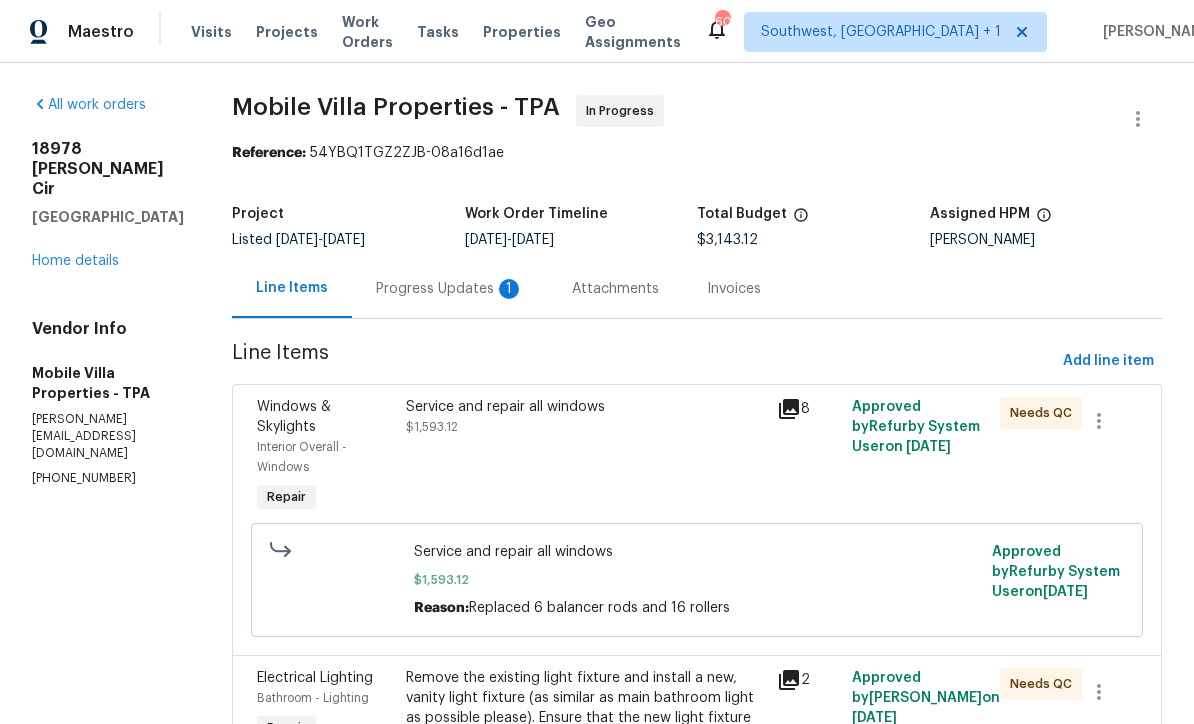 click on "Progress Updates 1" at bounding box center [450, 288] 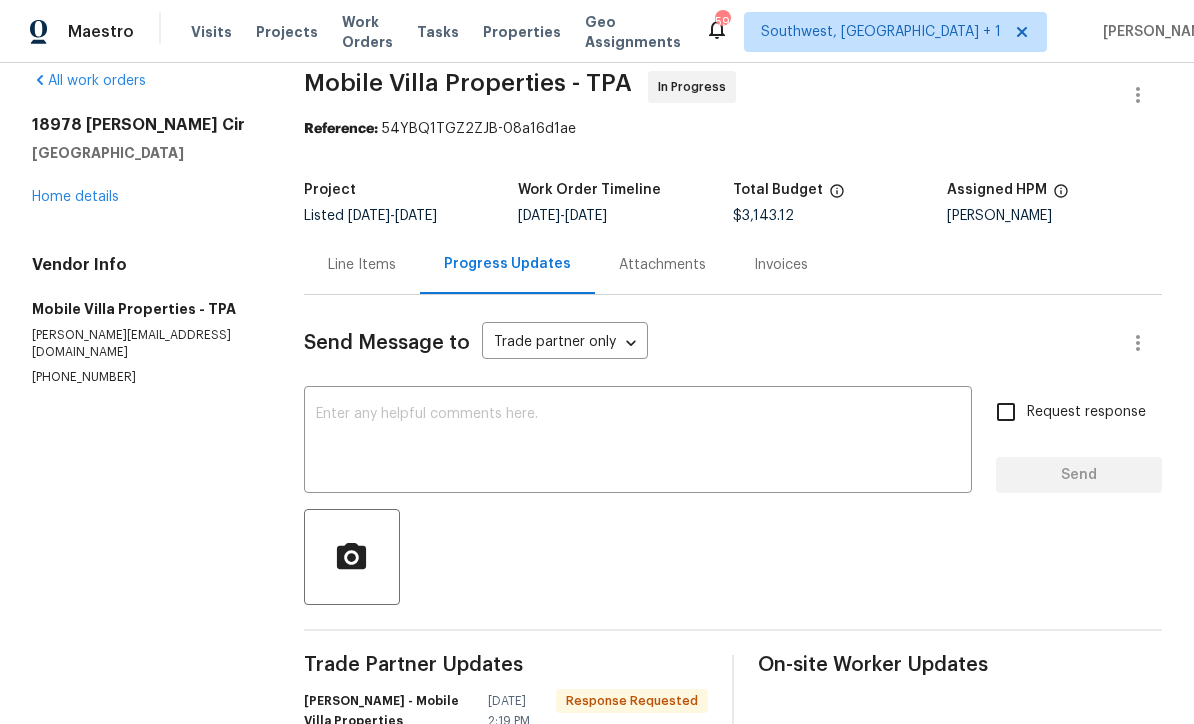 scroll, scrollTop: 25, scrollLeft: 0, axis: vertical 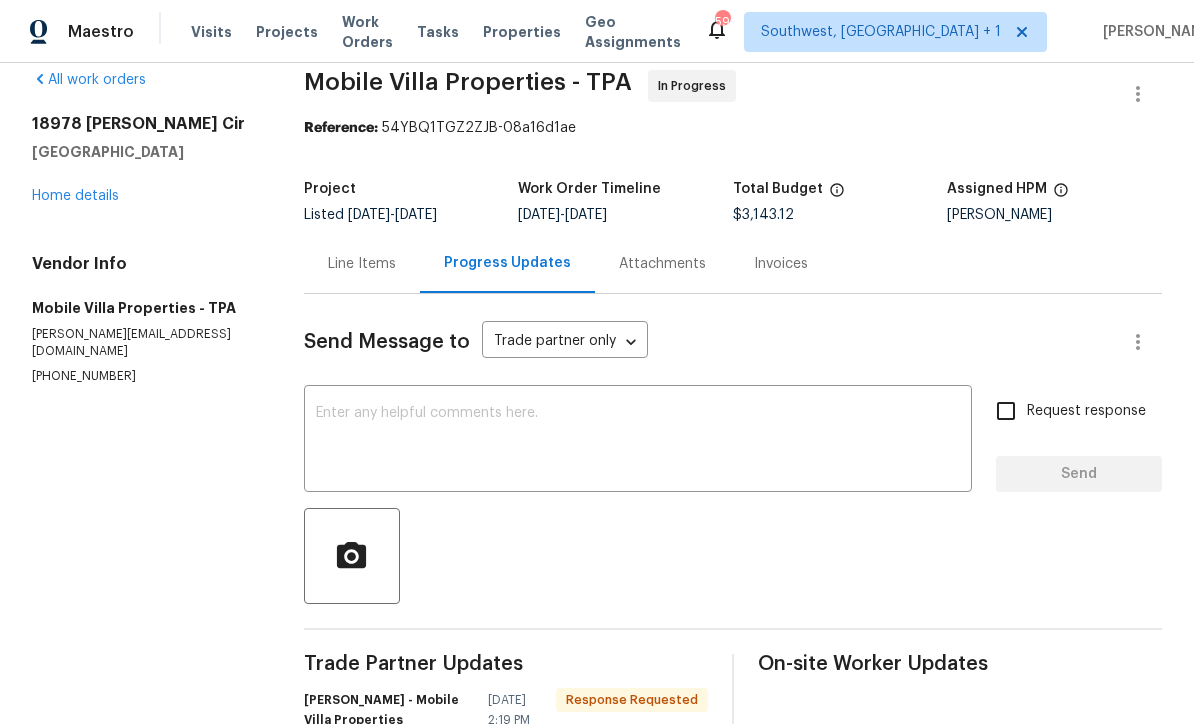click on "Line Items" at bounding box center [362, 264] 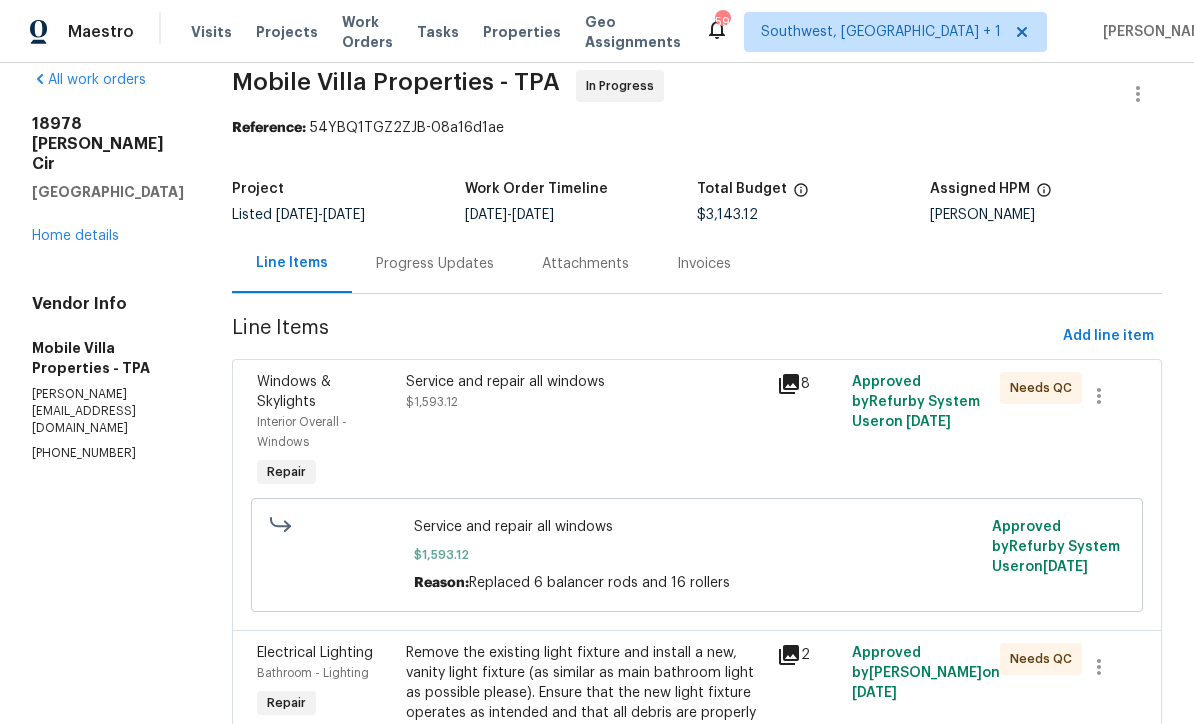 click on "Home details" at bounding box center (75, 236) 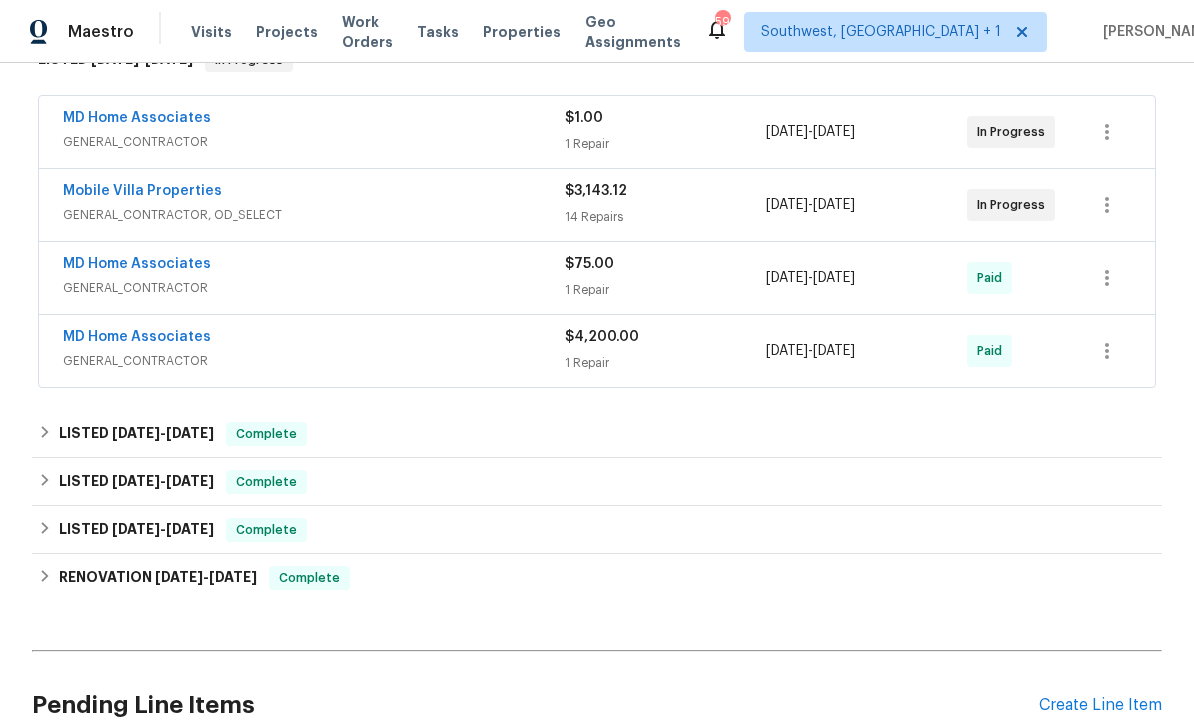 scroll, scrollTop: 350, scrollLeft: 0, axis: vertical 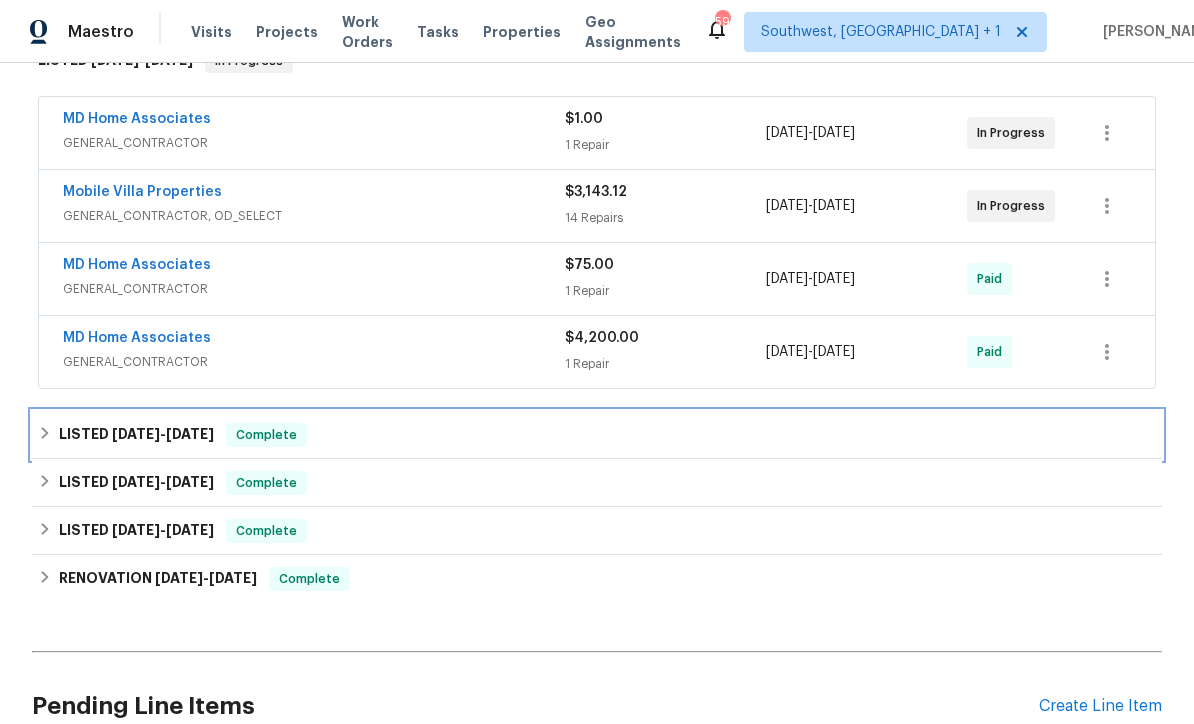 click on "LISTED   [DATE]  -  [DATE] Complete" at bounding box center [597, 435] 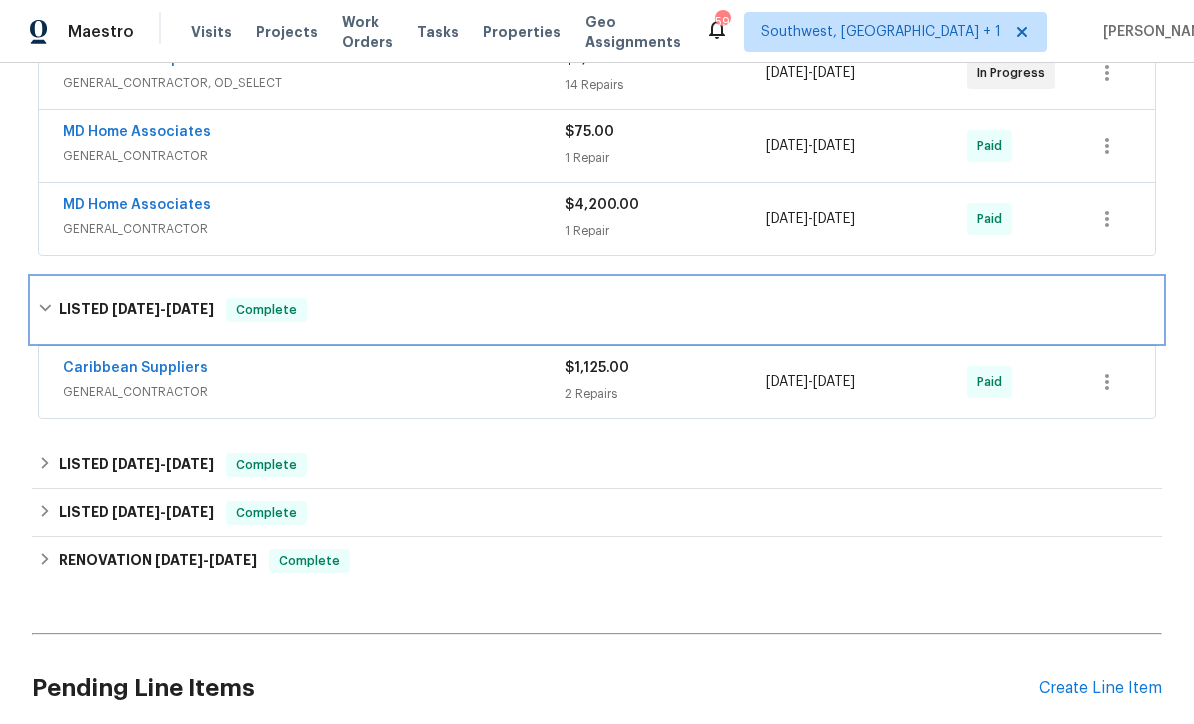 scroll, scrollTop: 482, scrollLeft: 0, axis: vertical 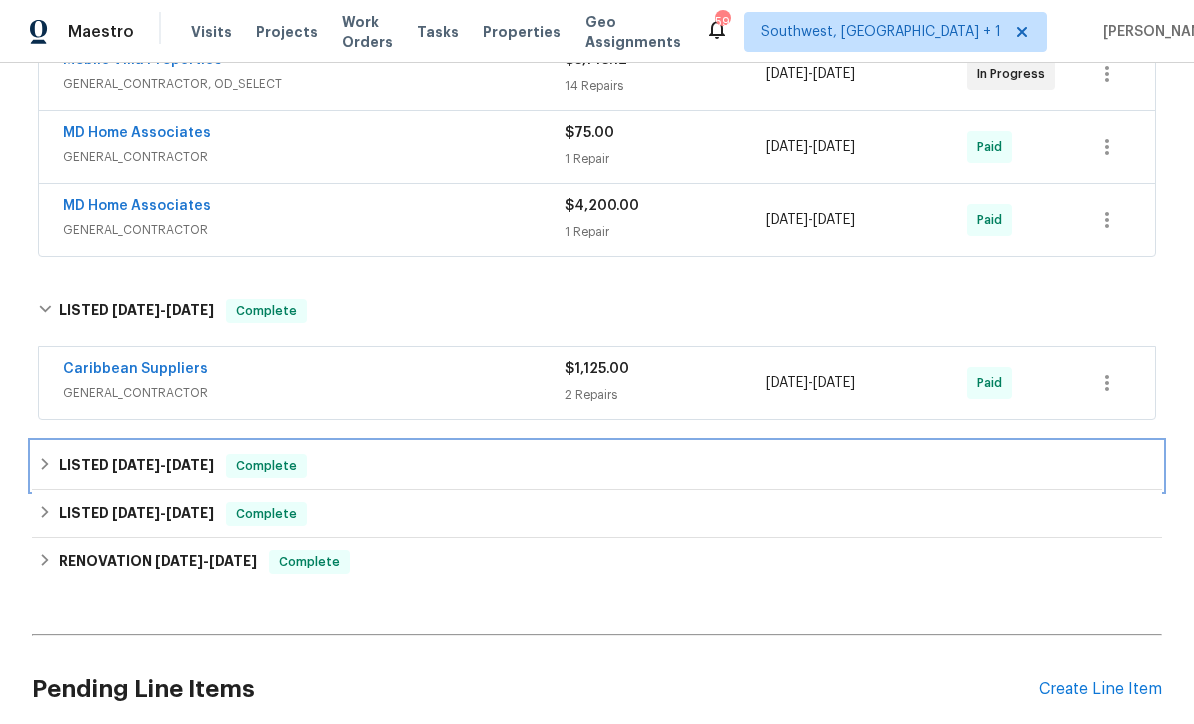click on "LISTED   [DATE]  -  [DATE] Complete" at bounding box center [597, 466] 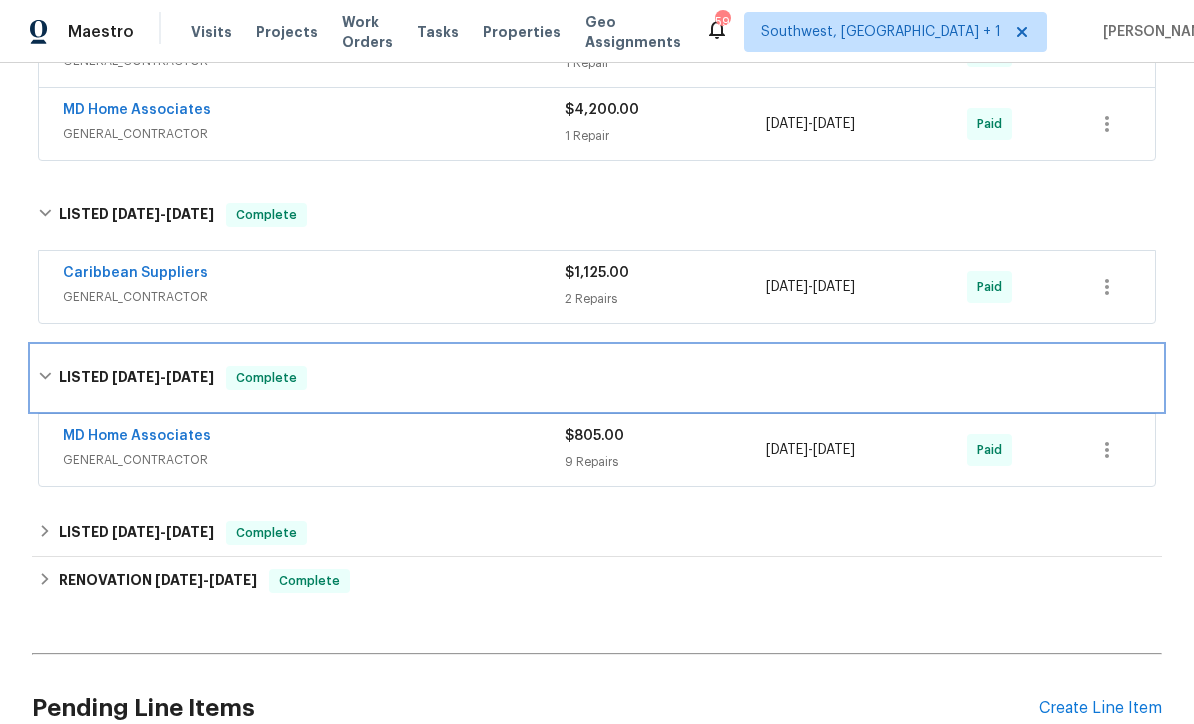 scroll, scrollTop: 648, scrollLeft: 0, axis: vertical 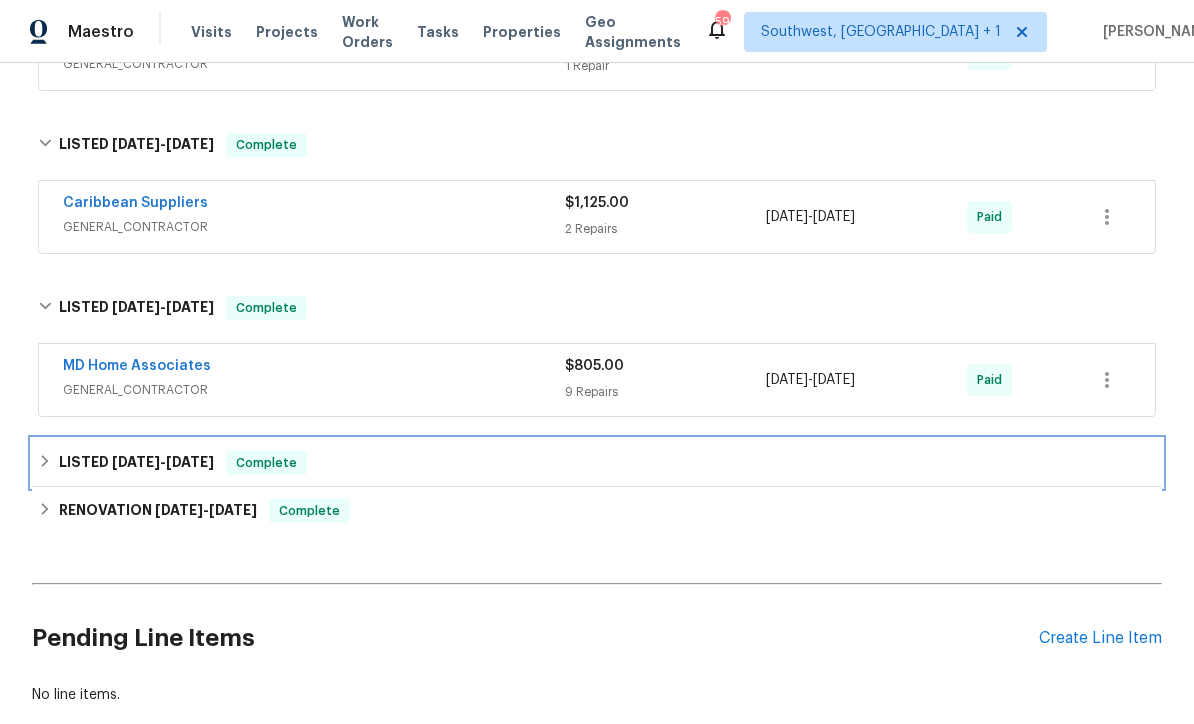 click on "LISTED   [DATE]  -  [DATE] Complete" at bounding box center (597, 463) 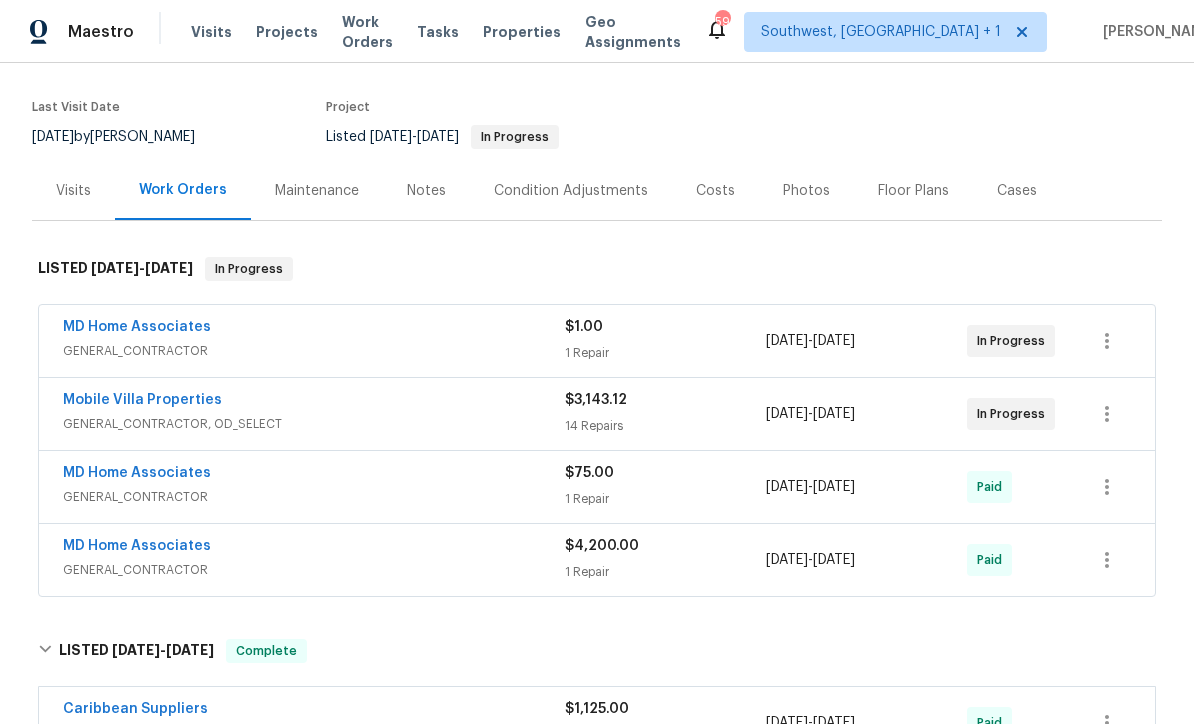 scroll, scrollTop: 143, scrollLeft: 0, axis: vertical 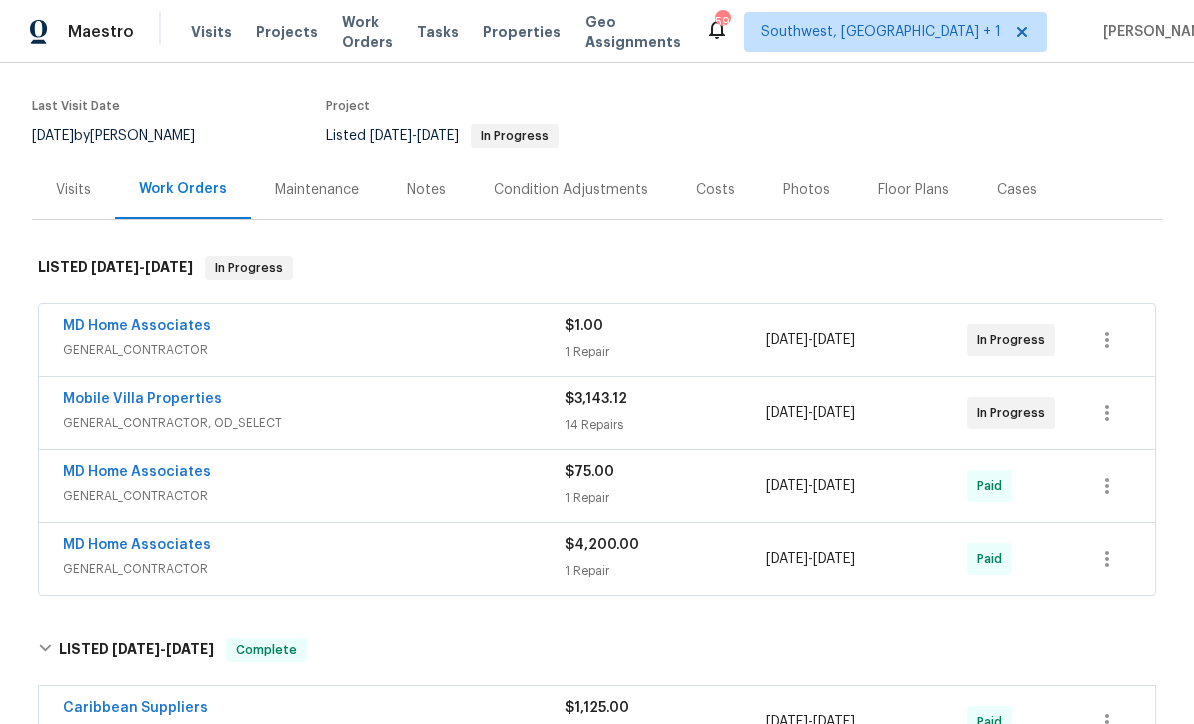 click on "Mobile Villa Properties" at bounding box center (142, 399) 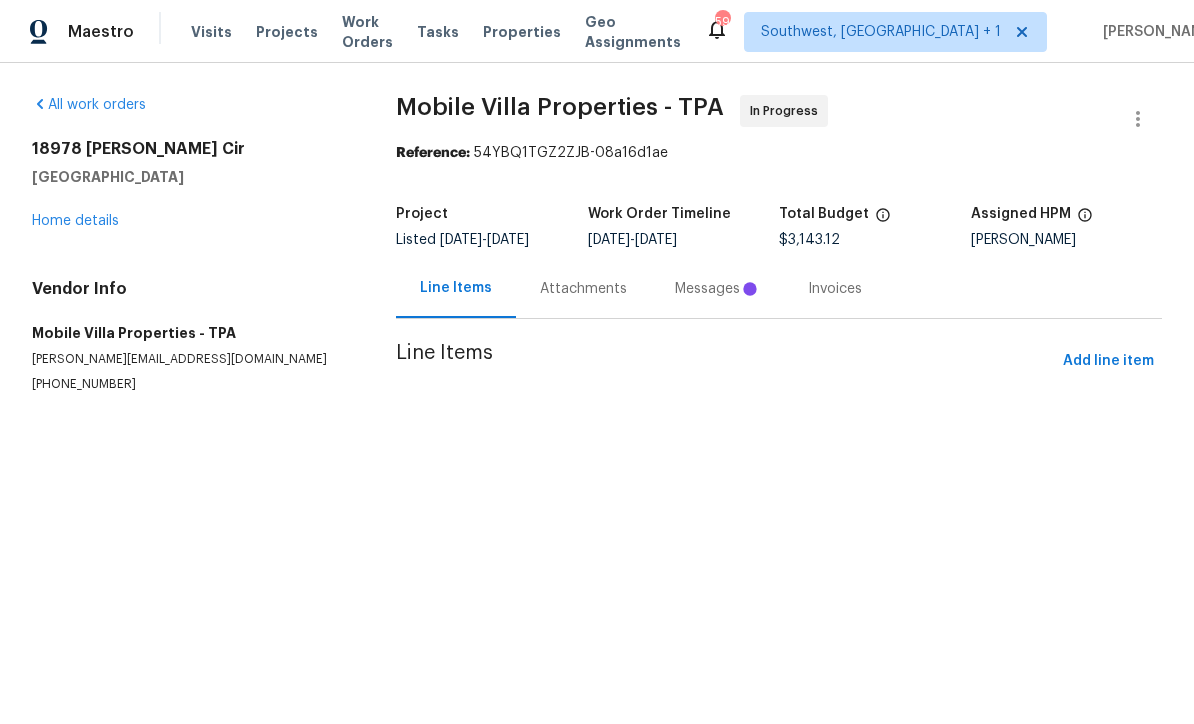 scroll, scrollTop: 0, scrollLeft: 0, axis: both 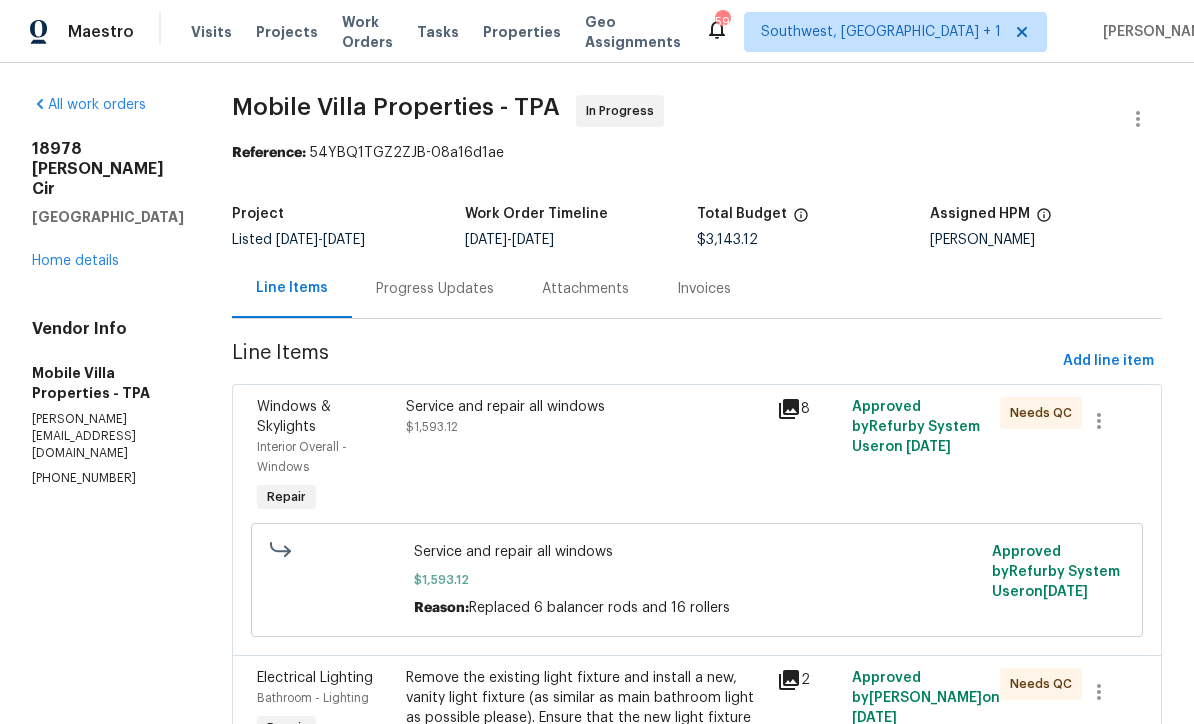 click on "Visits" at bounding box center (211, 32) 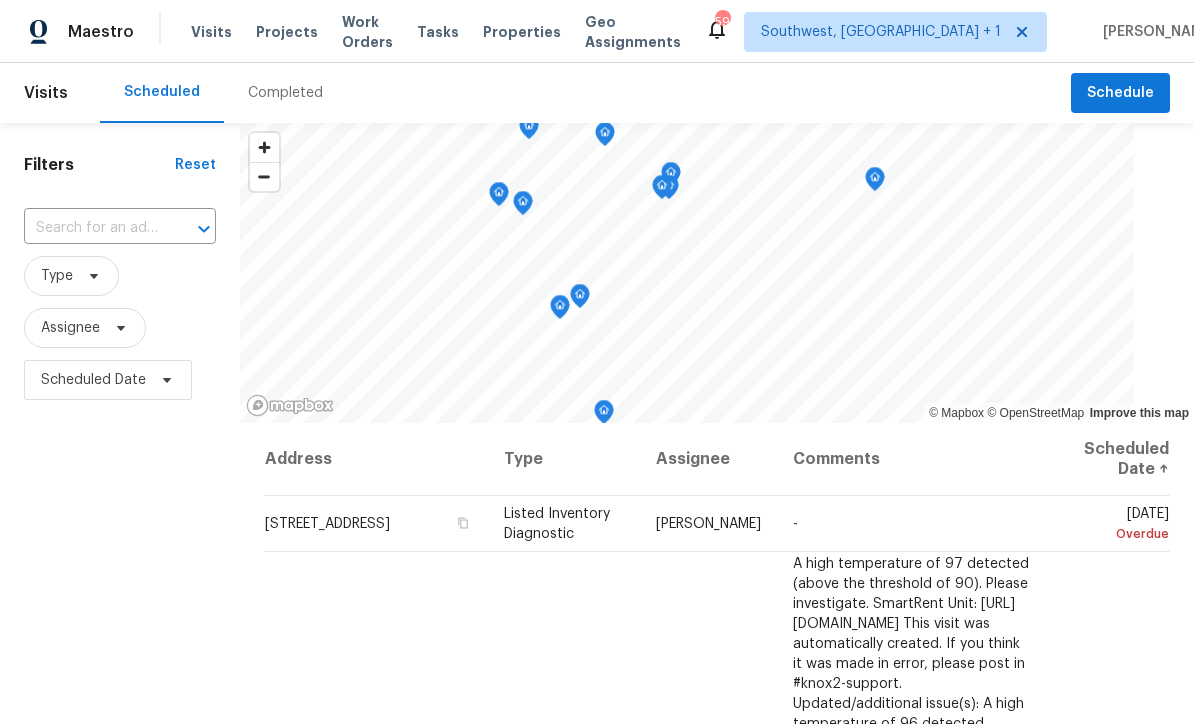 click at bounding box center [92, 228] 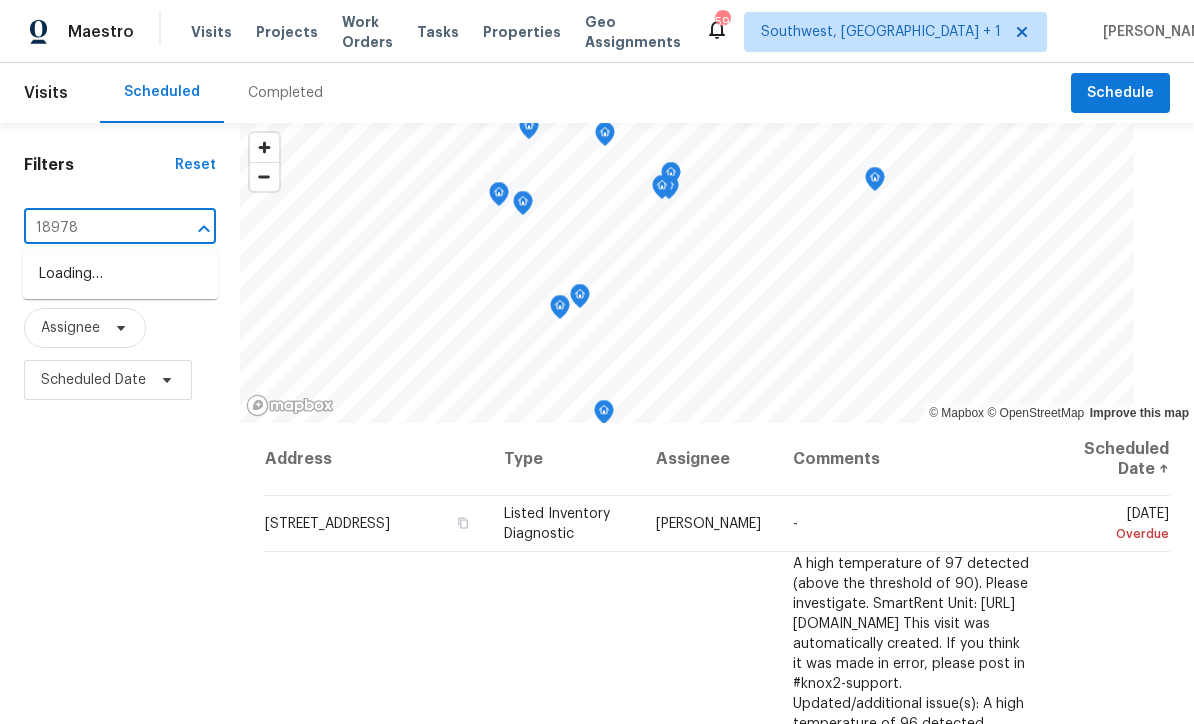 type on "18978" 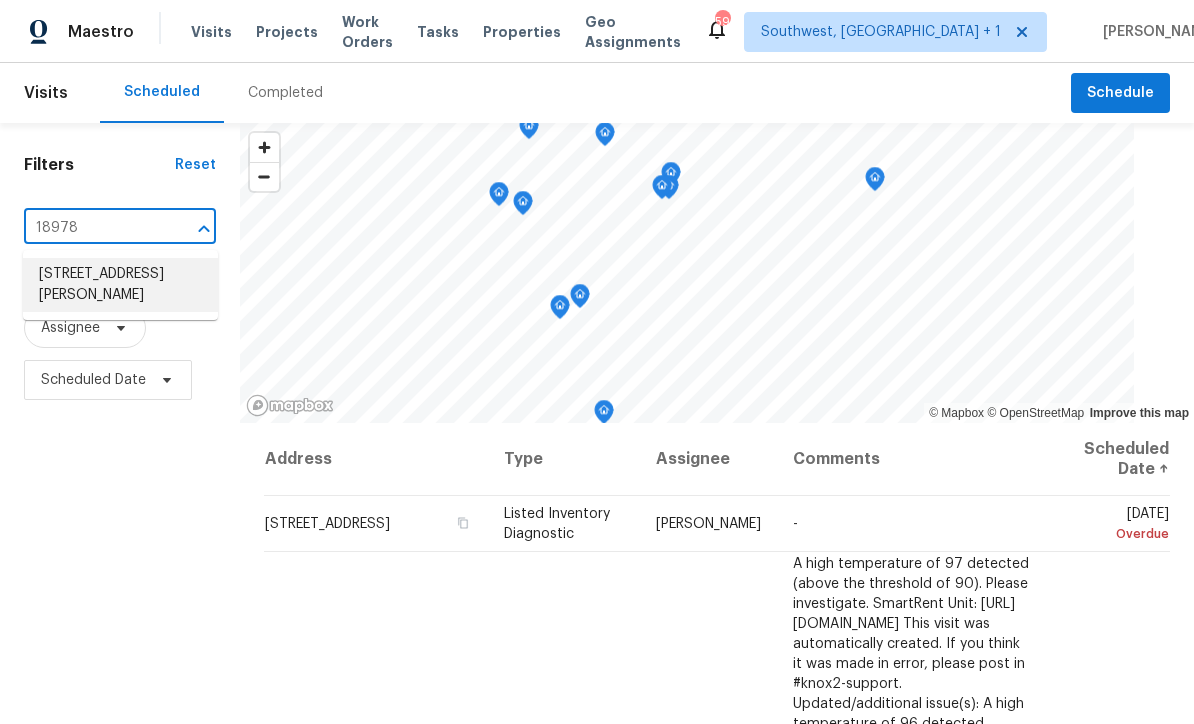 click on "[STREET_ADDRESS][PERSON_NAME]" at bounding box center [120, 285] 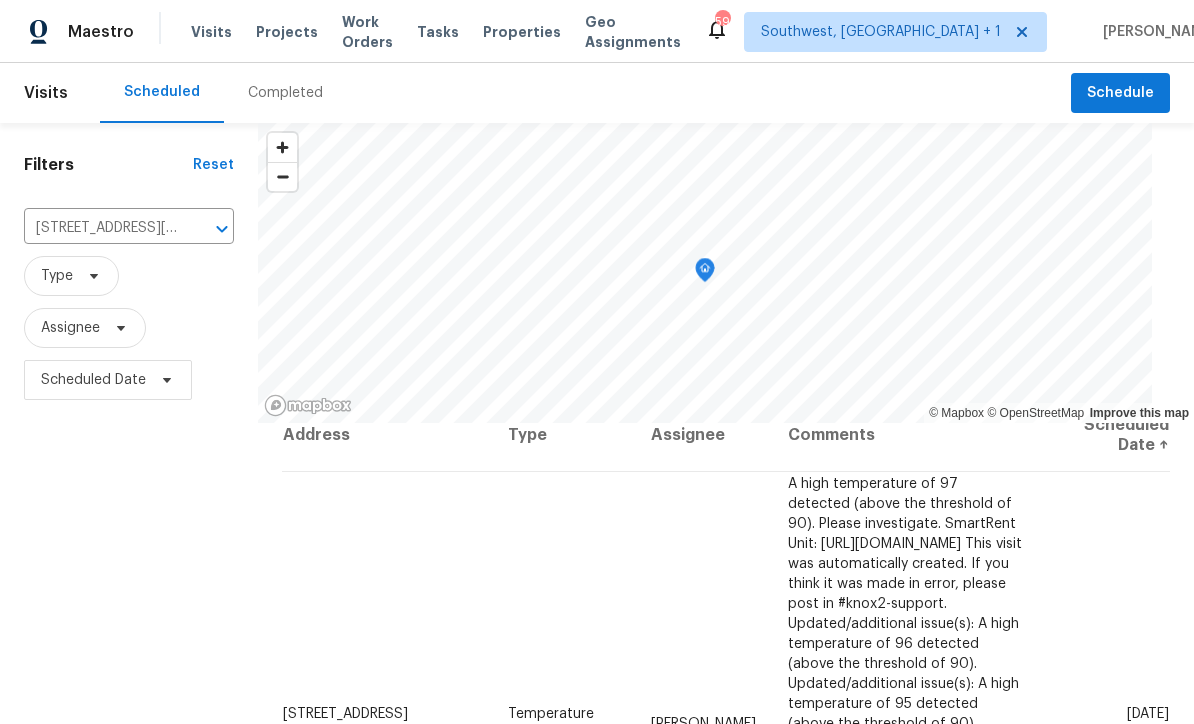 scroll, scrollTop: 23, scrollLeft: 0, axis: vertical 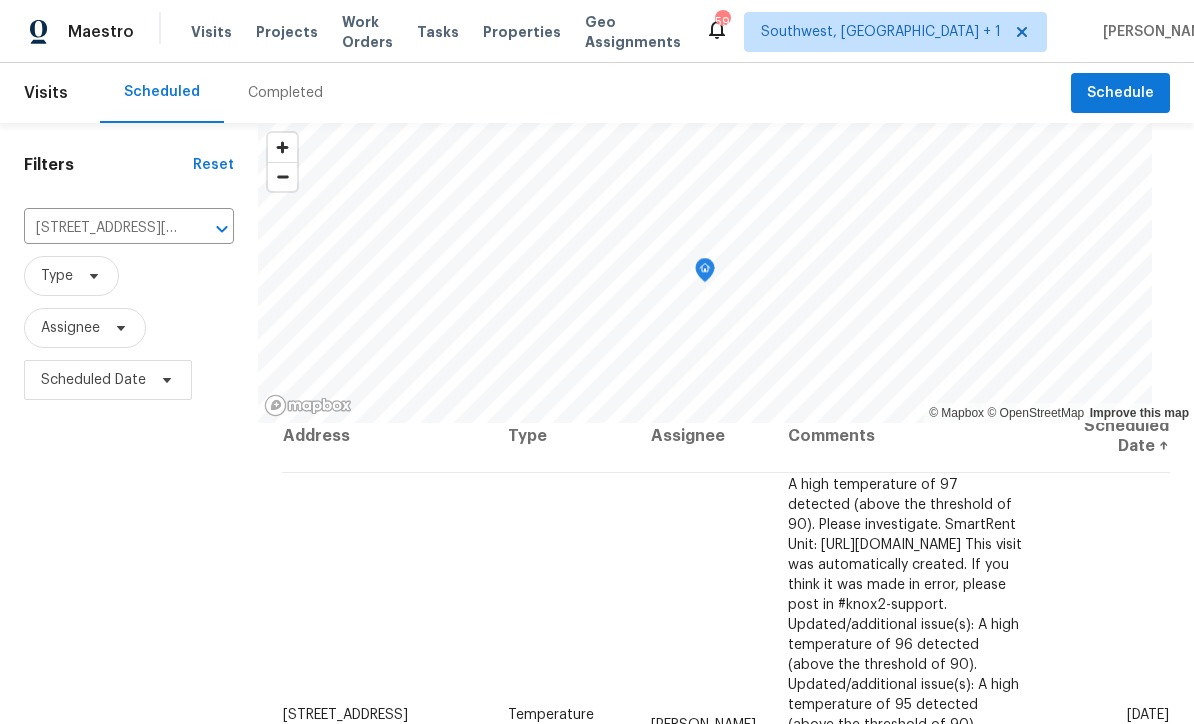 click on "[DATE] Overdue" at bounding box center [1104, 724] 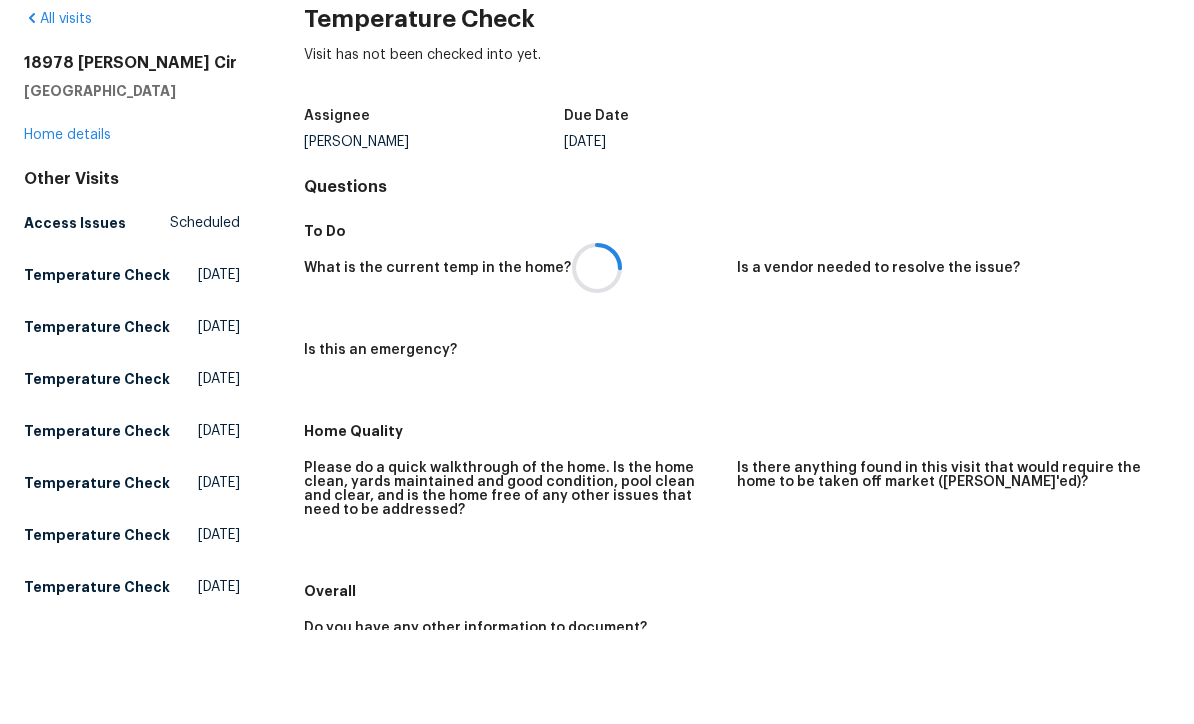 scroll, scrollTop: 66, scrollLeft: 0, axis: vertical 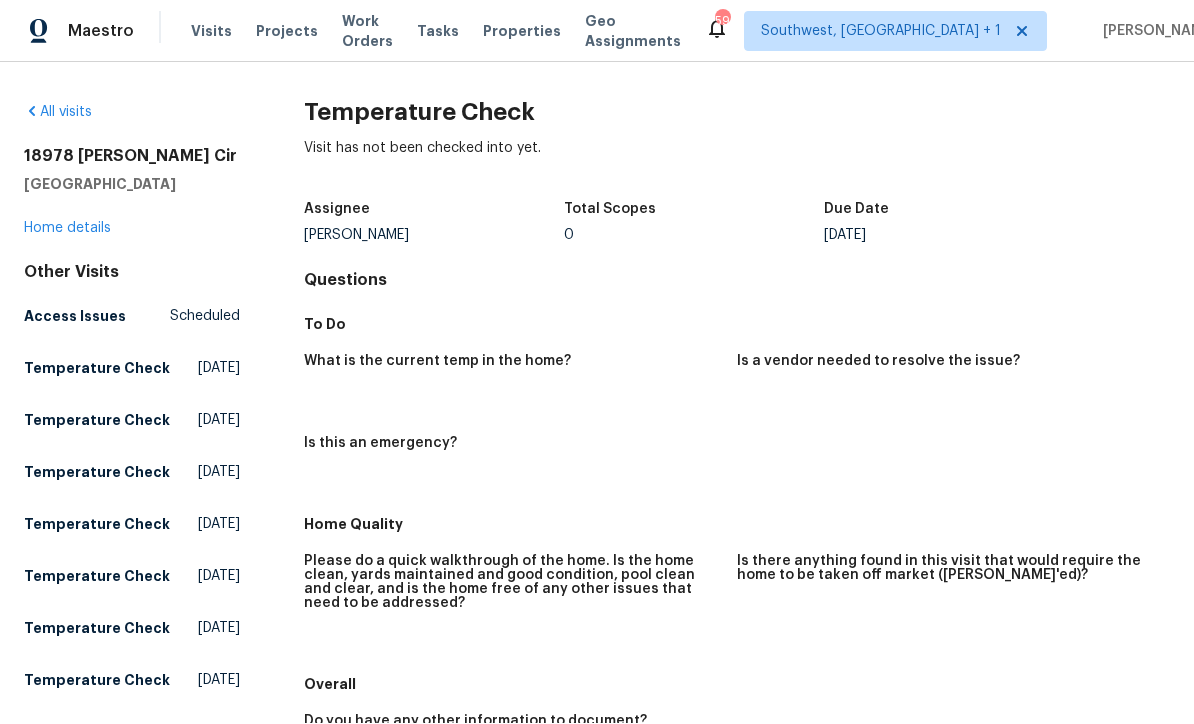 click on "All visits" at bounding box center (58, 113) 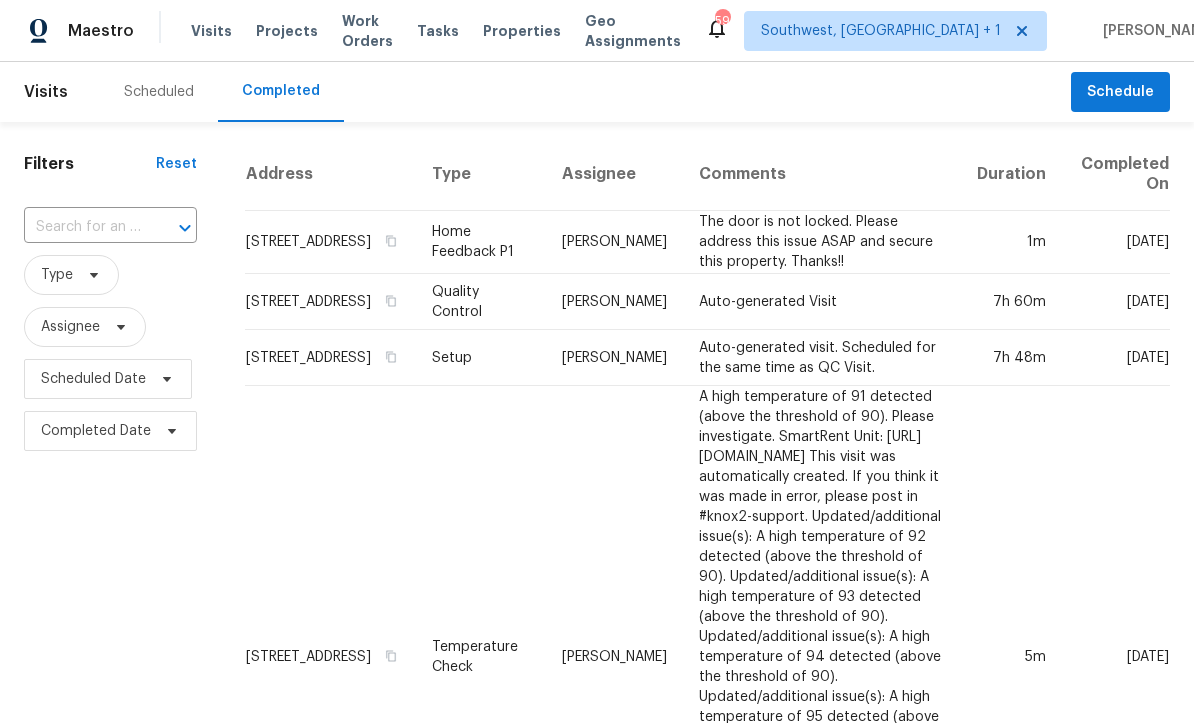 scroll, scrollTop: 1, scrollLeft: 0, axis: vertical 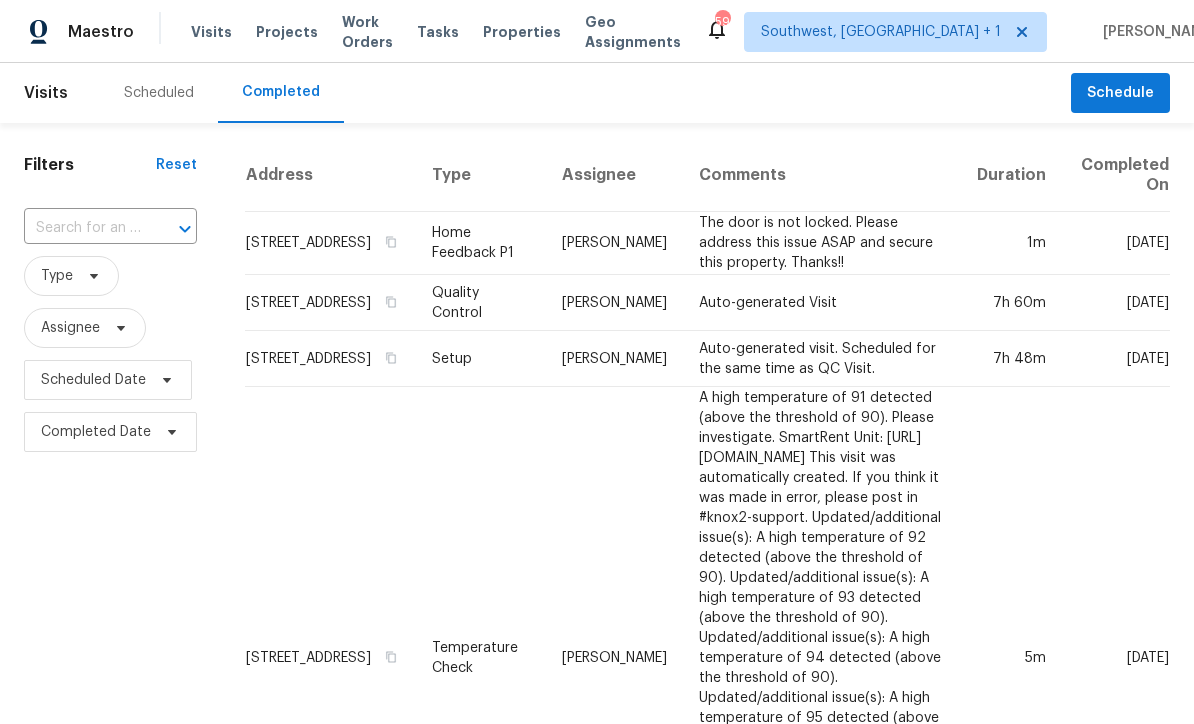 click on "Scheduled" at bounding box center (159, 93) 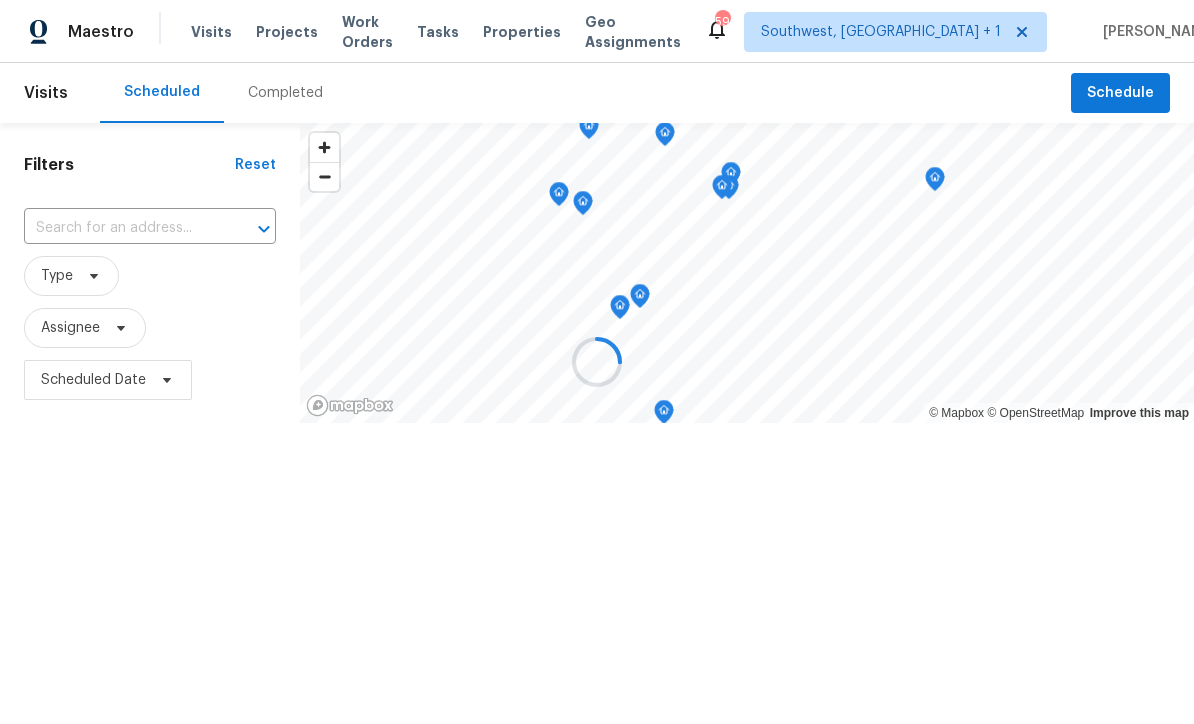 scroll, scrollTop: 0, scrollLeft: 0, axis: both 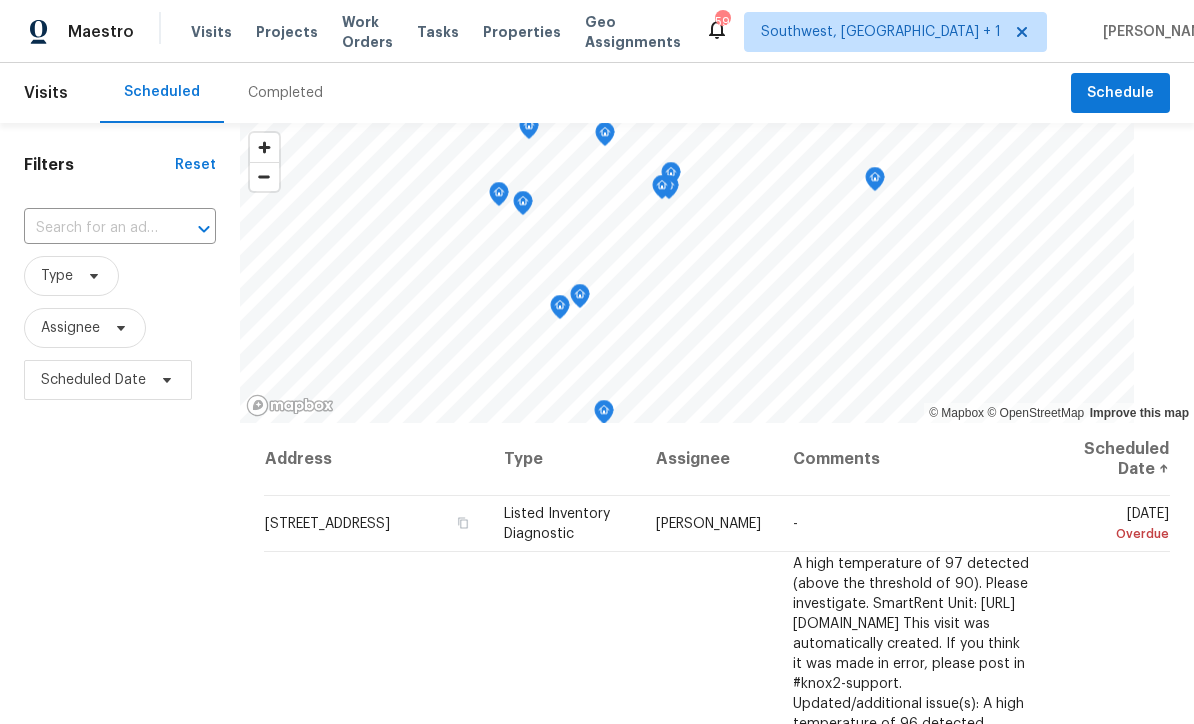 click at bounding box center (92, 228) 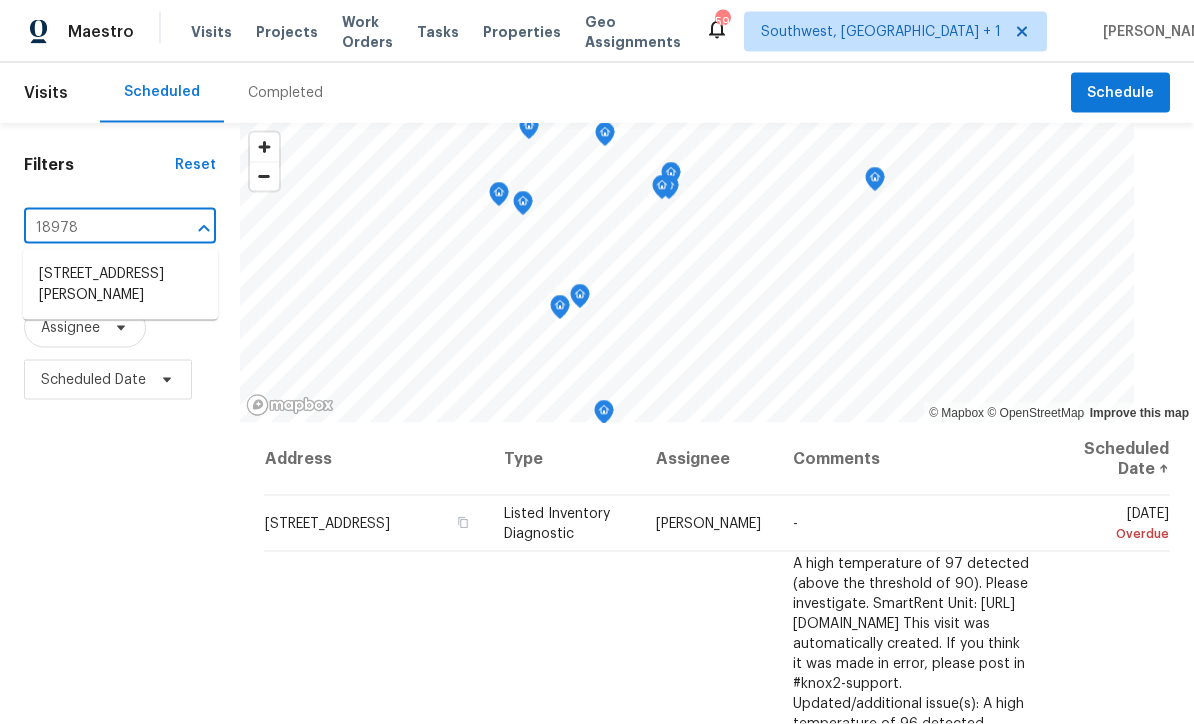 type on "18978" 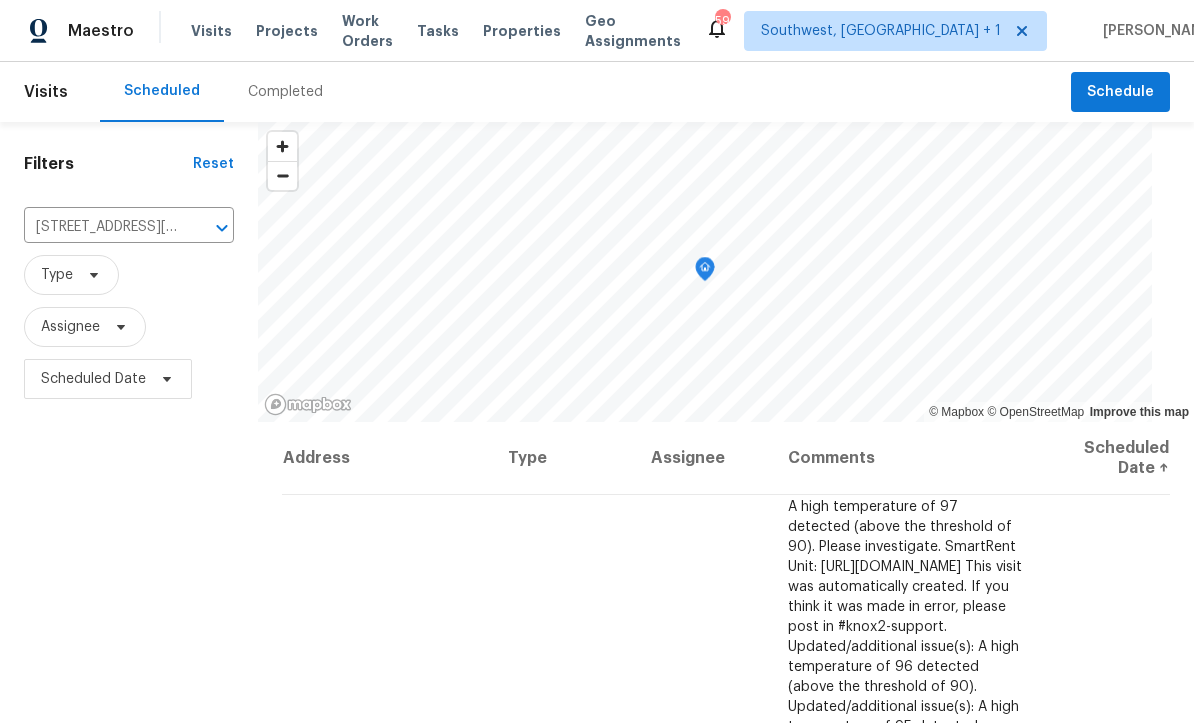 scroll, scrollTop: 1, scrollLeft: 0, axis: vertical 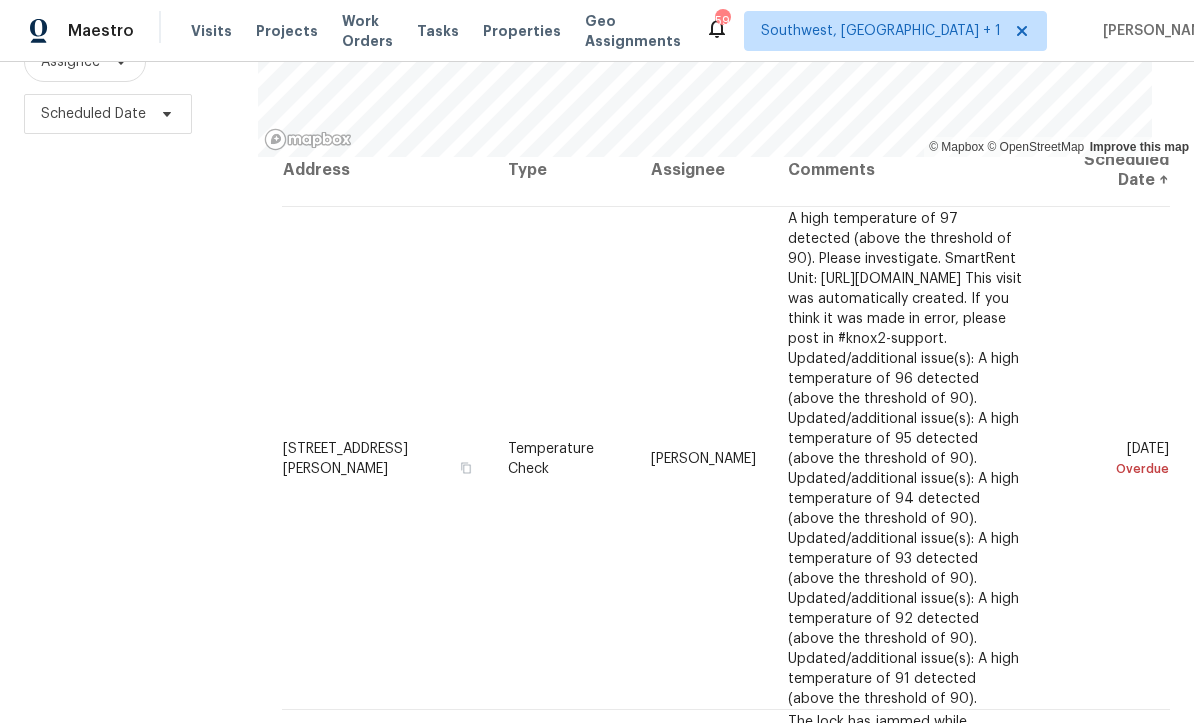 click at bounding box center [0, 0] 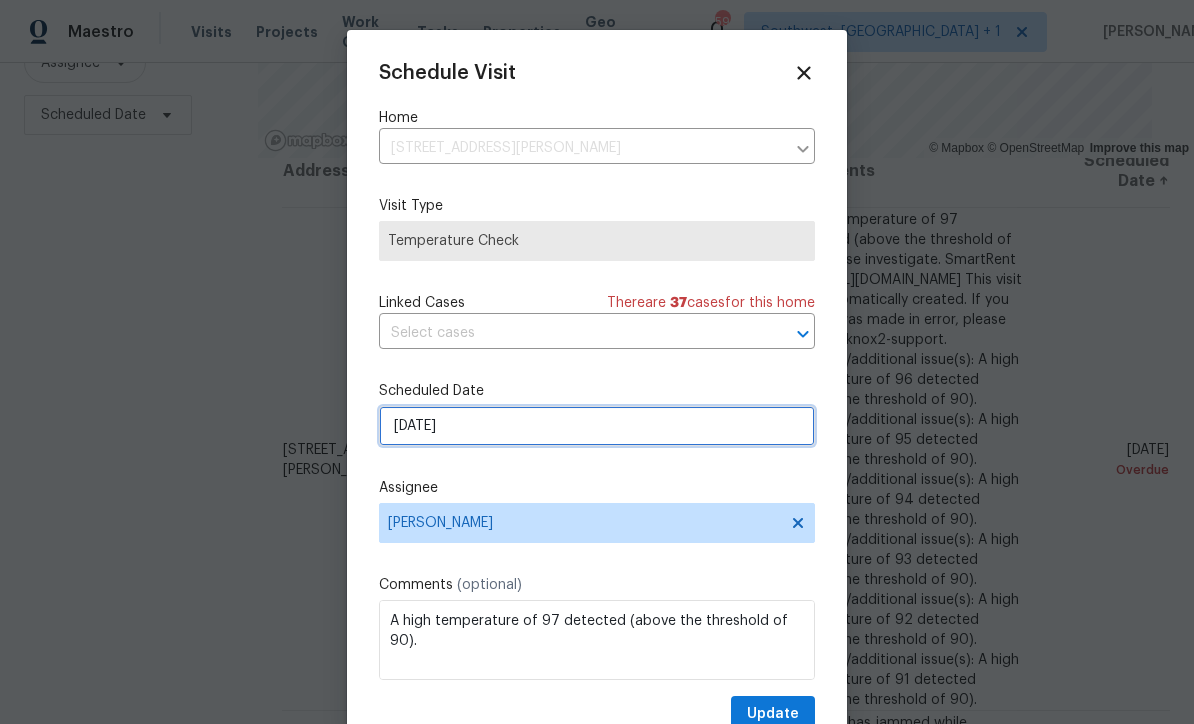 click on "[DATE]" at bounding box center [597, 426] 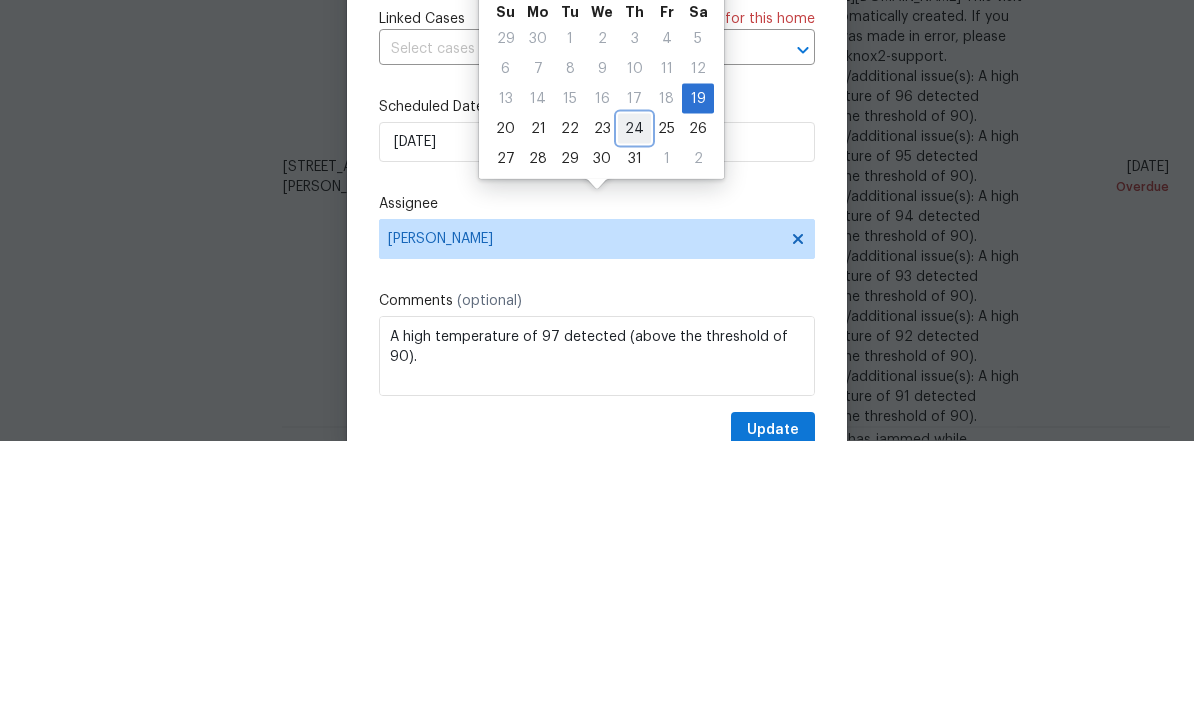 click on "24" at bounding box center (634, 412) 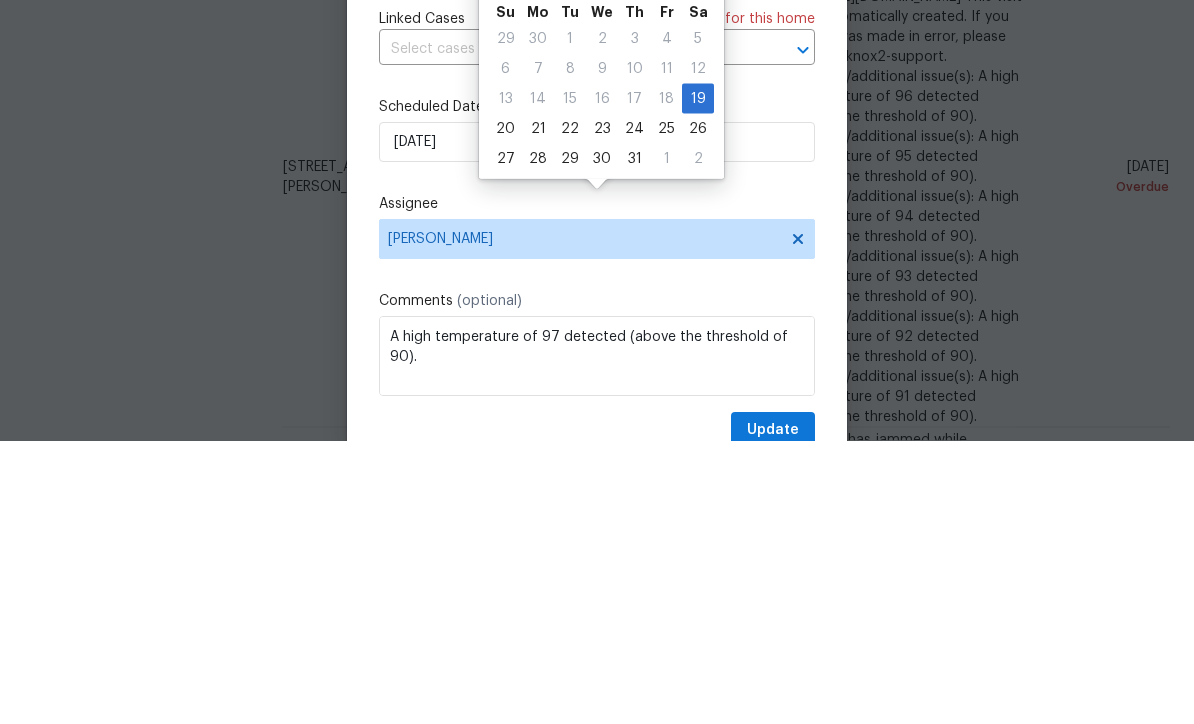 type on "[DATE]" 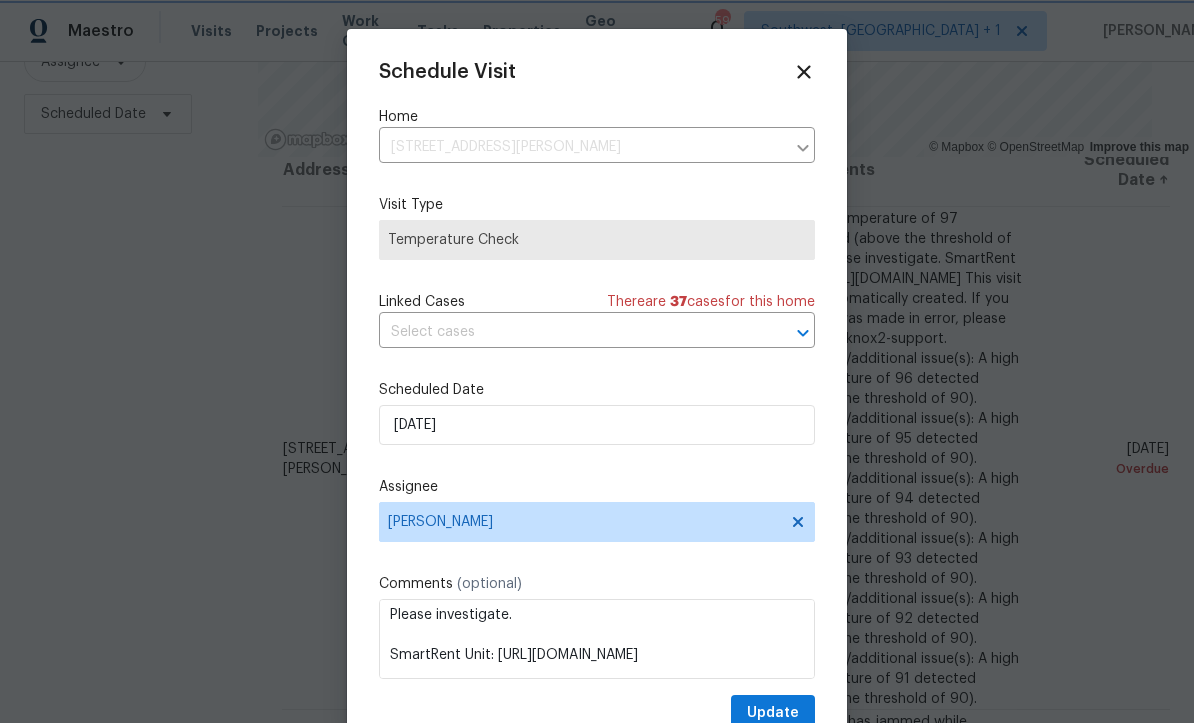 scroll, scrollTop: 87, scrollLeft: 0, axis: vertical 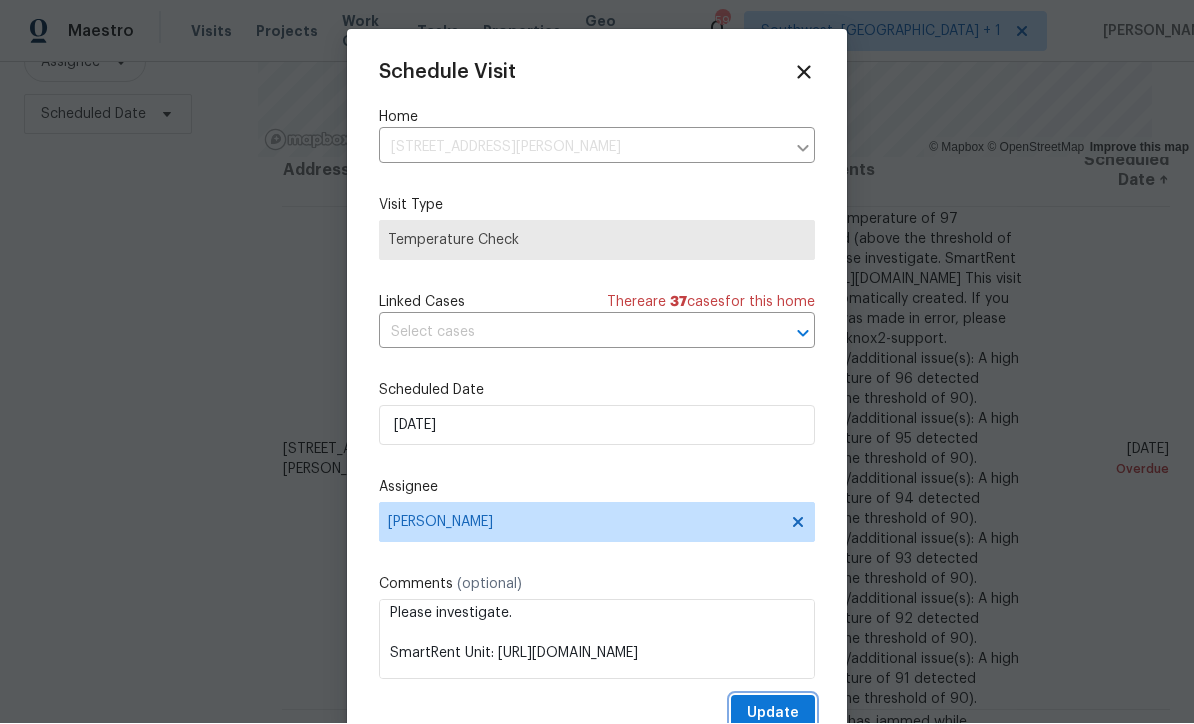 click on "Update" at bounding box center (773, 714) 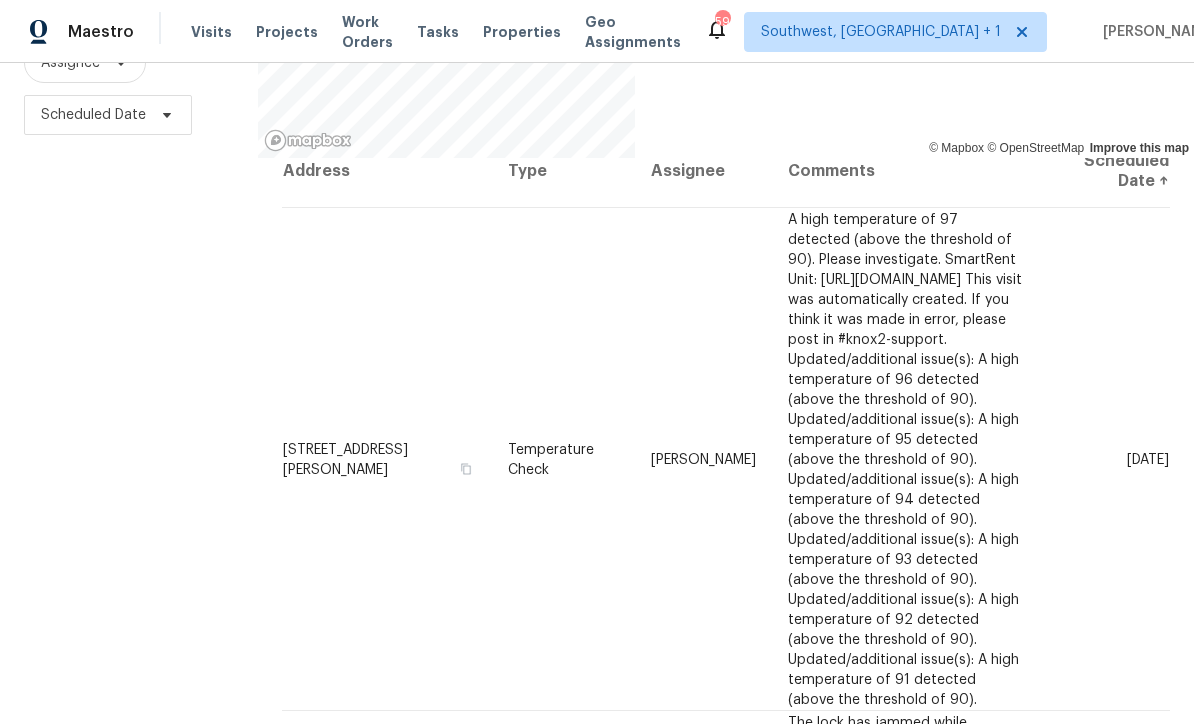 scroll, scrollTop: 0, scrollLeft: 0, axis: both 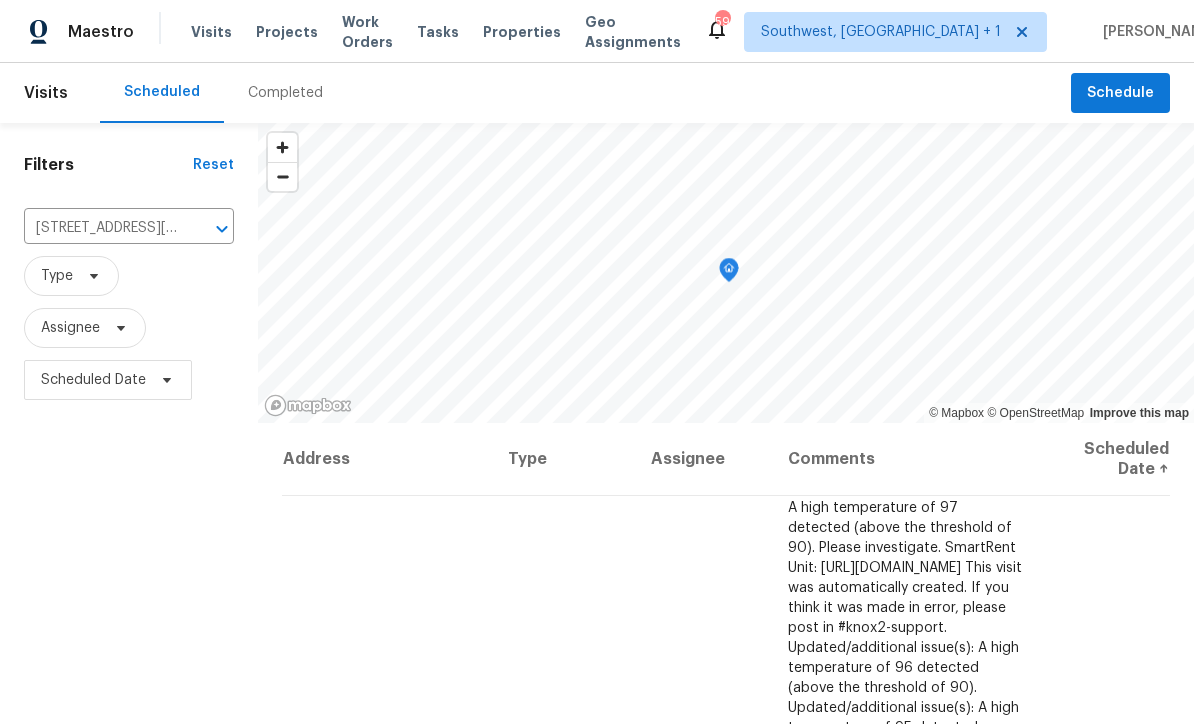 click on "[STREET_ADDRESS][PERSON_NAME]" at bounding box center [101, 228] 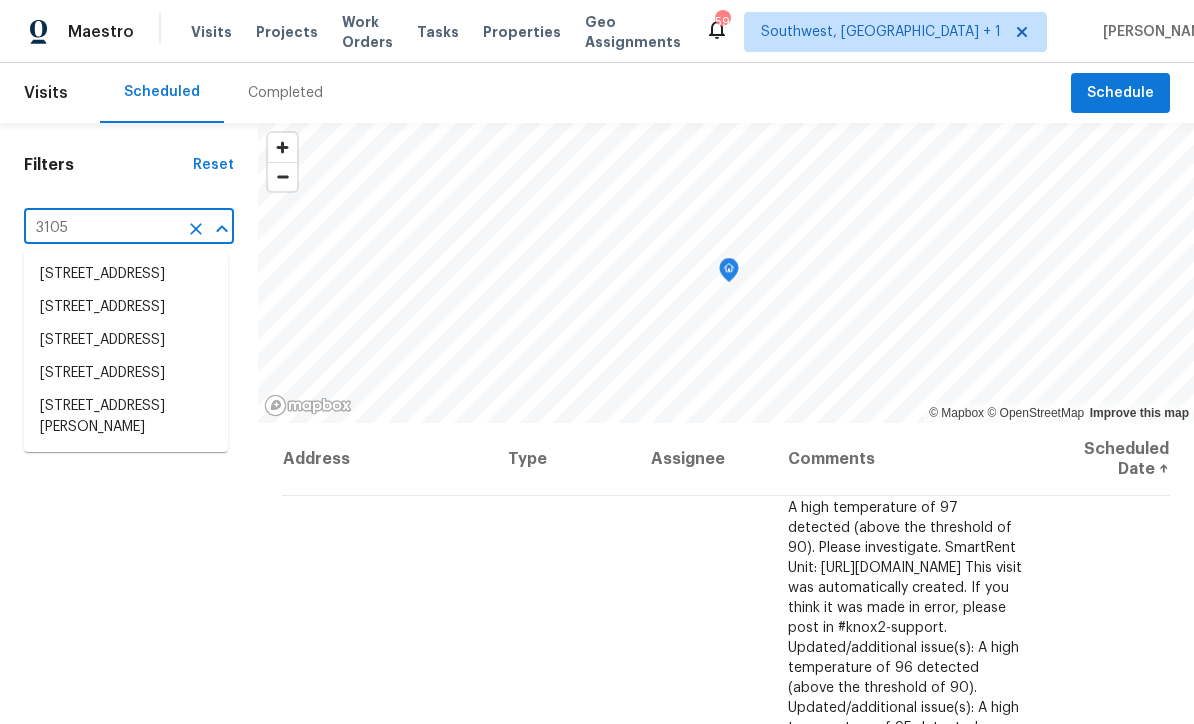 type on "3105 4" 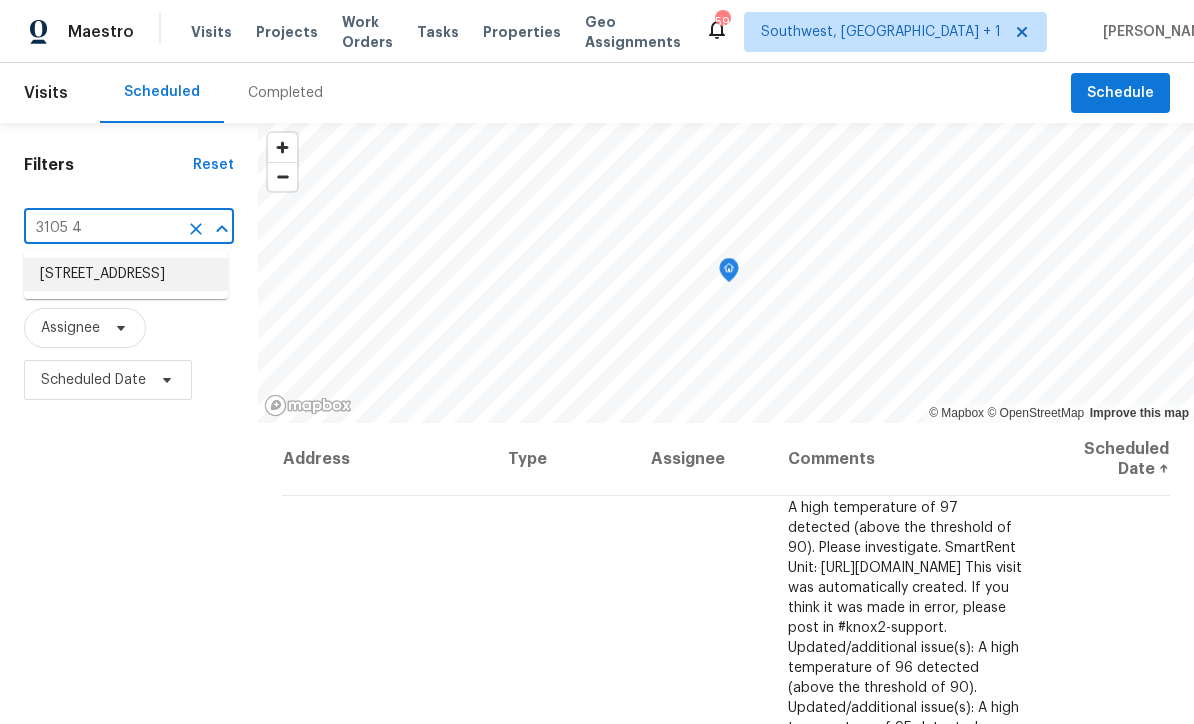 click on "[STREET_ADDRESS]" at bounding box center [126, 274] 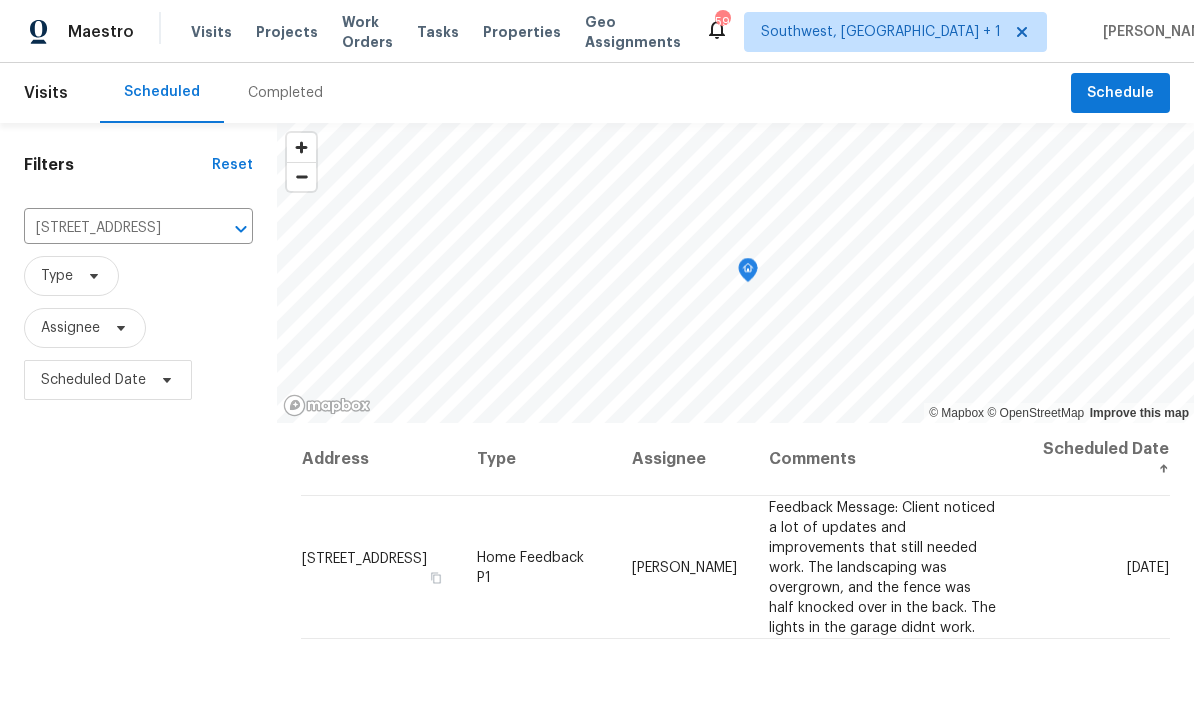 click on "Projects" at bounding box center (287, 32) 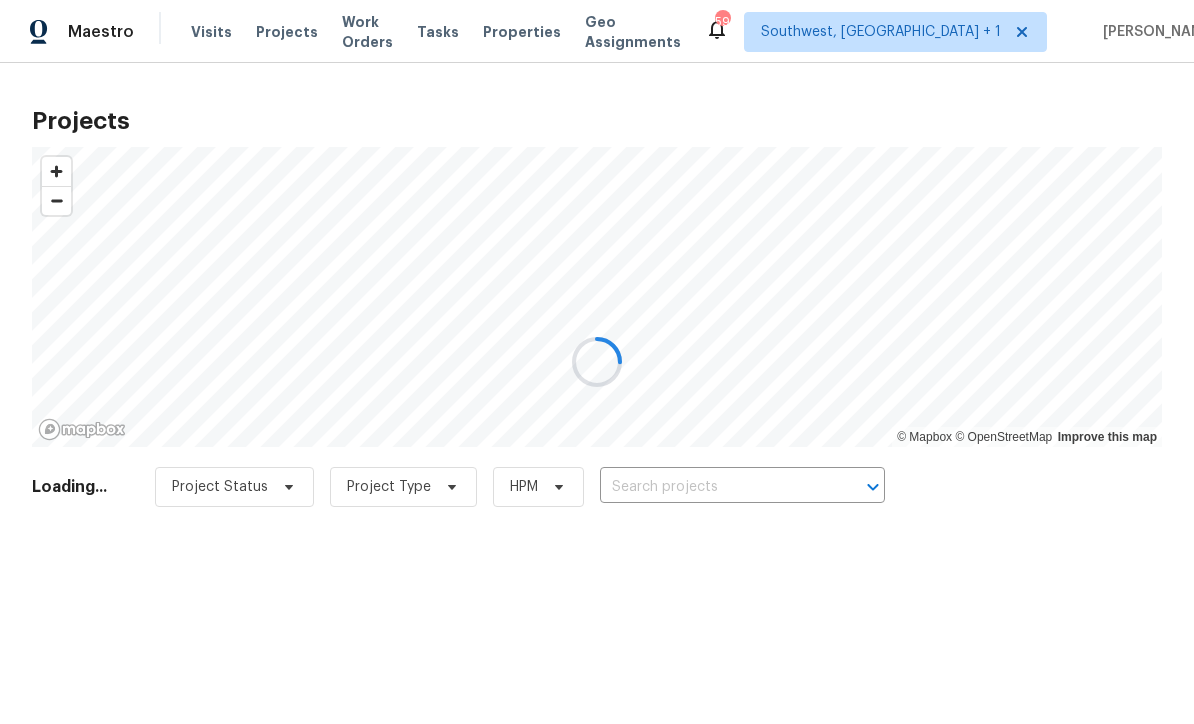 click at bounding box center [714, 487] 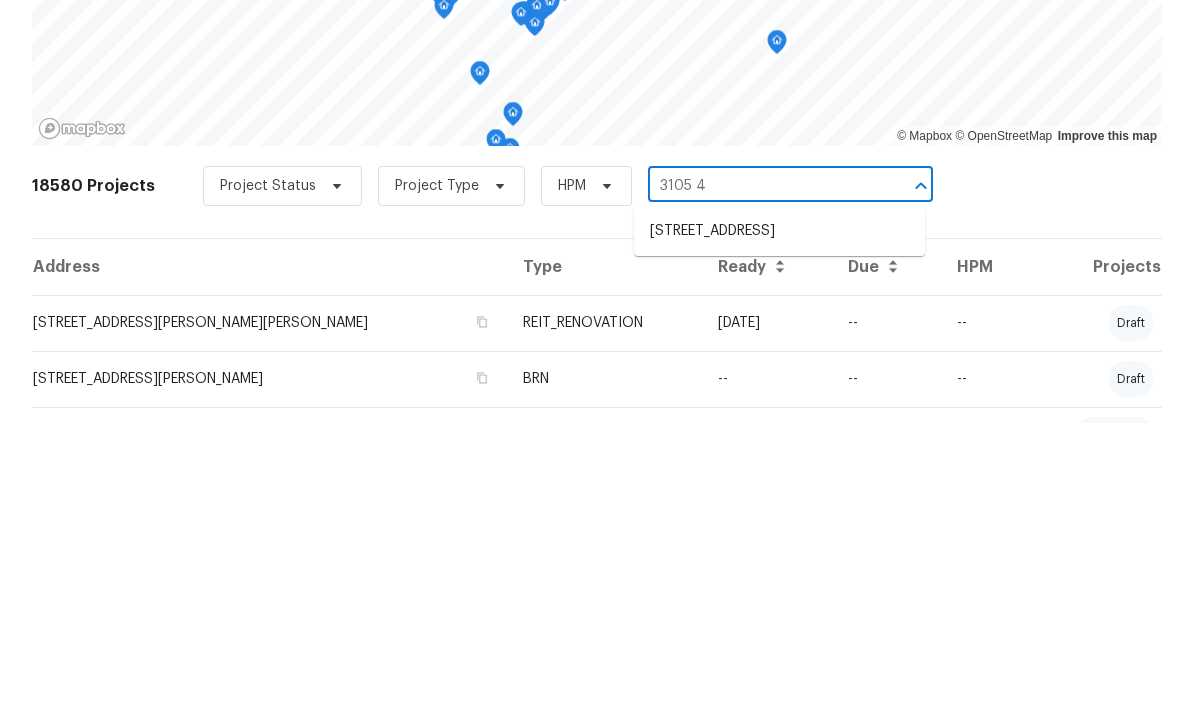 type on "3105 46" 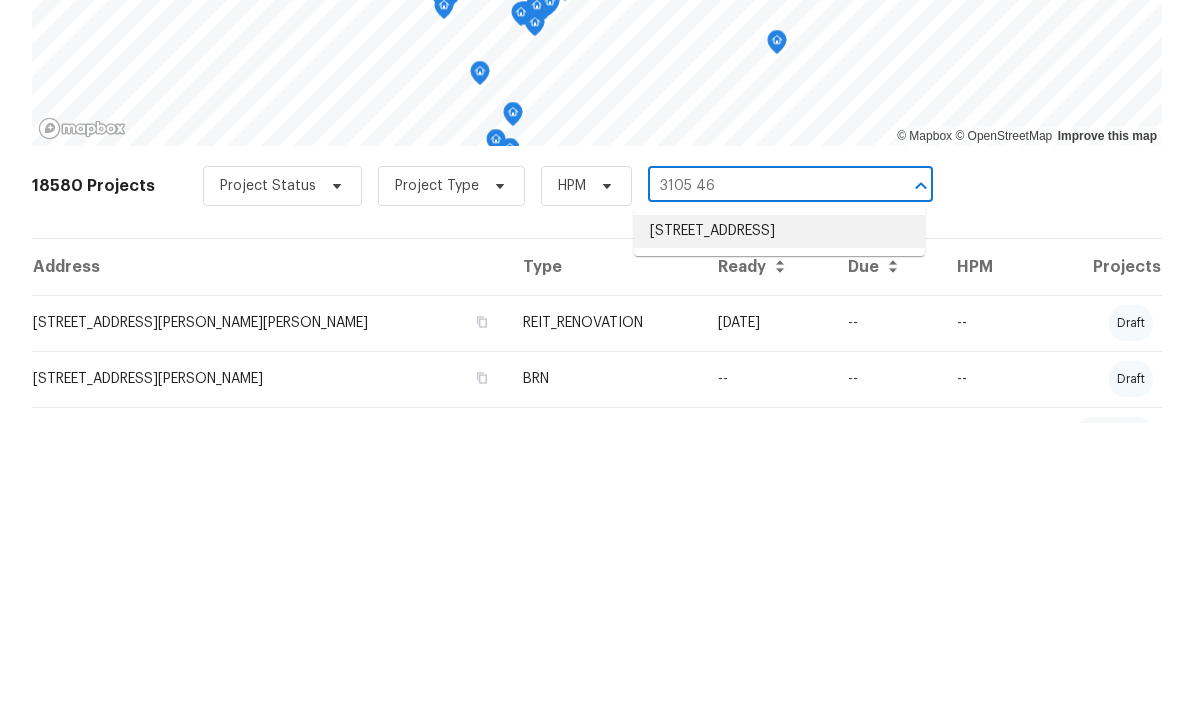 click on "[STREET_ADDRESS]" at bounding box center (779, 532) 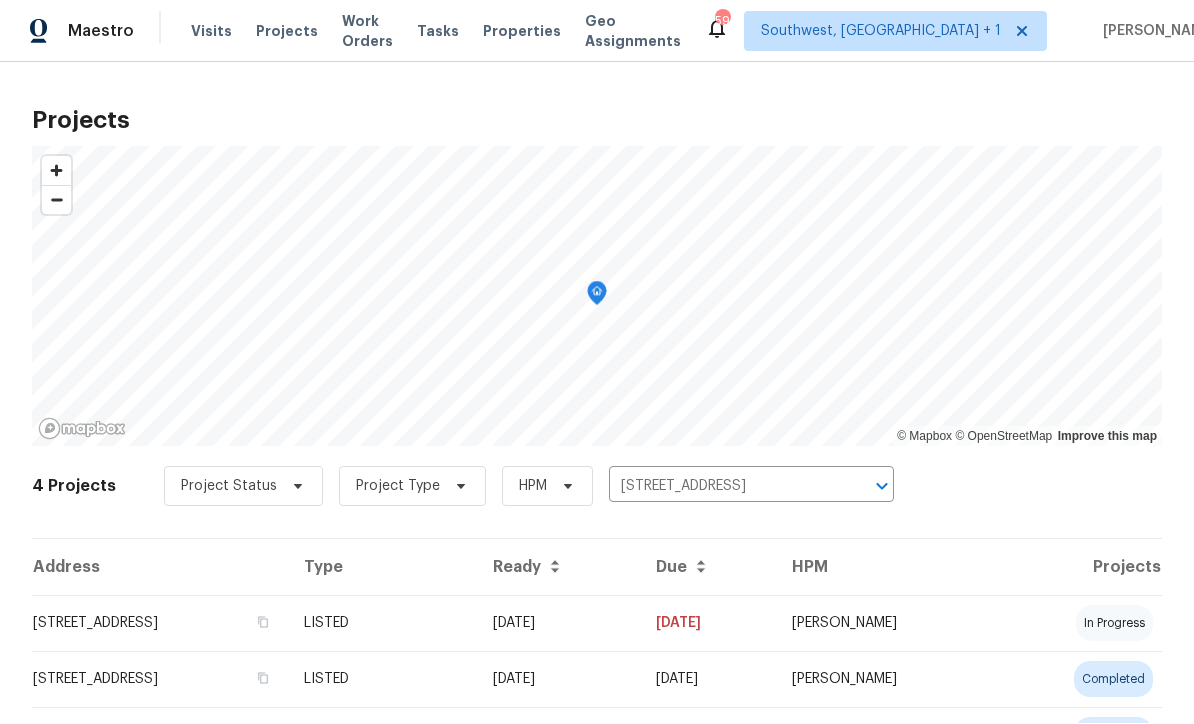 scroll, scrollTop: 1, scrollLeft: 0, axis: vertical 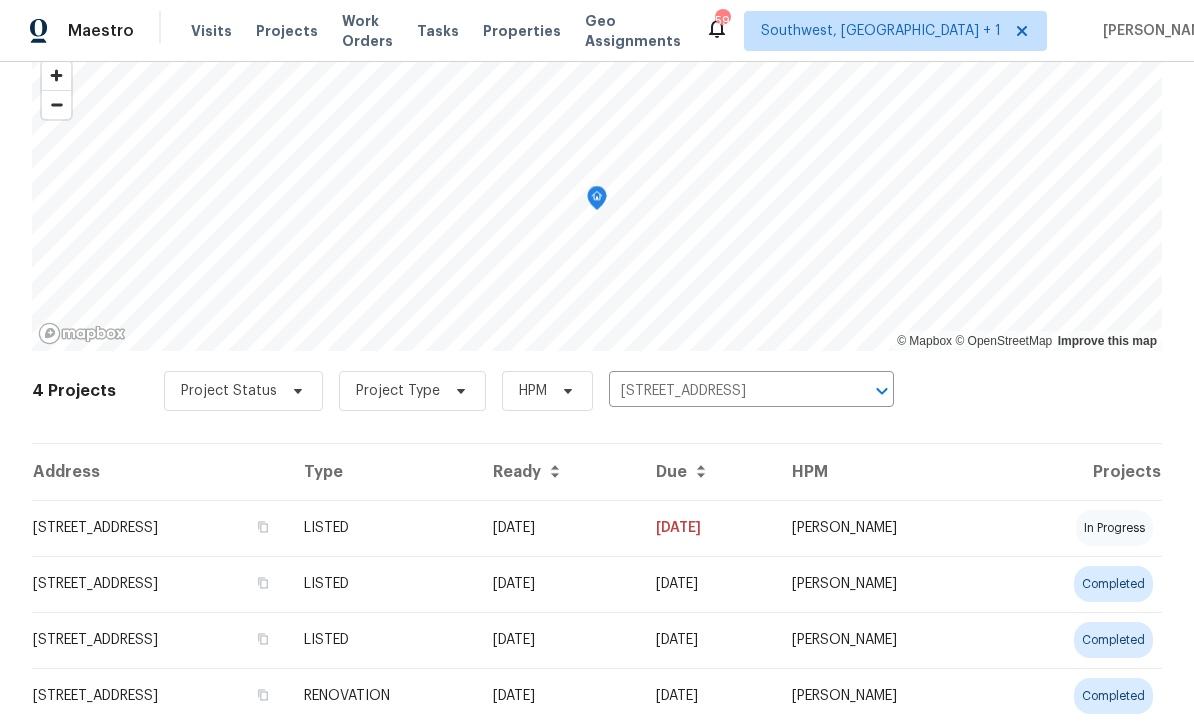 click on "[DATE]" at bounding box center [558, 529] 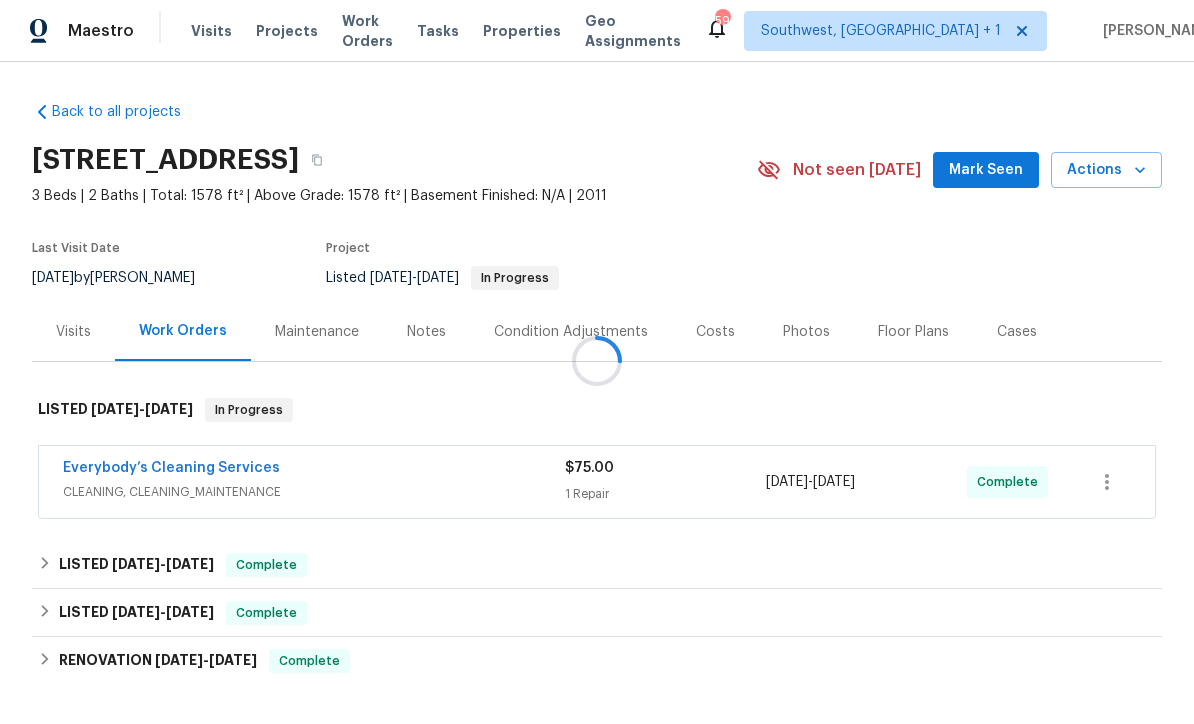 scroll, scrollTop: 1, scrollLeft: 0, axis: vertical 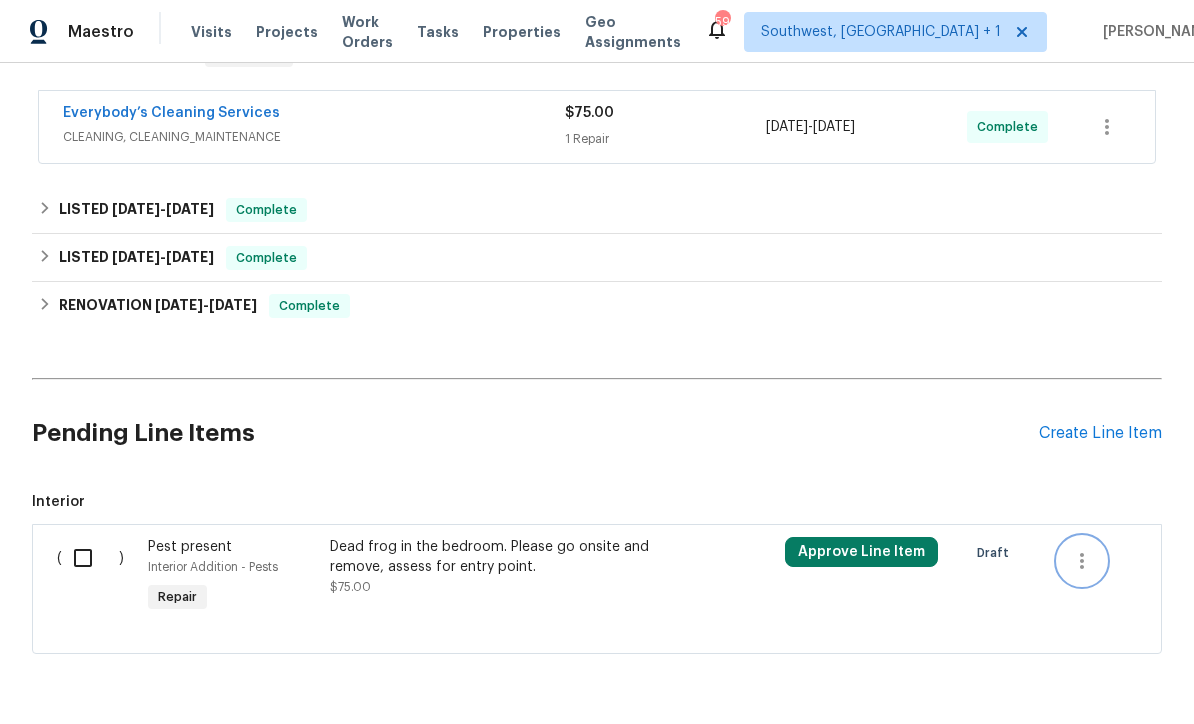 click 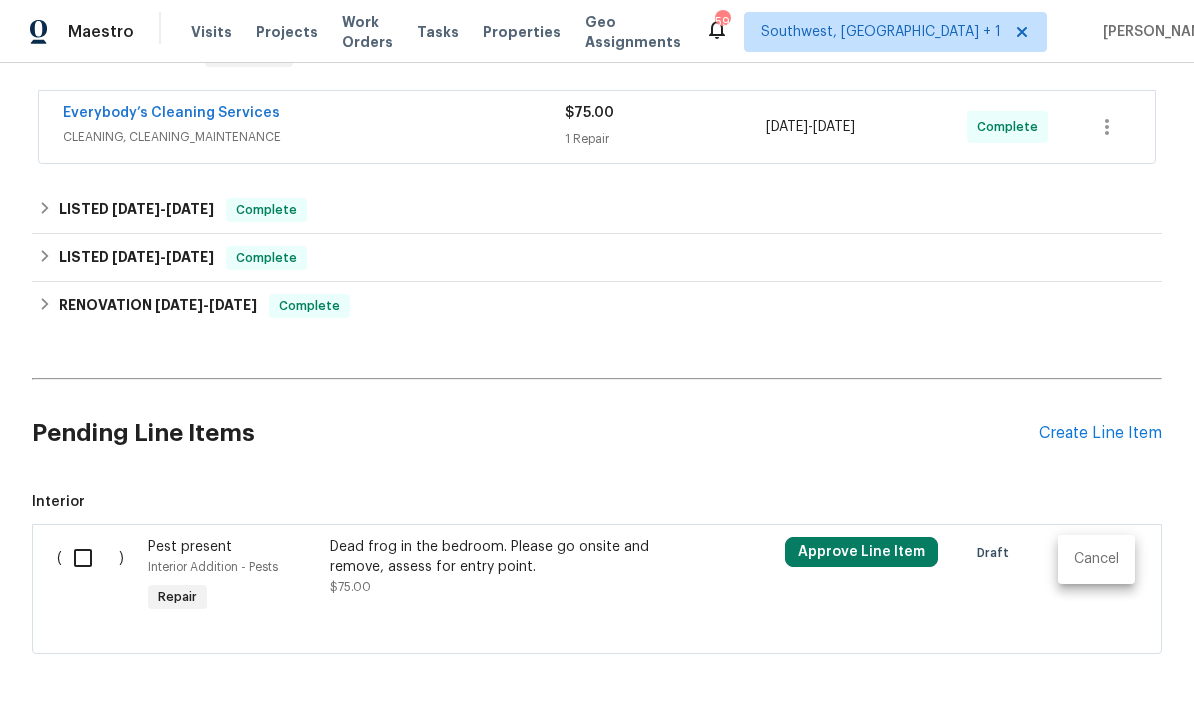 click on "Cancel" at bounding box center [1096, 559] 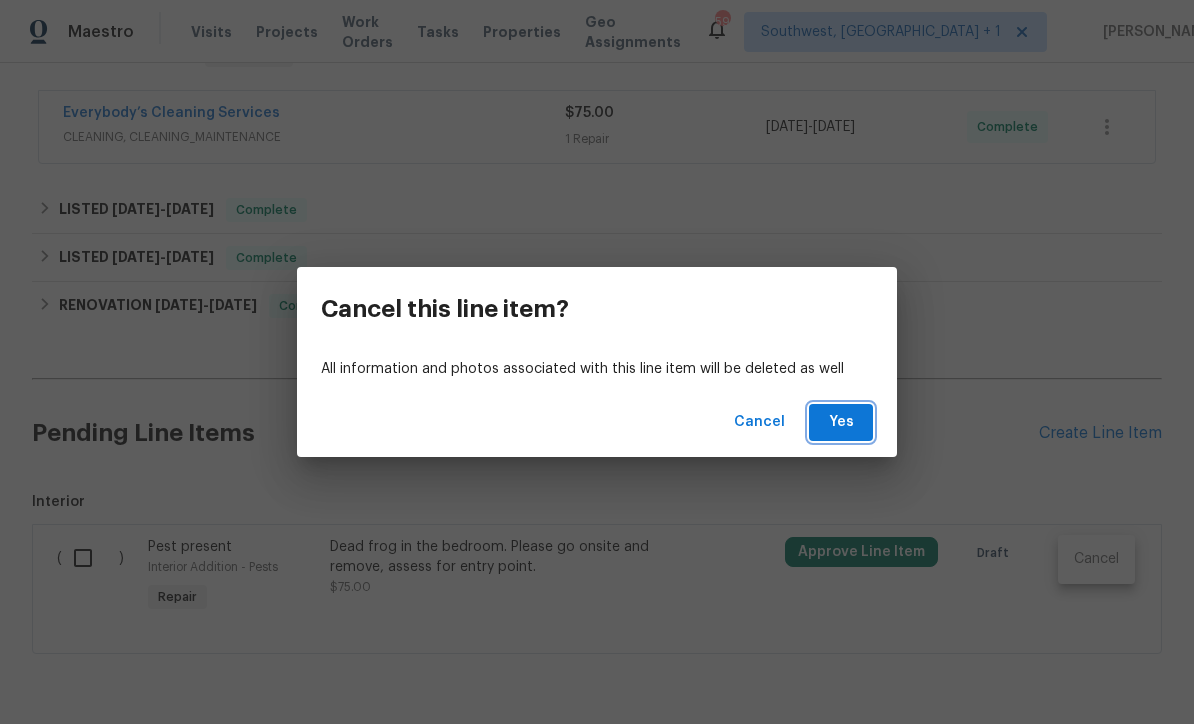 click on "Yes" at bounding box center (841, 422) 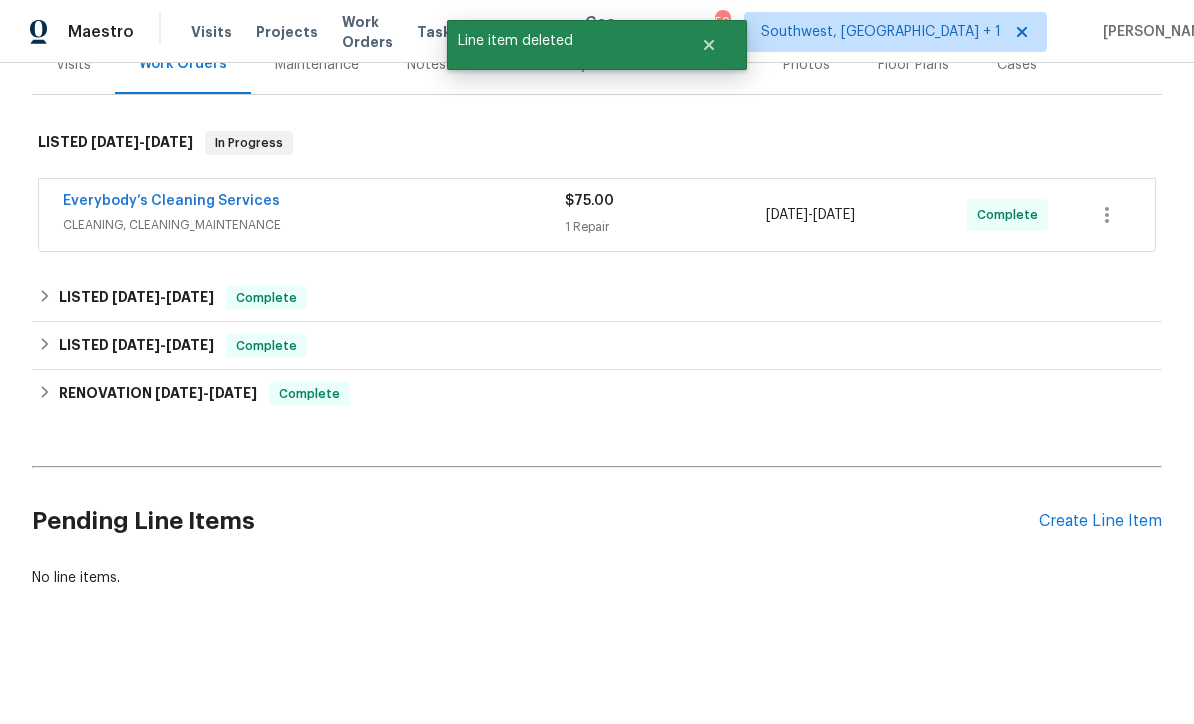 scroll, scrollTop: 201, scrollLeft: 0, axis: vertical 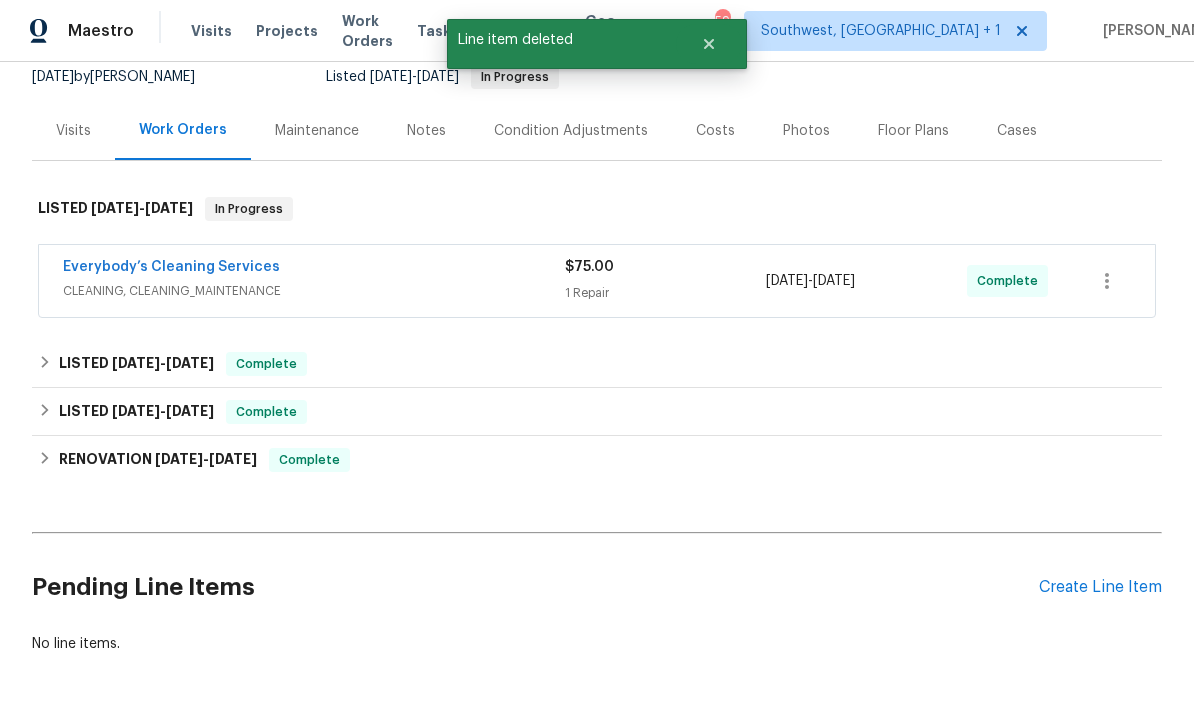click on "Create Line Item" at bounding box center [1100, 588] 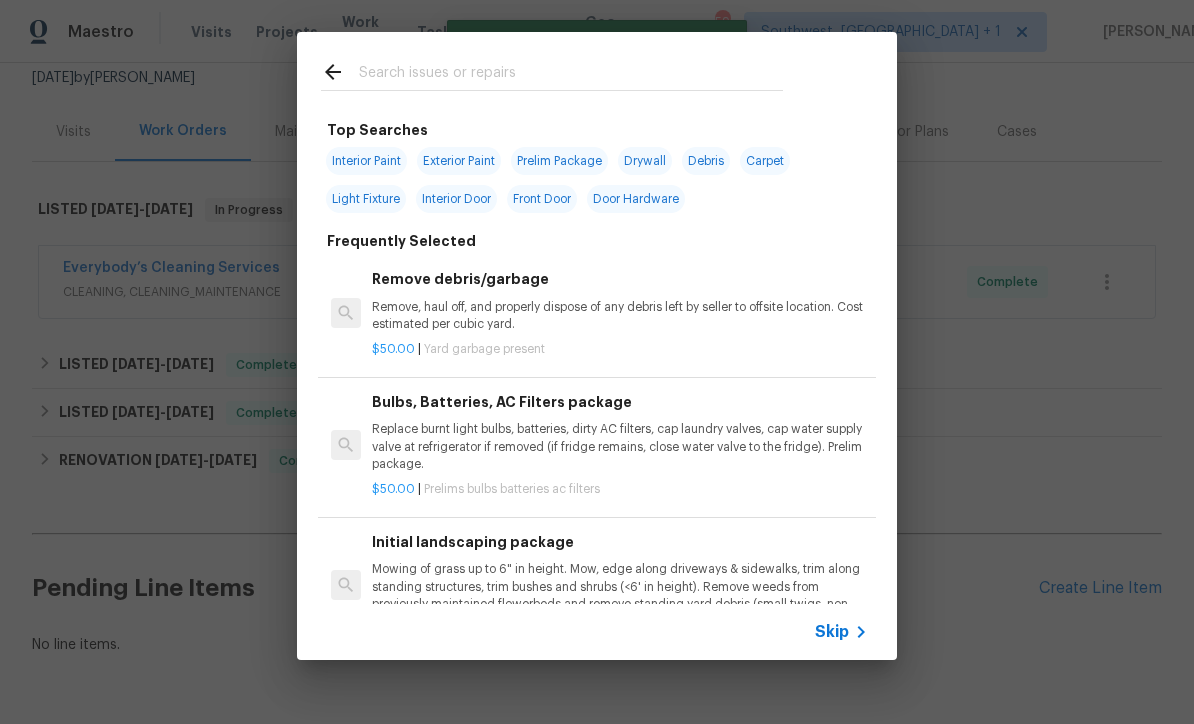 click on "Skip" at bounding box center (844, 632) 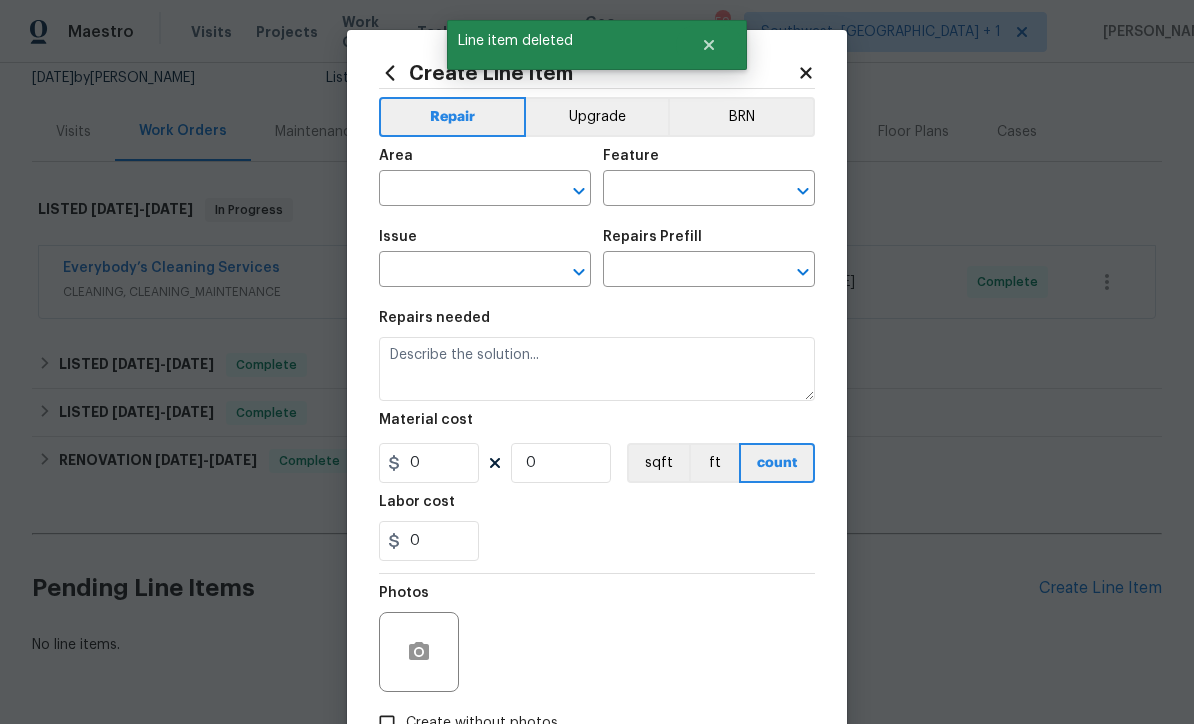 click on "Area ​" at bounding box center [485, 177] 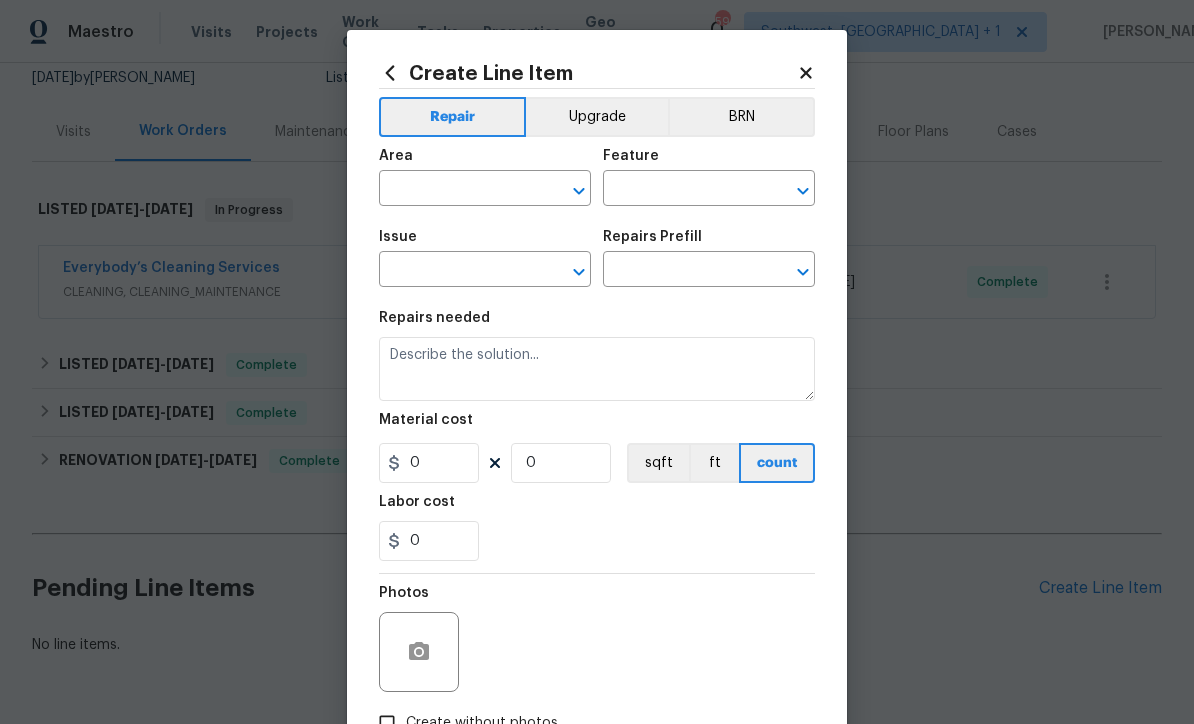 click at bounding box center (457, 190) 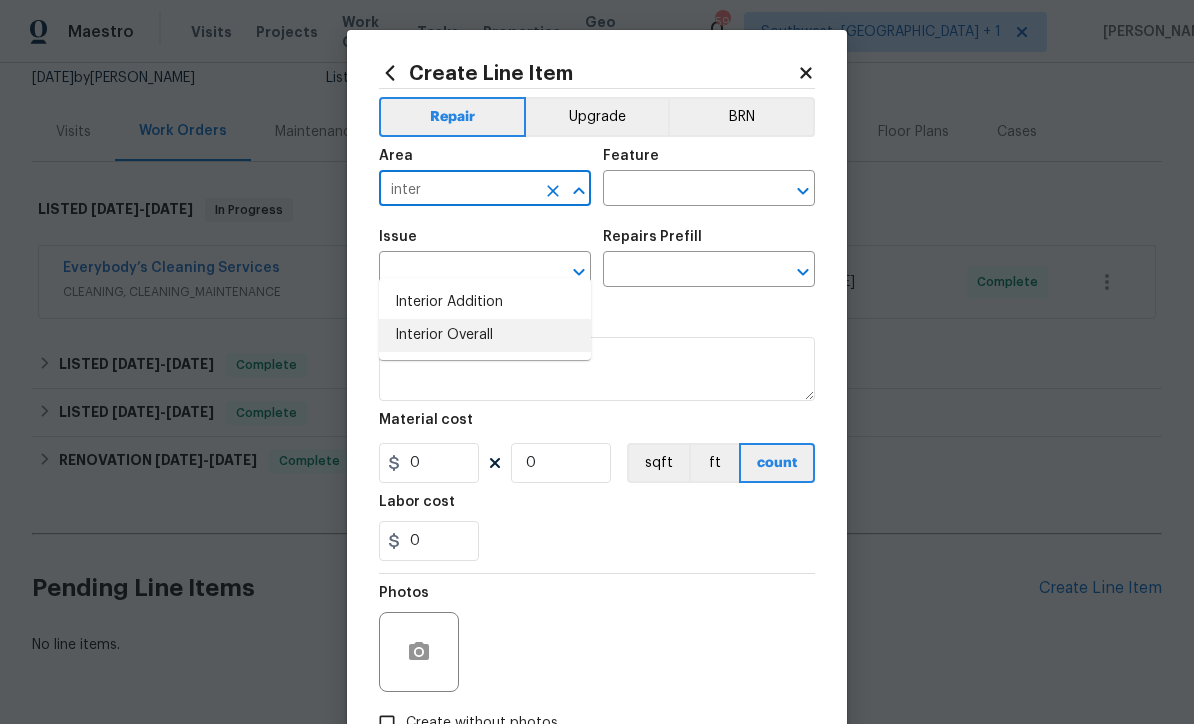 click on "Interior Overall" at bounding box center (485, 335) 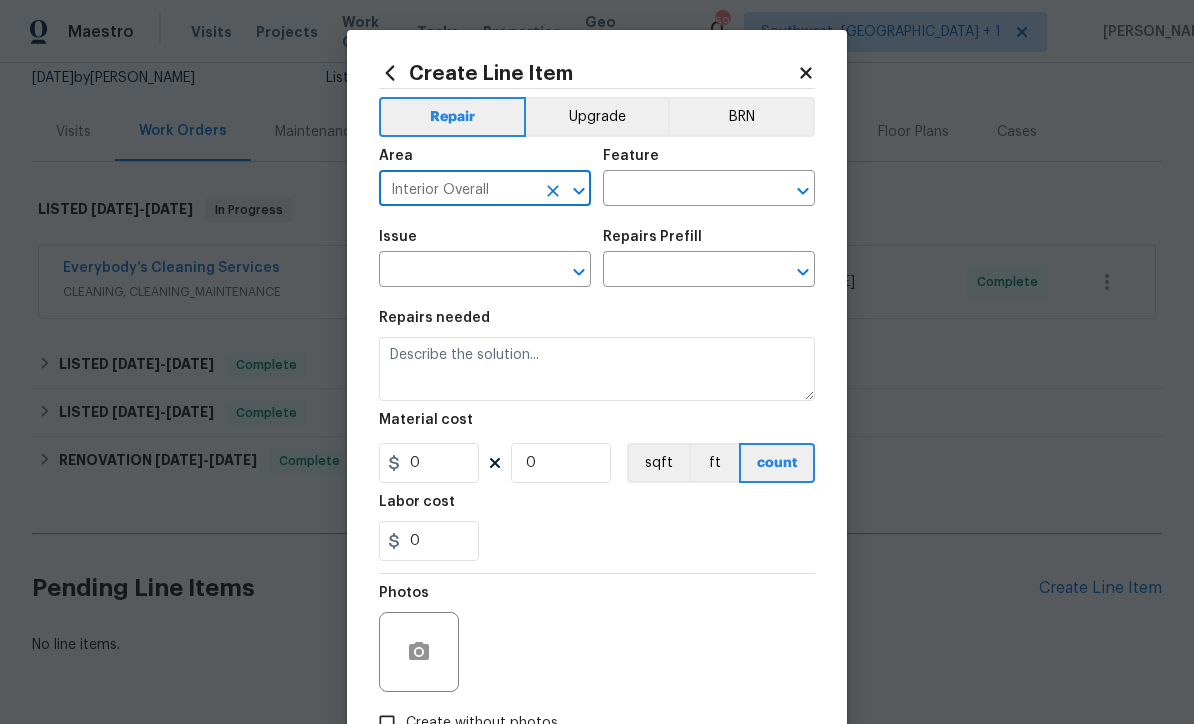click at bounding box center (681, 190) 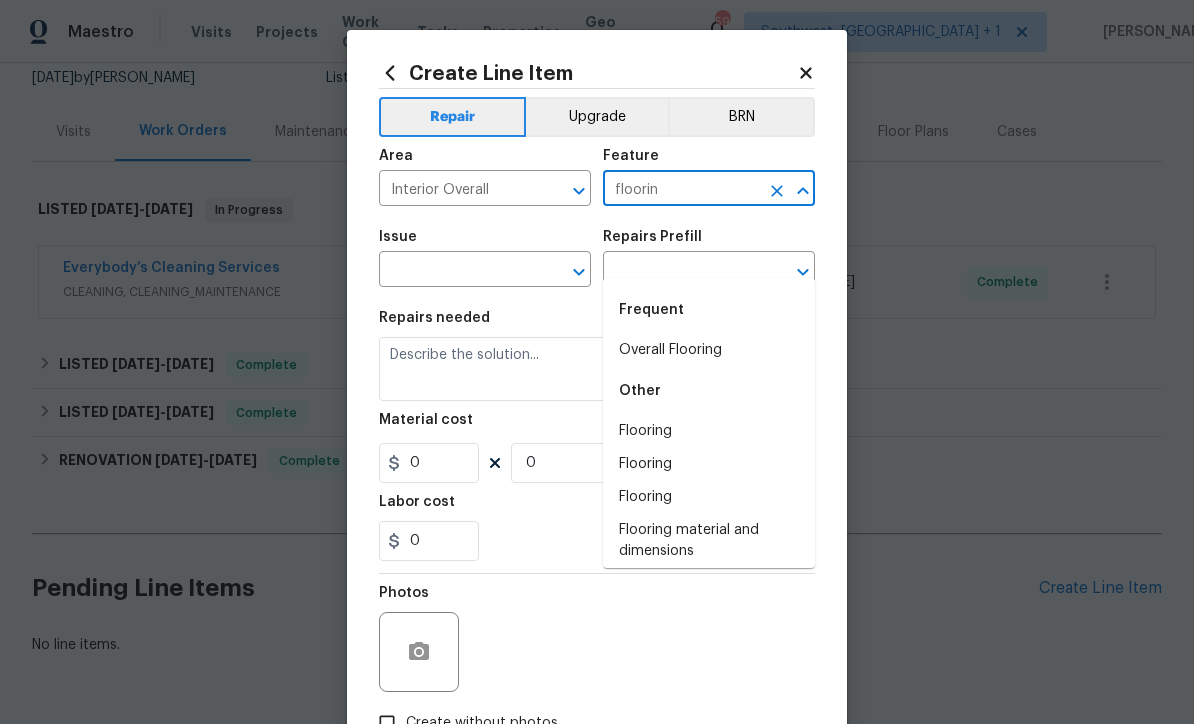 click on "Overall Flooring" at bounding box center (709, 350) 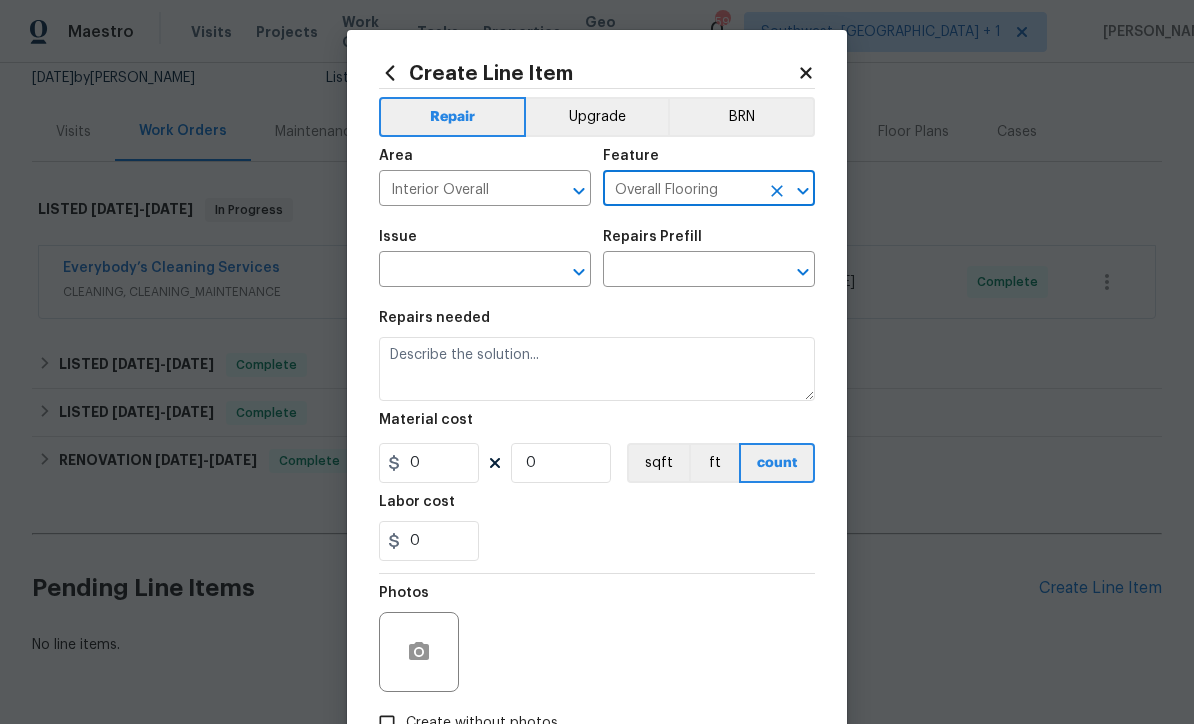 click at bounding box center (457, 271) 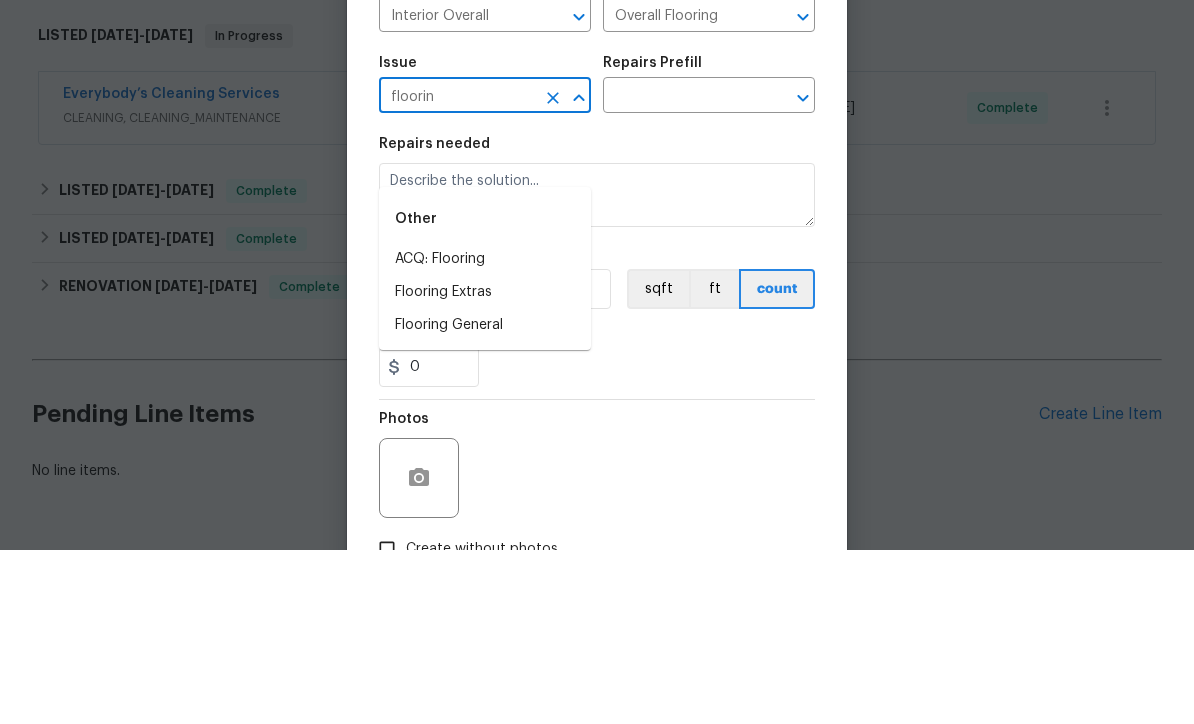 click on "Flooring General" at bounding box center [485, 499] 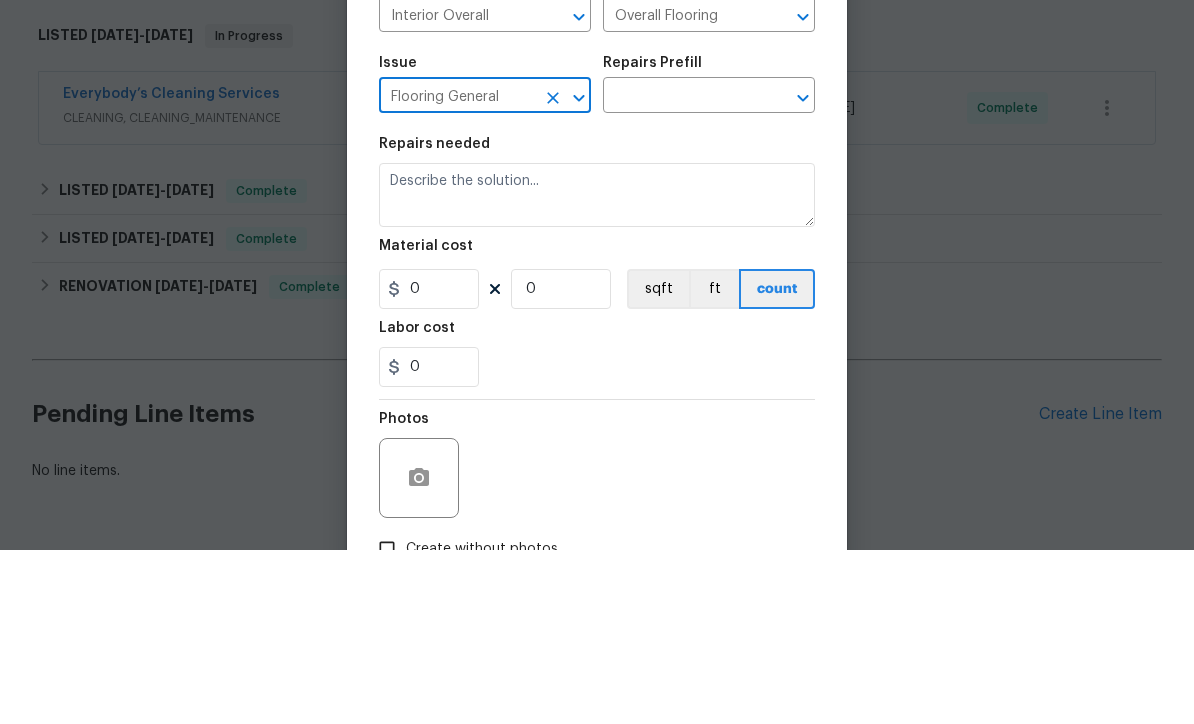 click at bounding box center [681, 271] 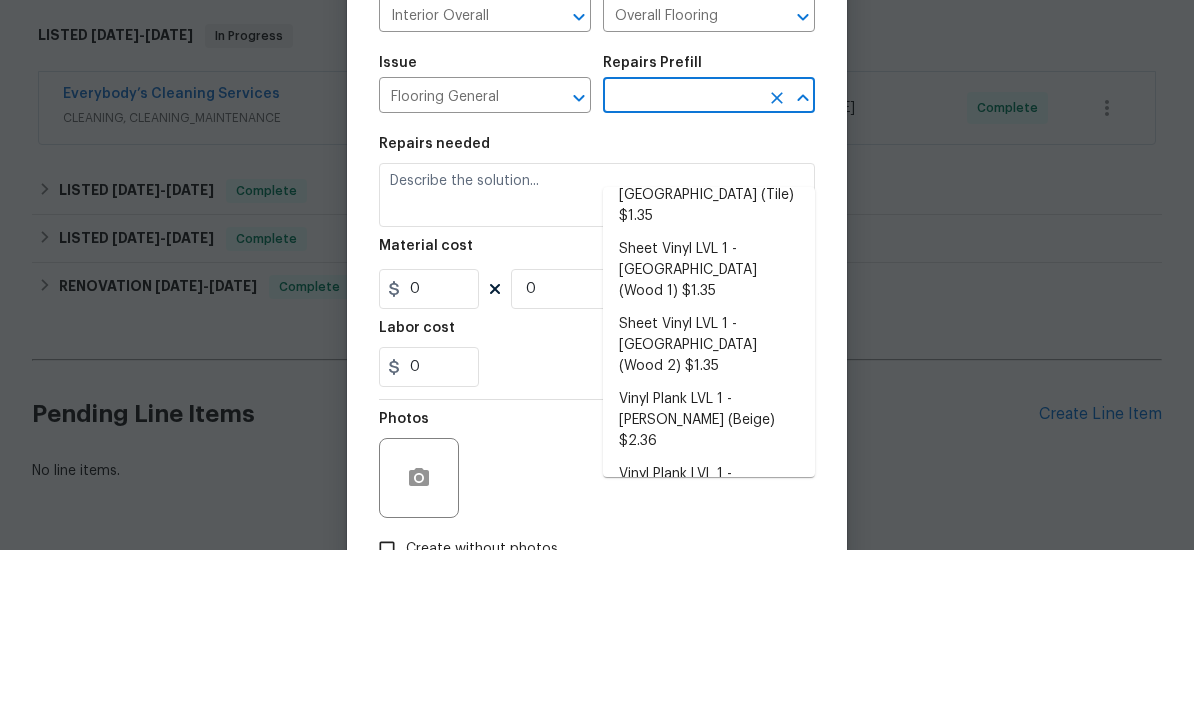 scroll, scrollTop: 294, scrollLeft: 0, axis: vertical 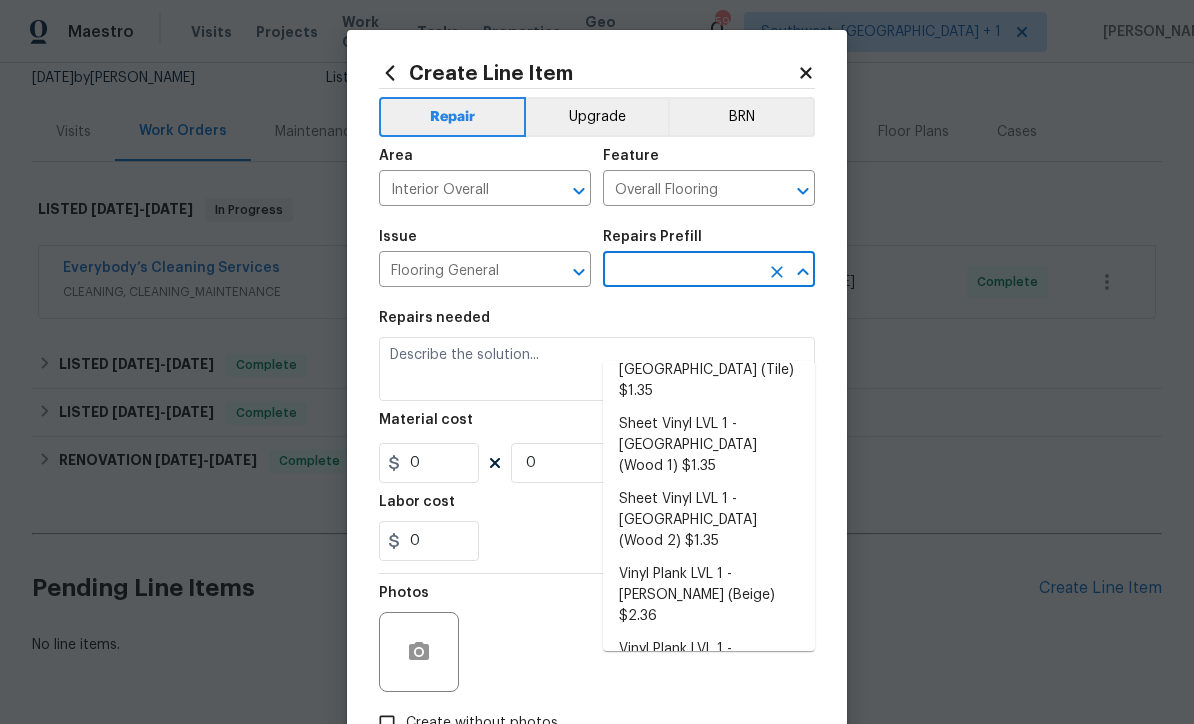 click on "Vinyl Plank LVL 2 - Best Door 4.5 (Beige) $3.65" at bounding box center [709, 735] 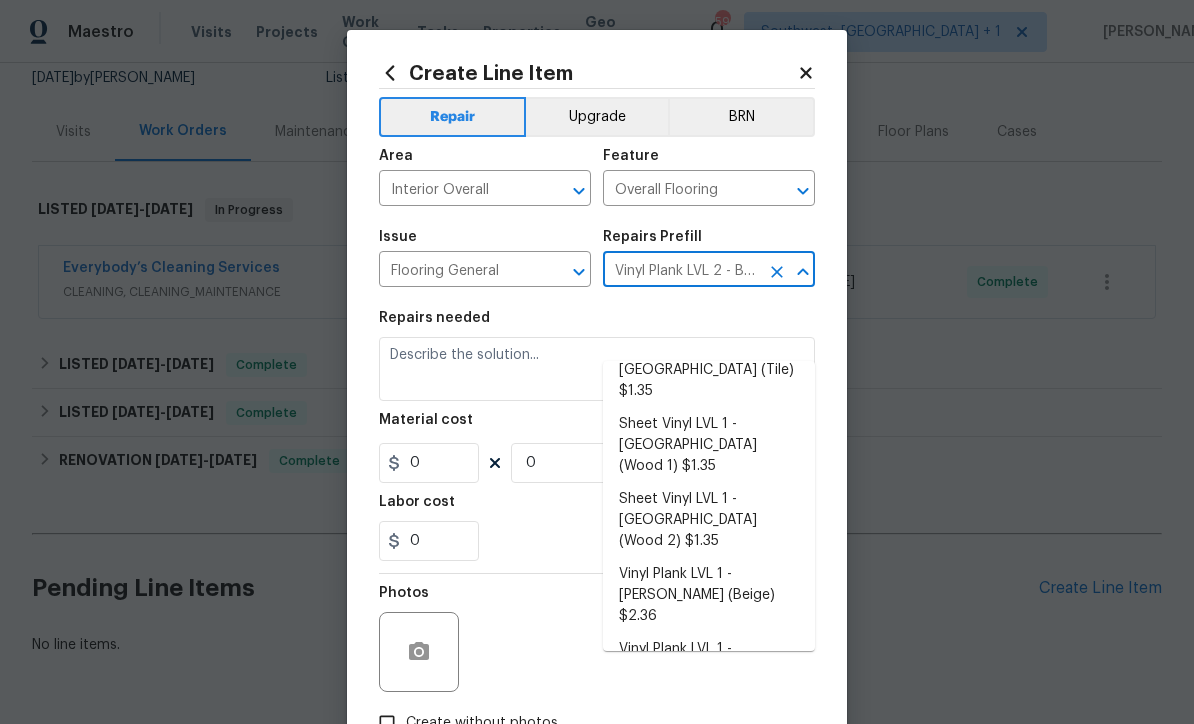 type 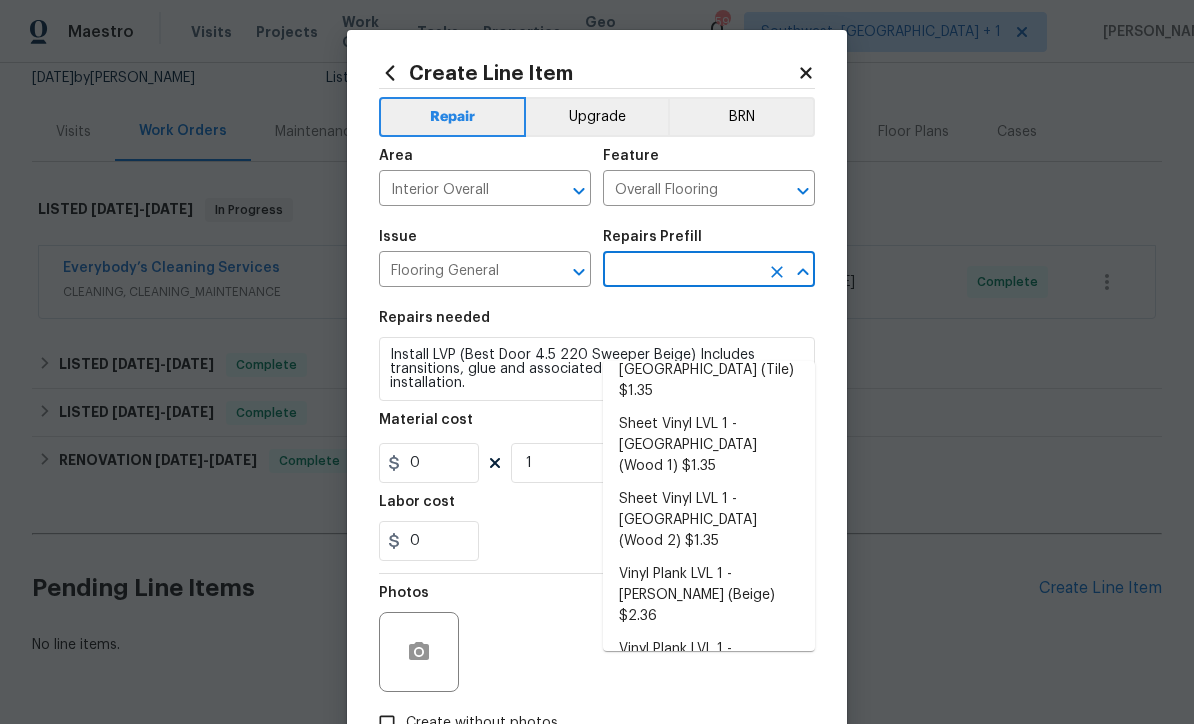 type on "Vinyl Plank LVL 2 - Best Door 4.5 (Beige) $3.65" 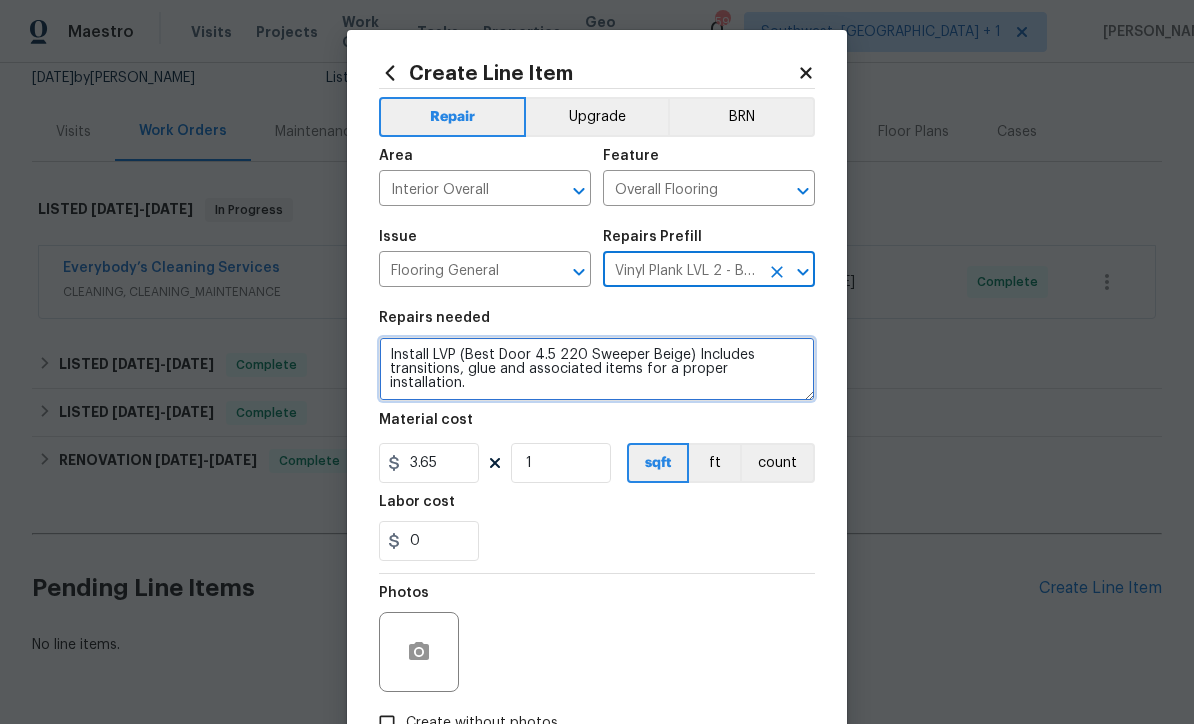 click on "Install LVP (Best Door 4.5 220 Sweeper Beige) Includes transitions, glue and associated items for a proper installation." at bounding box center (597, 369) 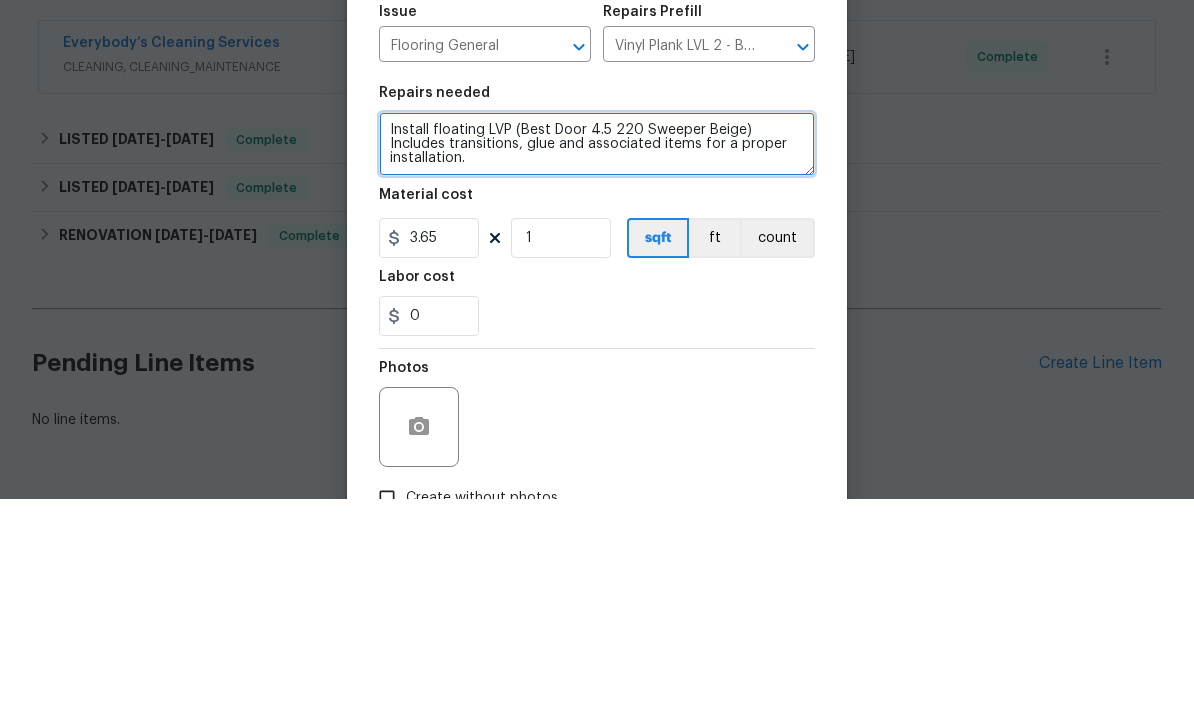 click on "Install floating LVP (Best Door 4.5 220 Sweeper Beige) Includes transitions, glue and associated items for a proper installation." at bounding box center [597, 369] 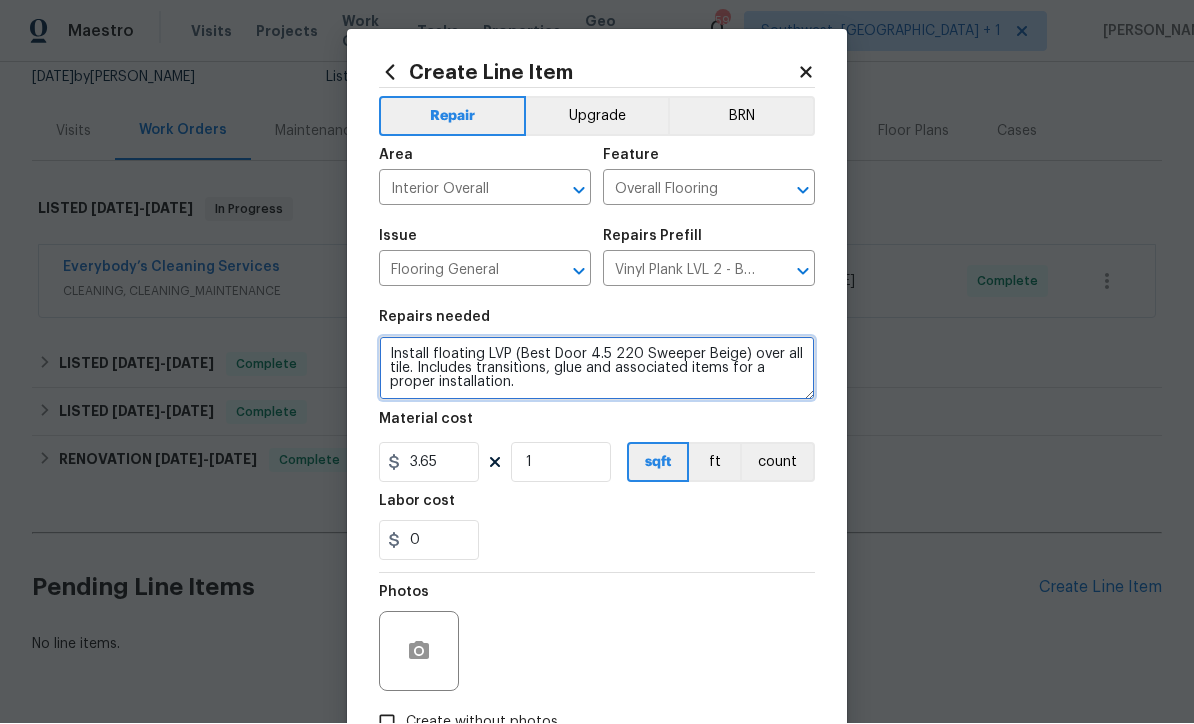 type on "Install floating LVP (Best Door 4.5 220 Sweeper Beige) over all tile. Includes transitions, glue and associated items for a proper installation." 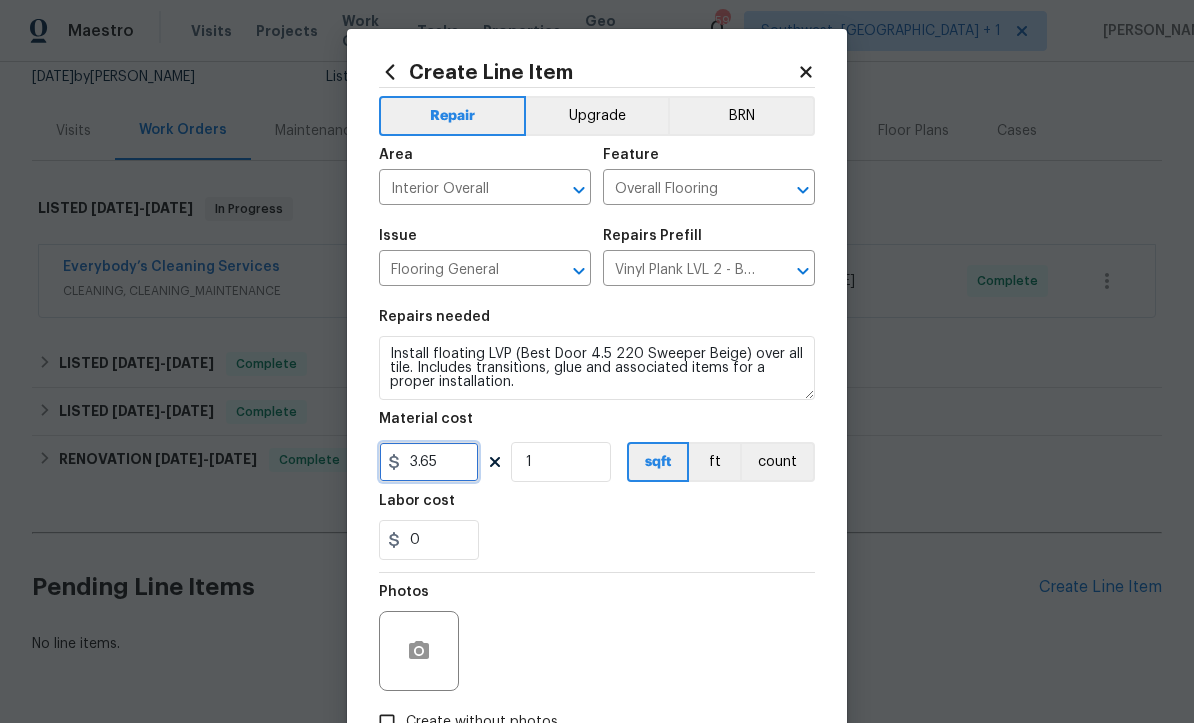 click on "3.65" at bounding box center [429, 463] 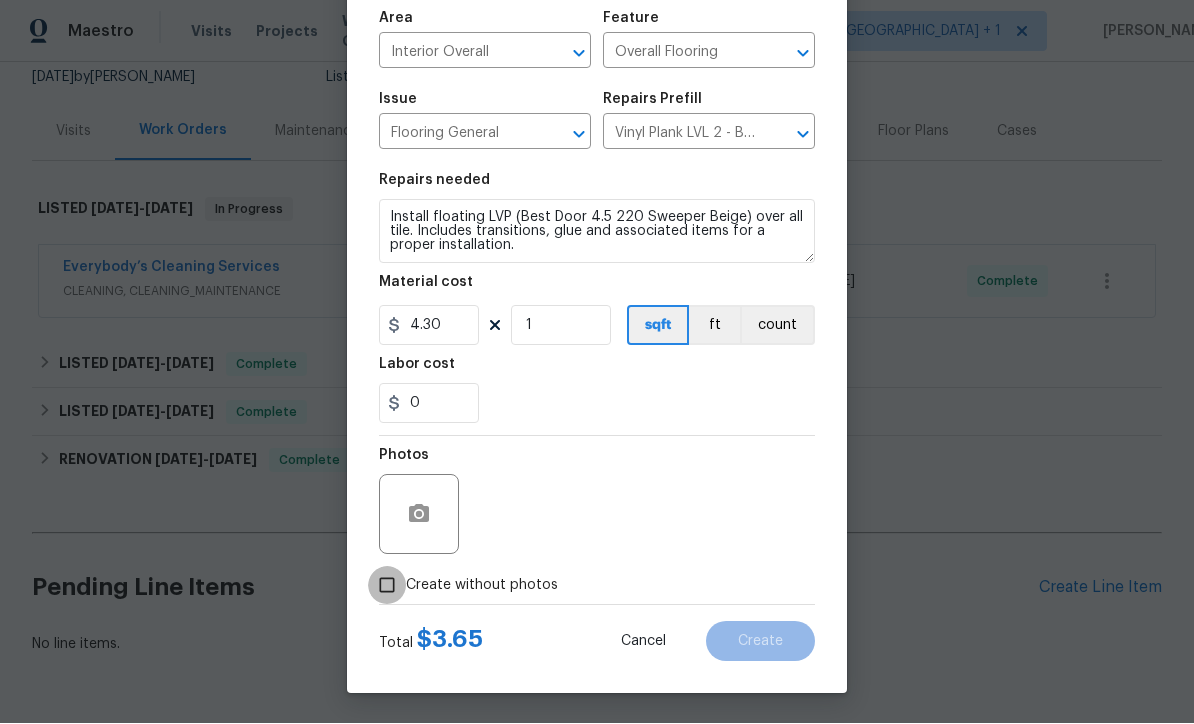scroll, scrollTop: 141, scrollLeft: 0, axis: vertical 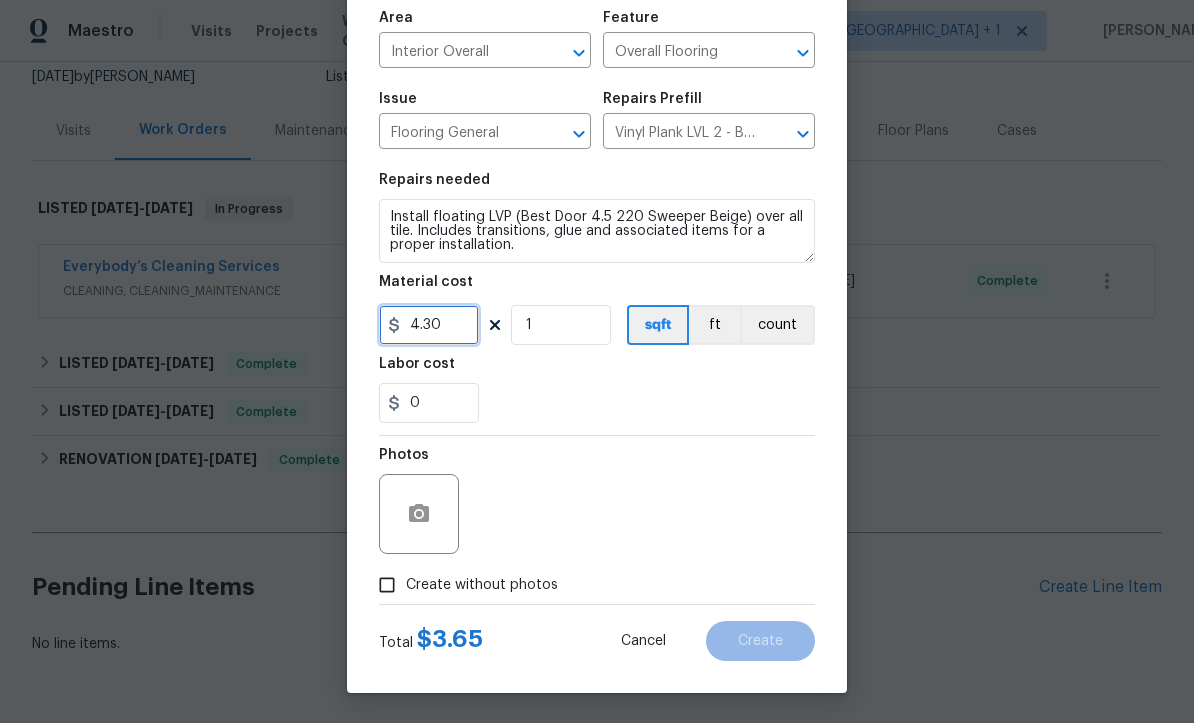 type on "4.30" 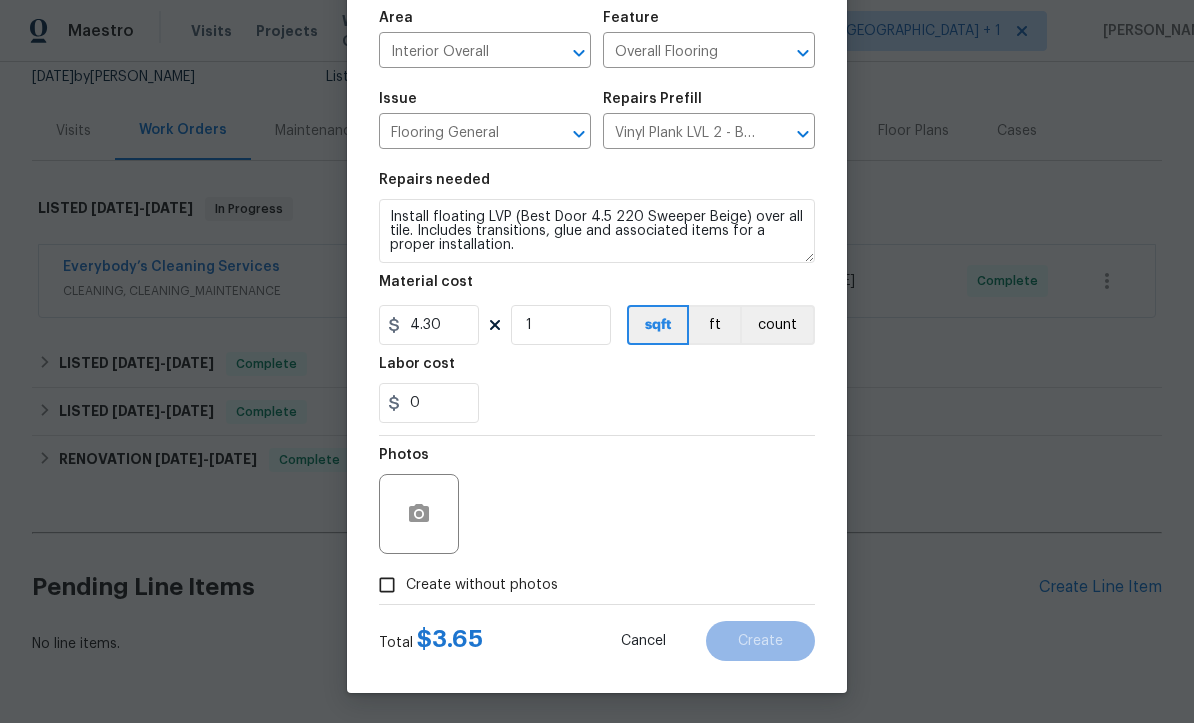 click on "Create without photos" at bounding box center (387, 586) 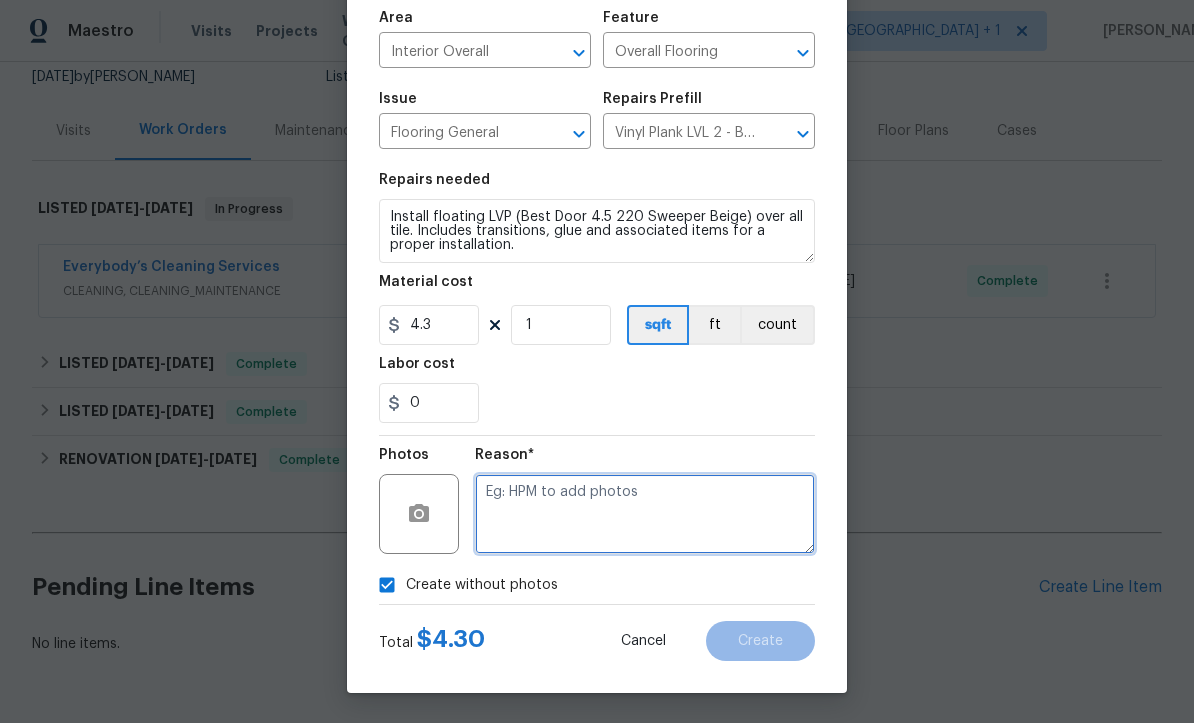 click at bounding box center (645, 515) 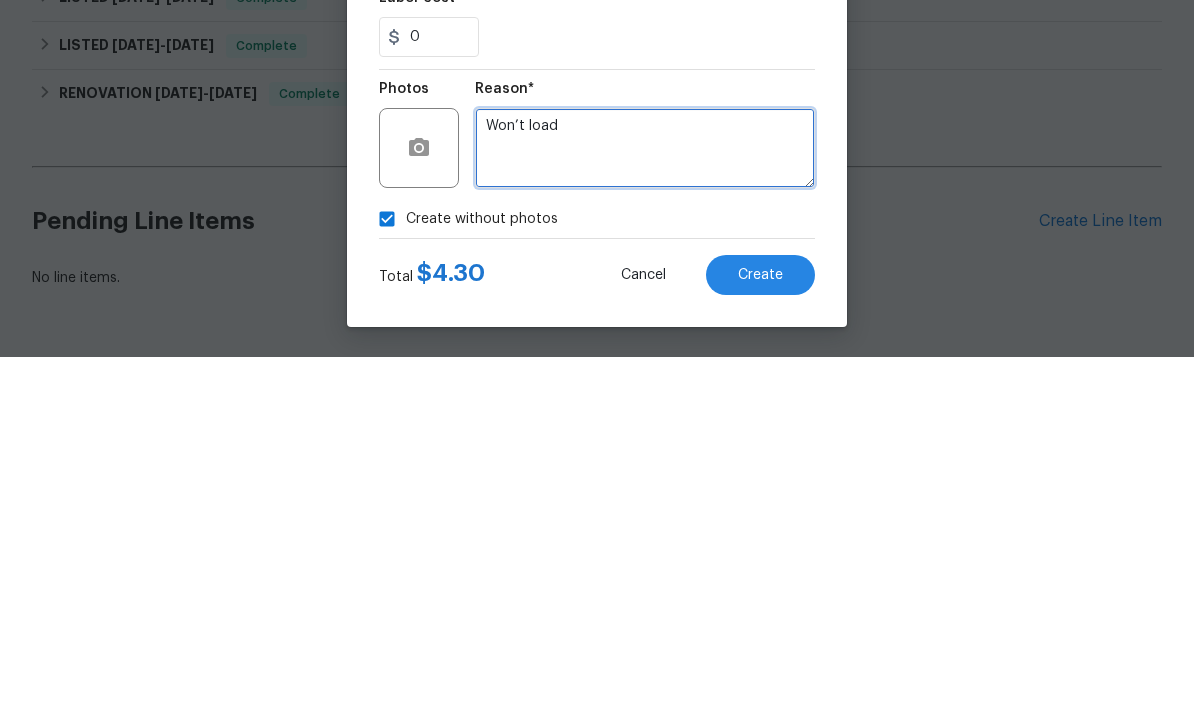 type on "Won’t load" 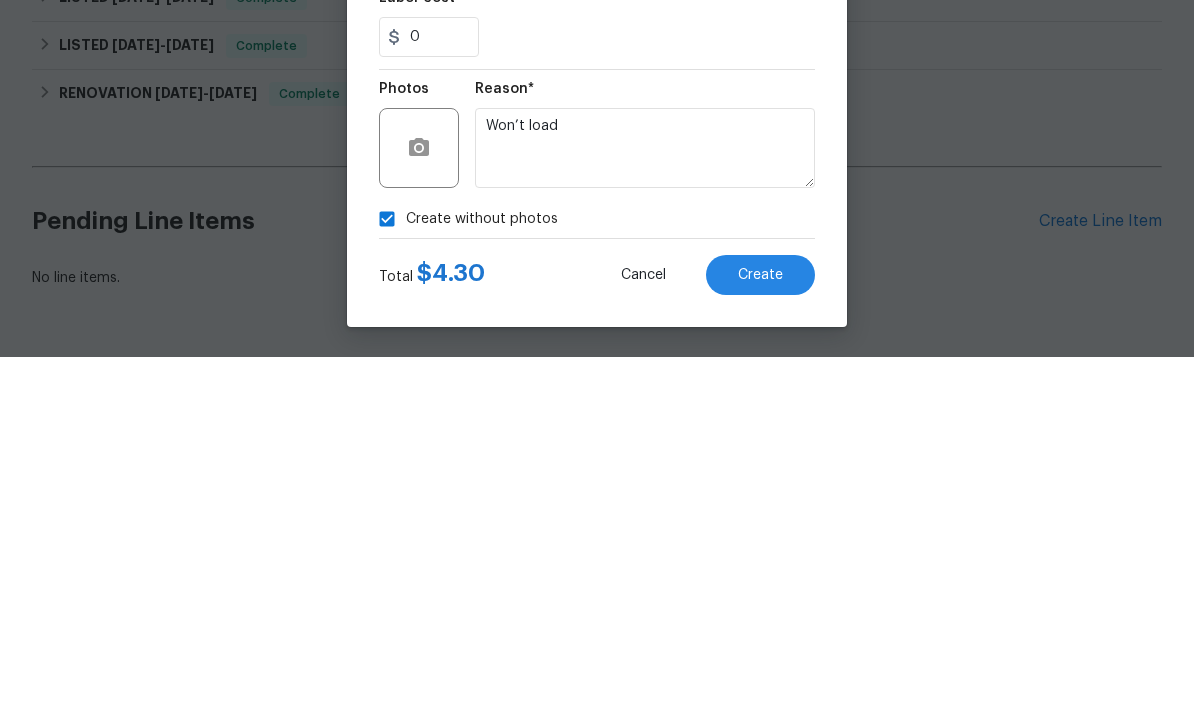 click on "Create" at bounding box center (760, 642) 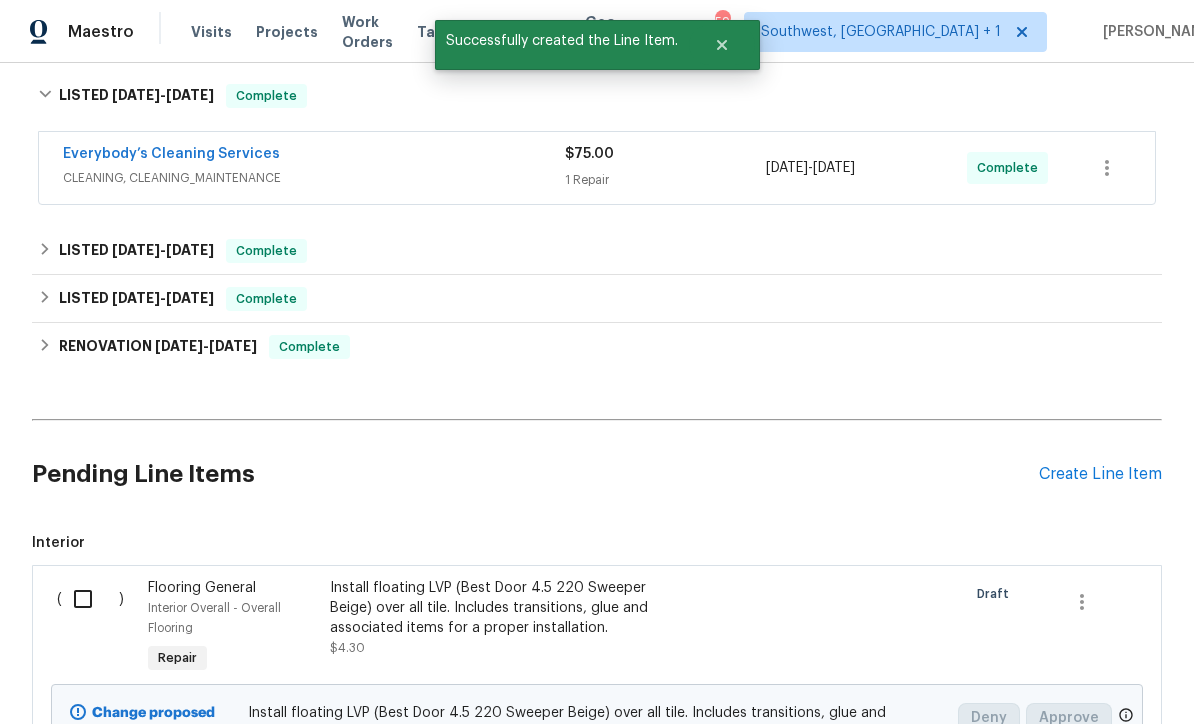 scroll, scrollTop: 396, scrollLeft: 0, axis: vertical 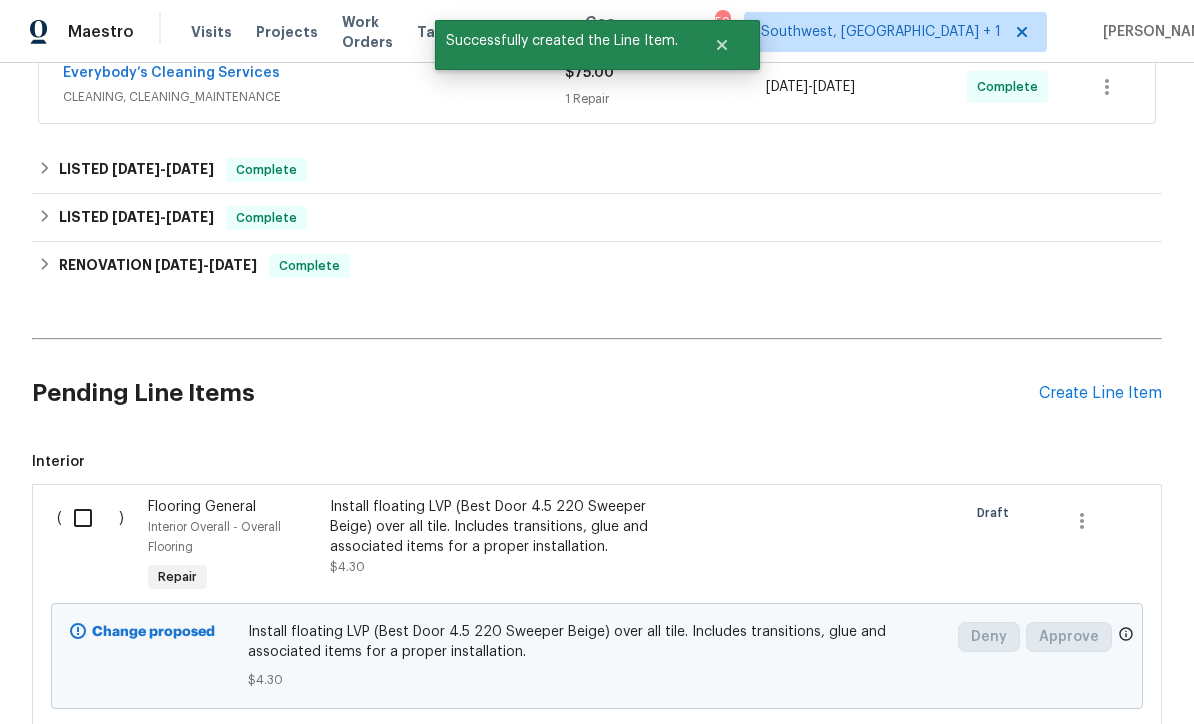 click at bounding box center [90, 518] 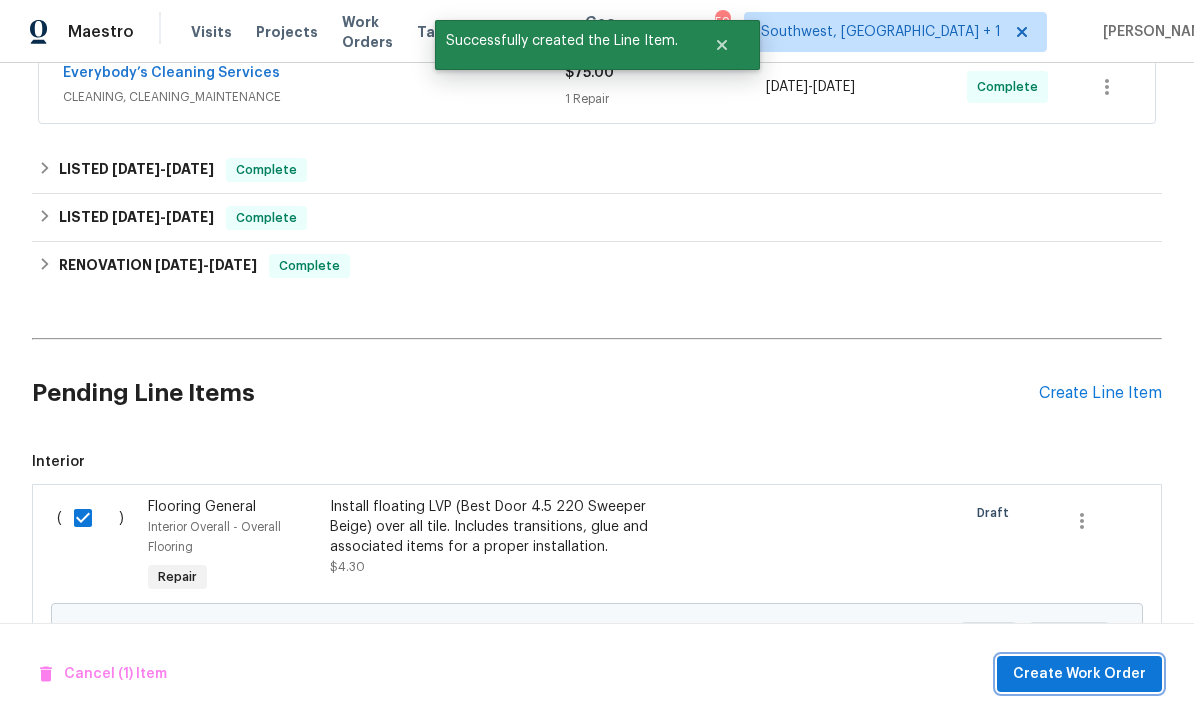 click on "Create Work Order" at bounding box center [1079, 674] 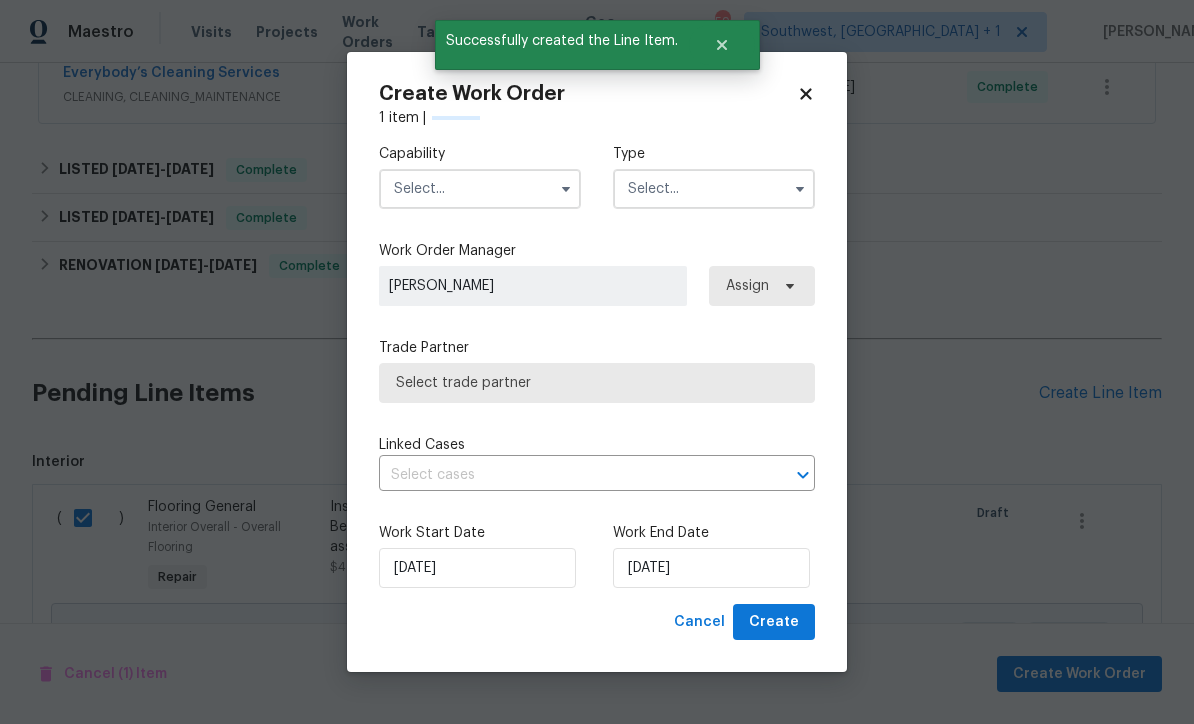 checkbox on "false" 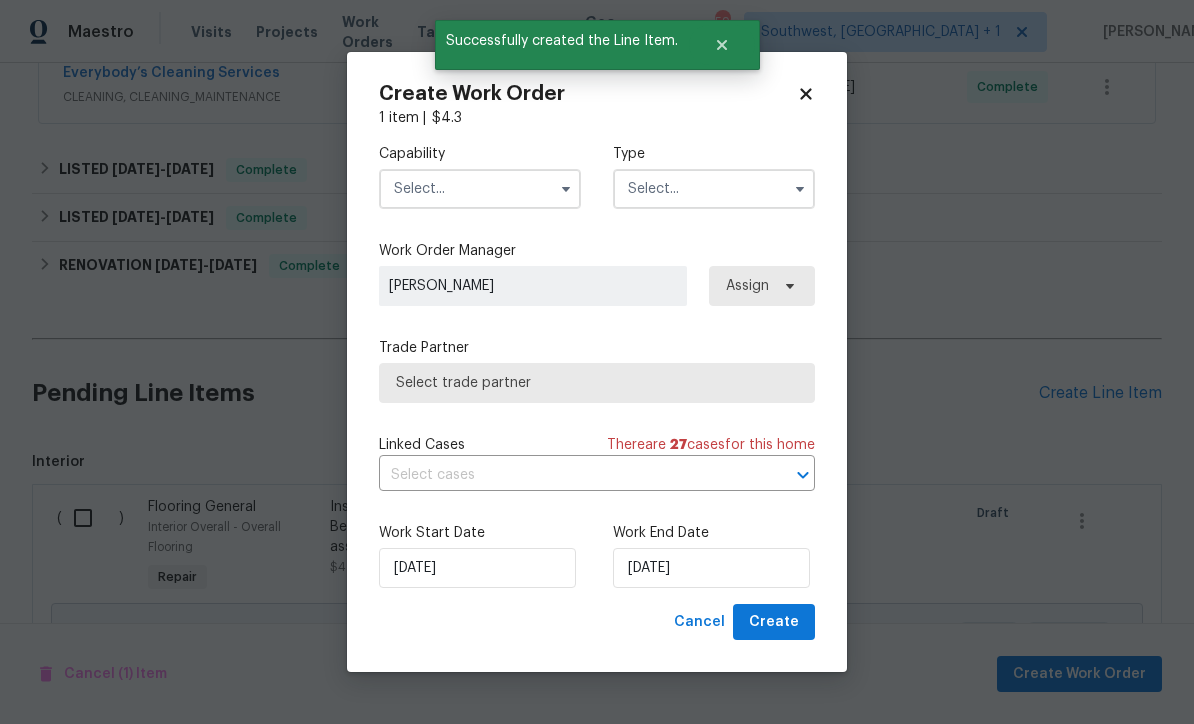 click at bounding box center [480, 189] 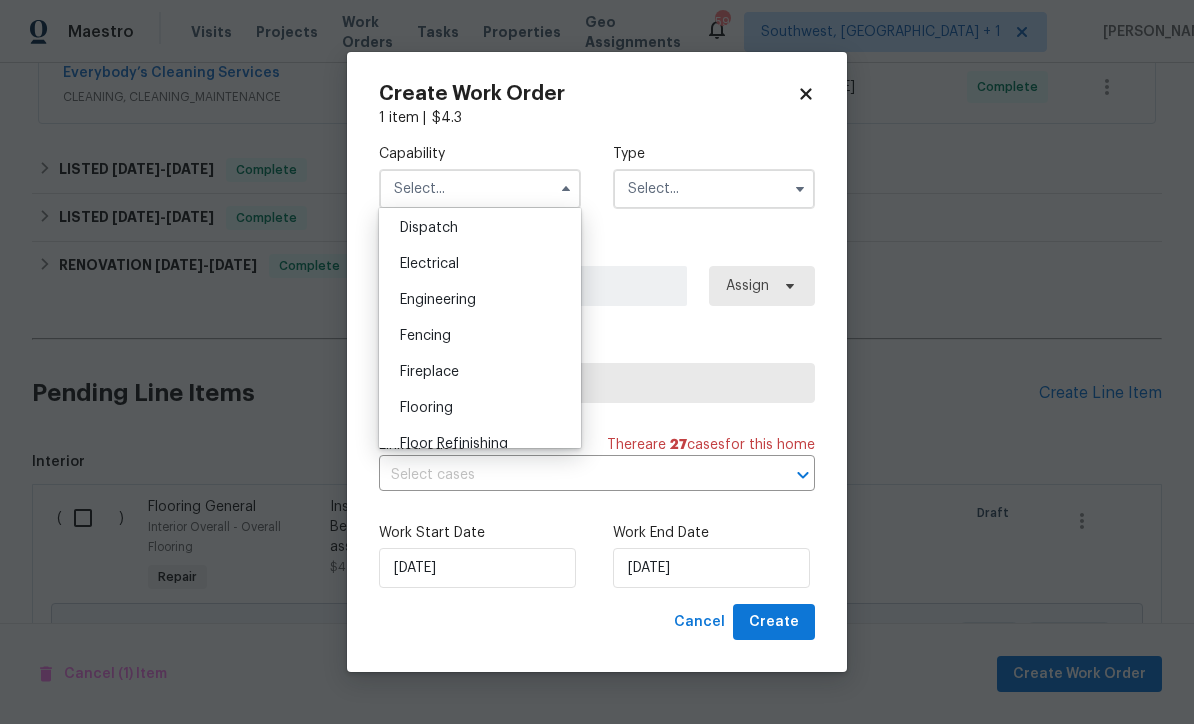scroll, scrollTop: 597, scrollLeft: 0, axis: vertical 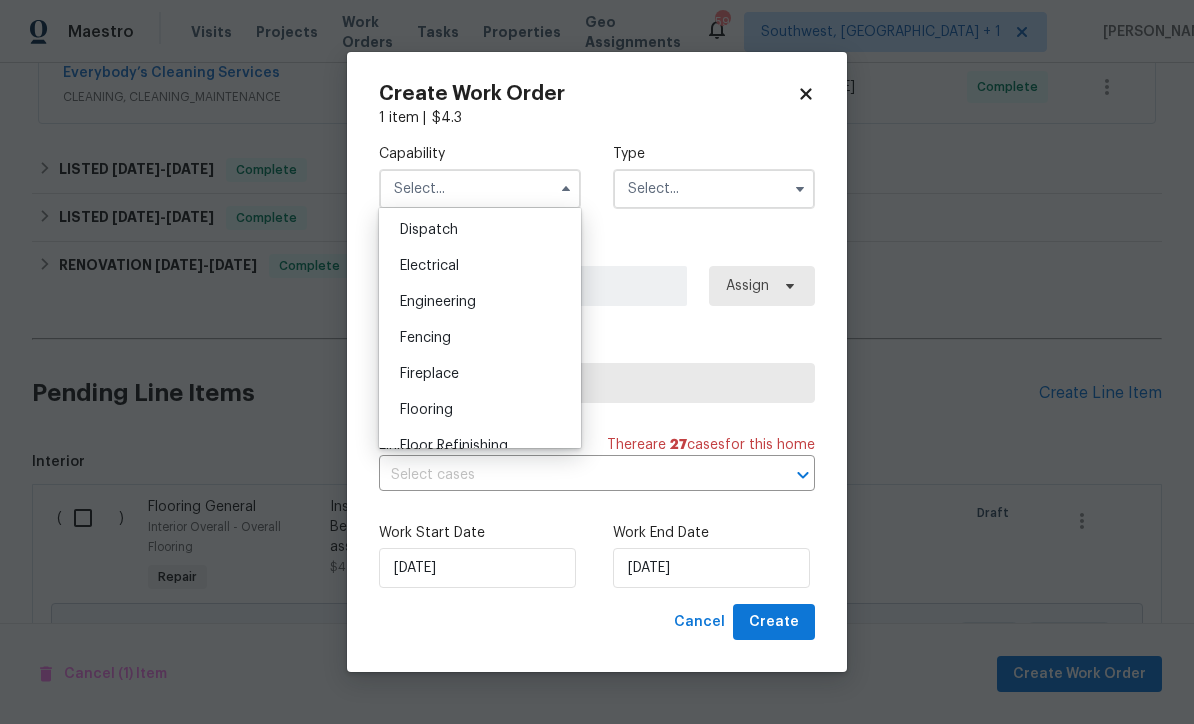 click on "Flooring" at bounding box center [480, 410] 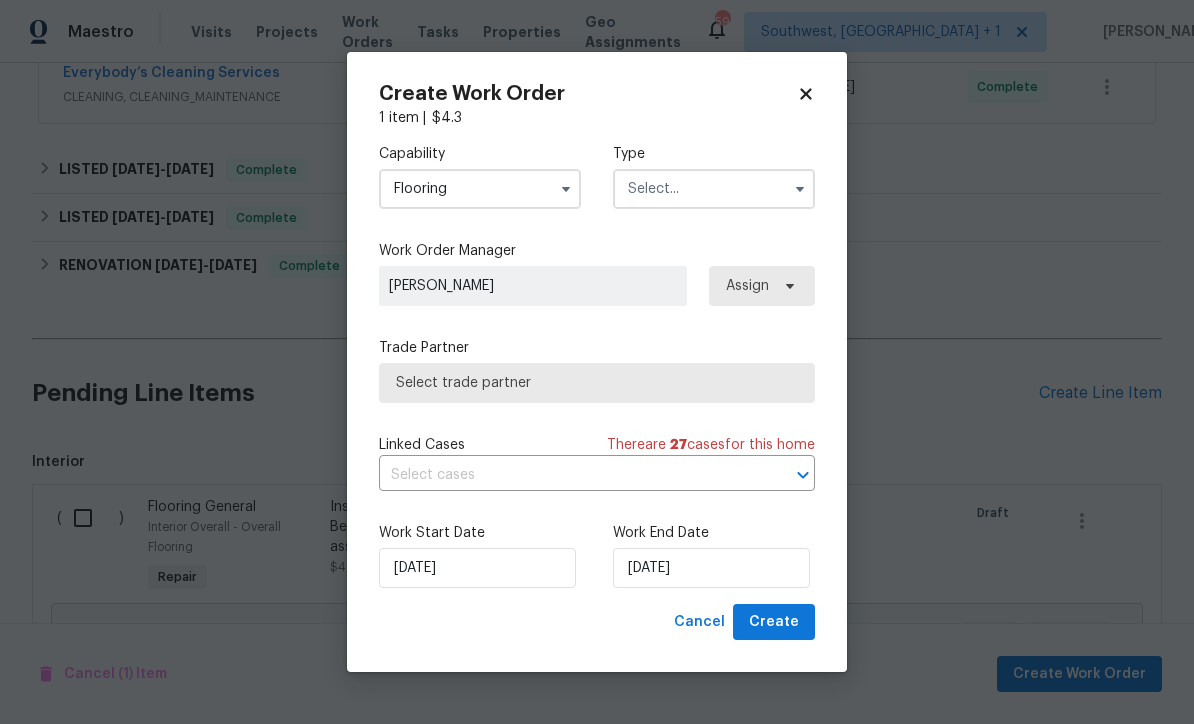 click at bounding box center (714, 189) 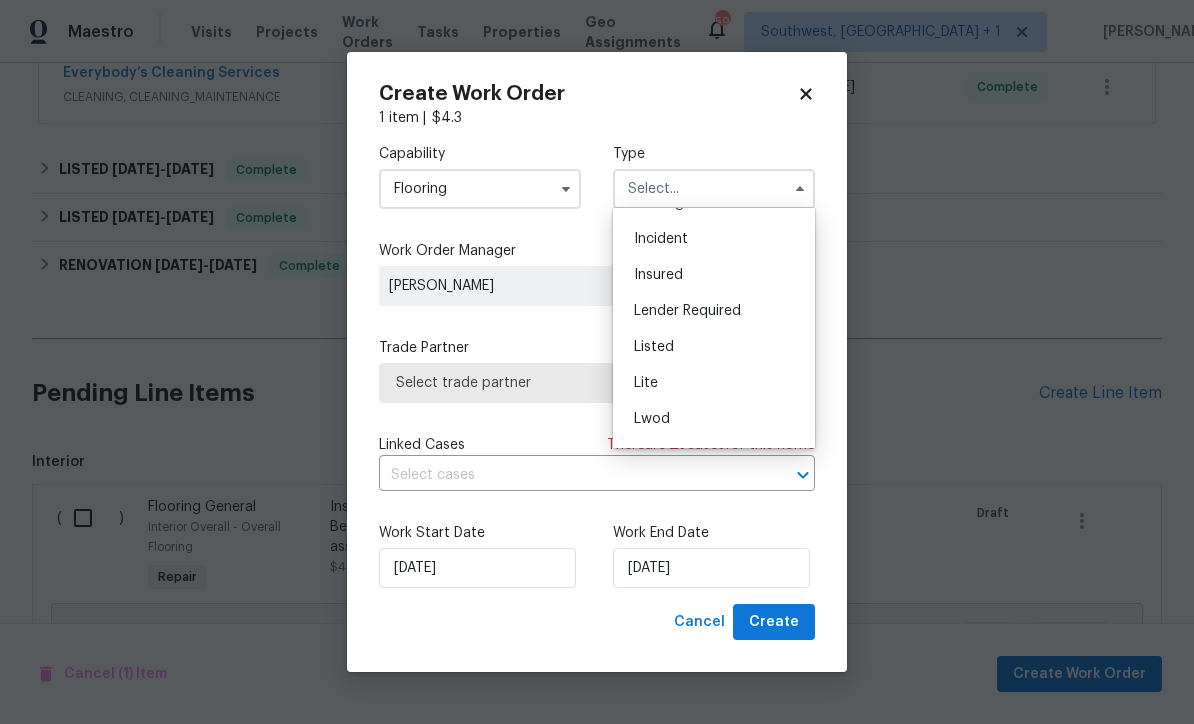 scroll, scrollTop: 97, scrollLeft: 0, axis: vertical 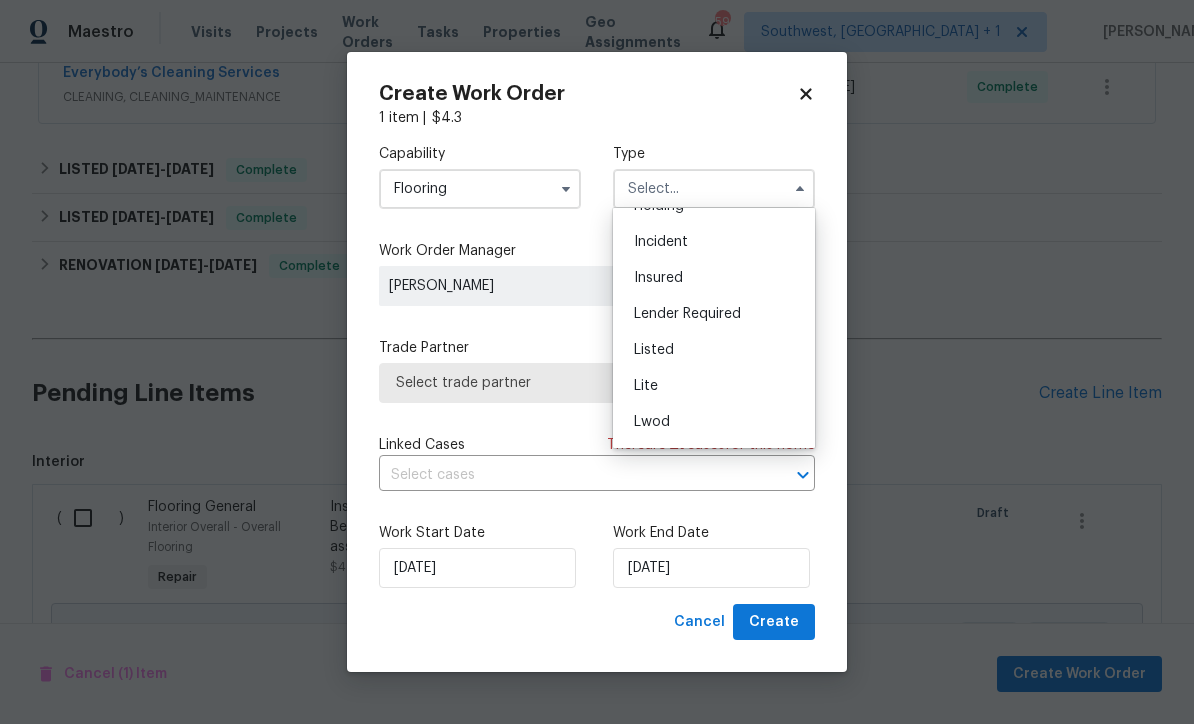 click on "Listed" at bounding box center [714, 350] 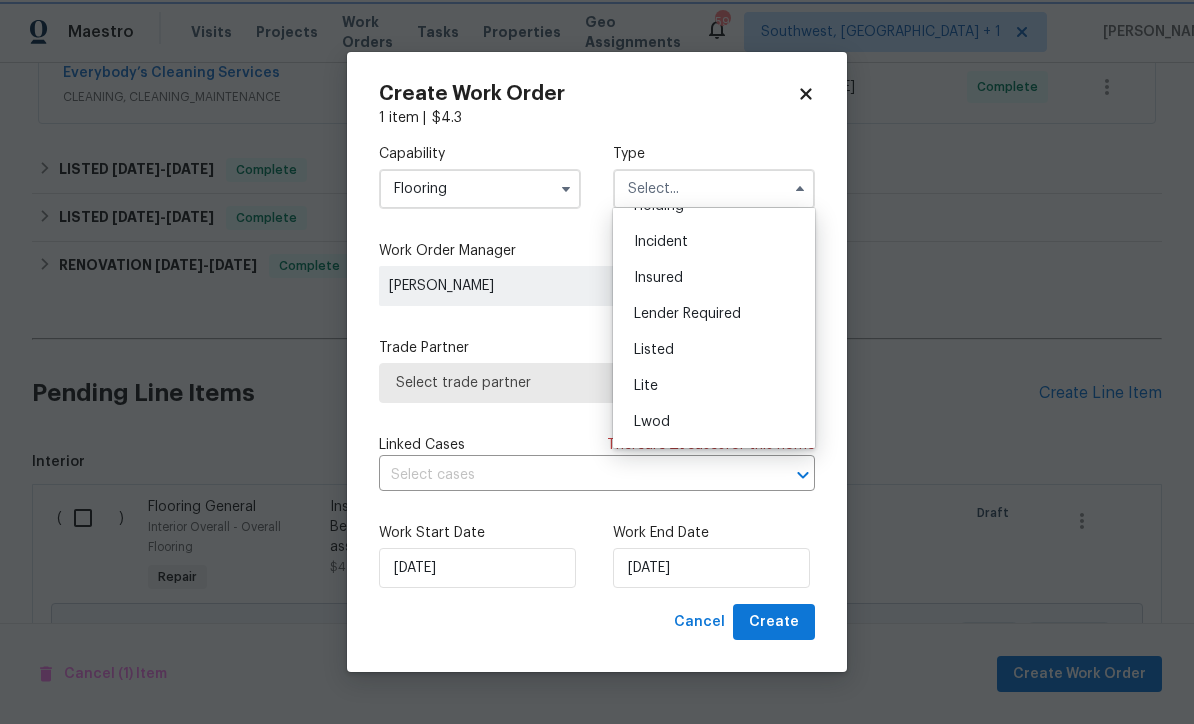 type on "Listed" 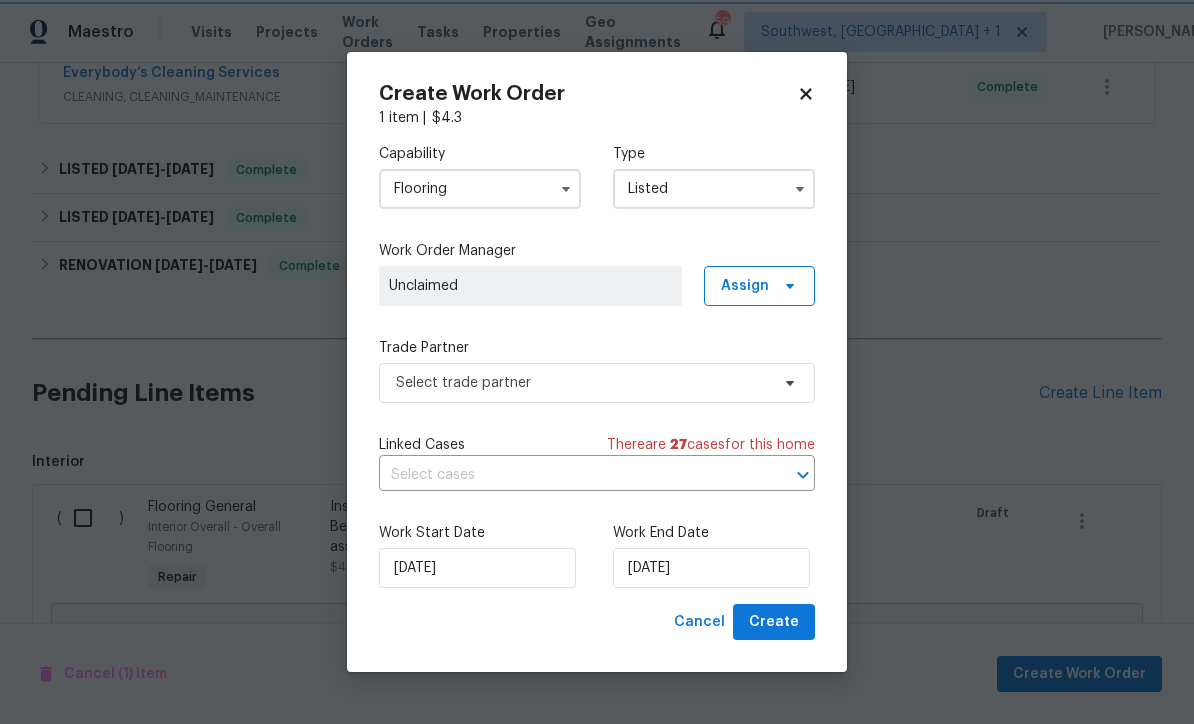 scroll, scrollTop: 0, scrollLeft: 0, axis: both 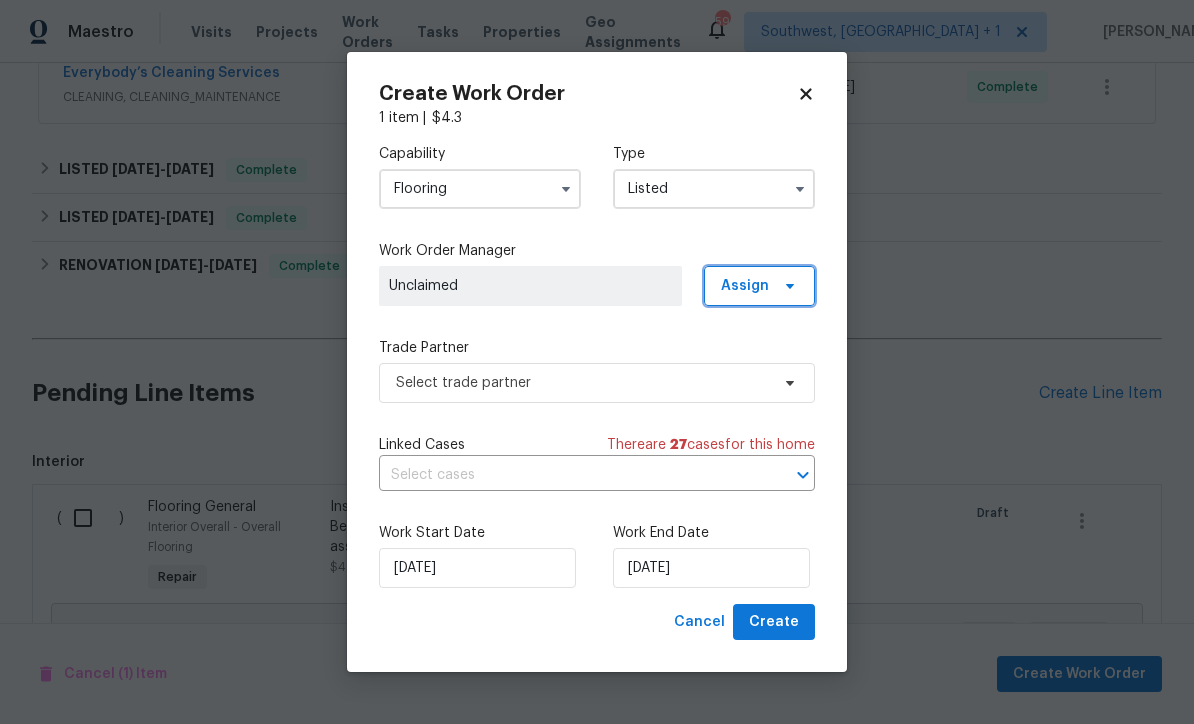 click on "Assign" at bounding box center [759, 286] 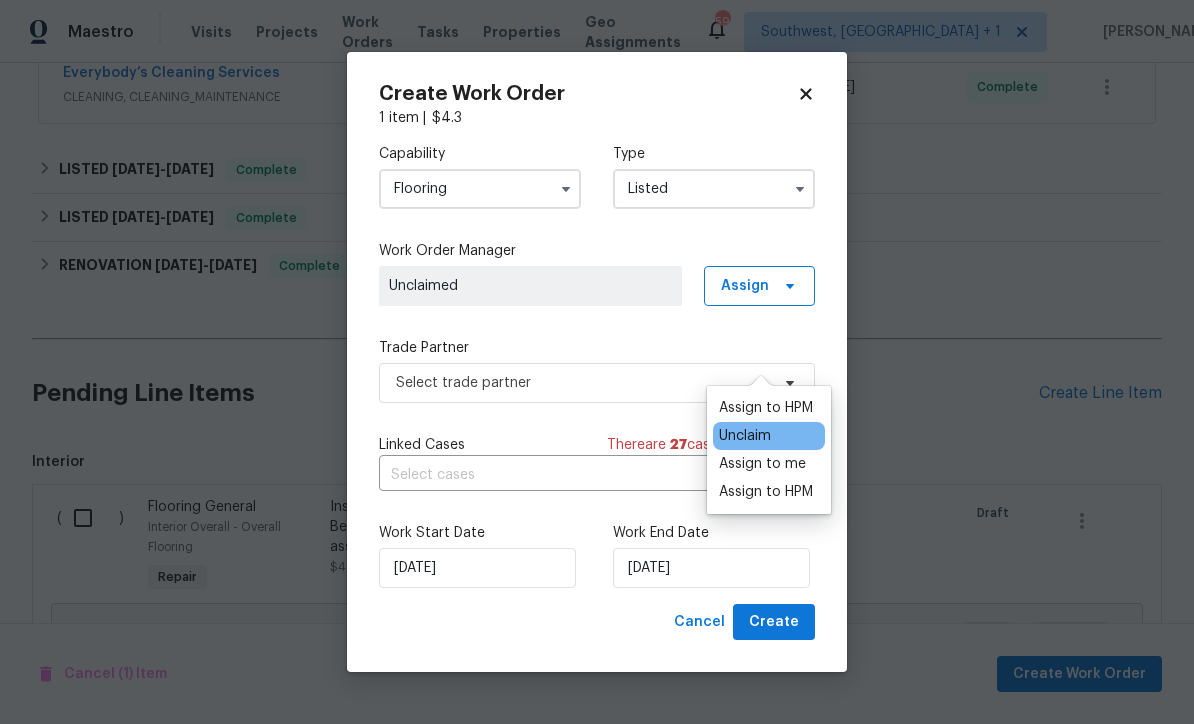 click on "Assign to me" at bounding box center (762, 464) 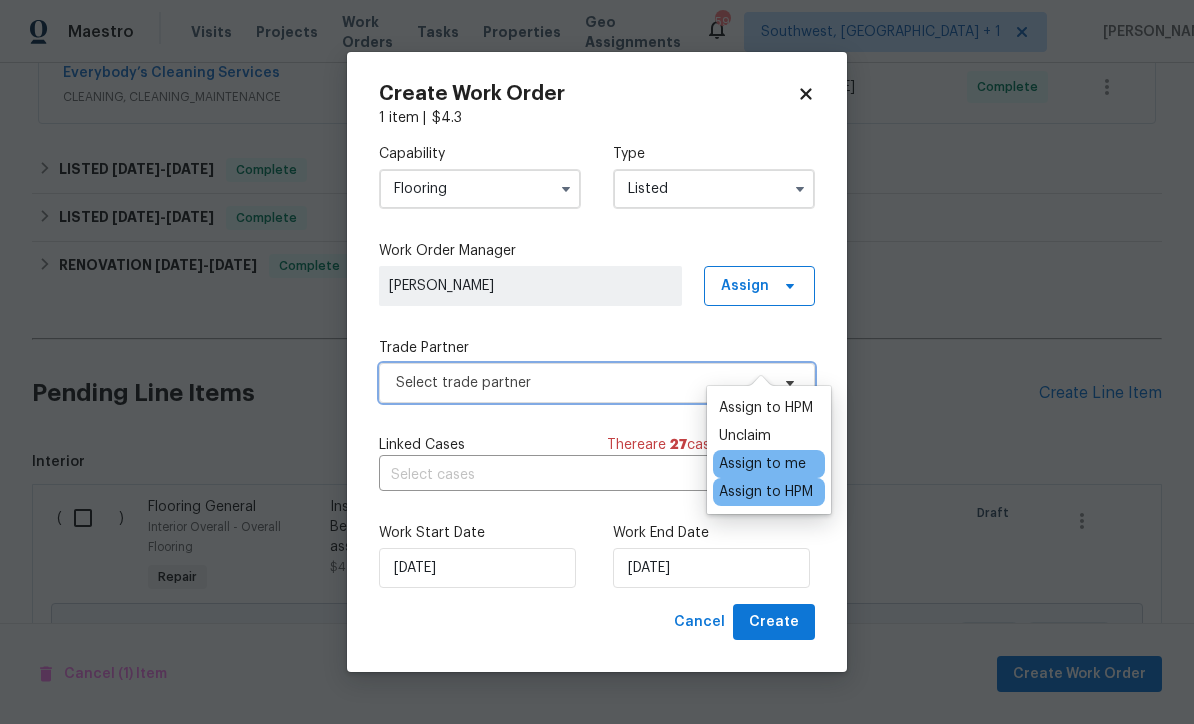 click on "Select trade partner" at bounding box center (582, 383) 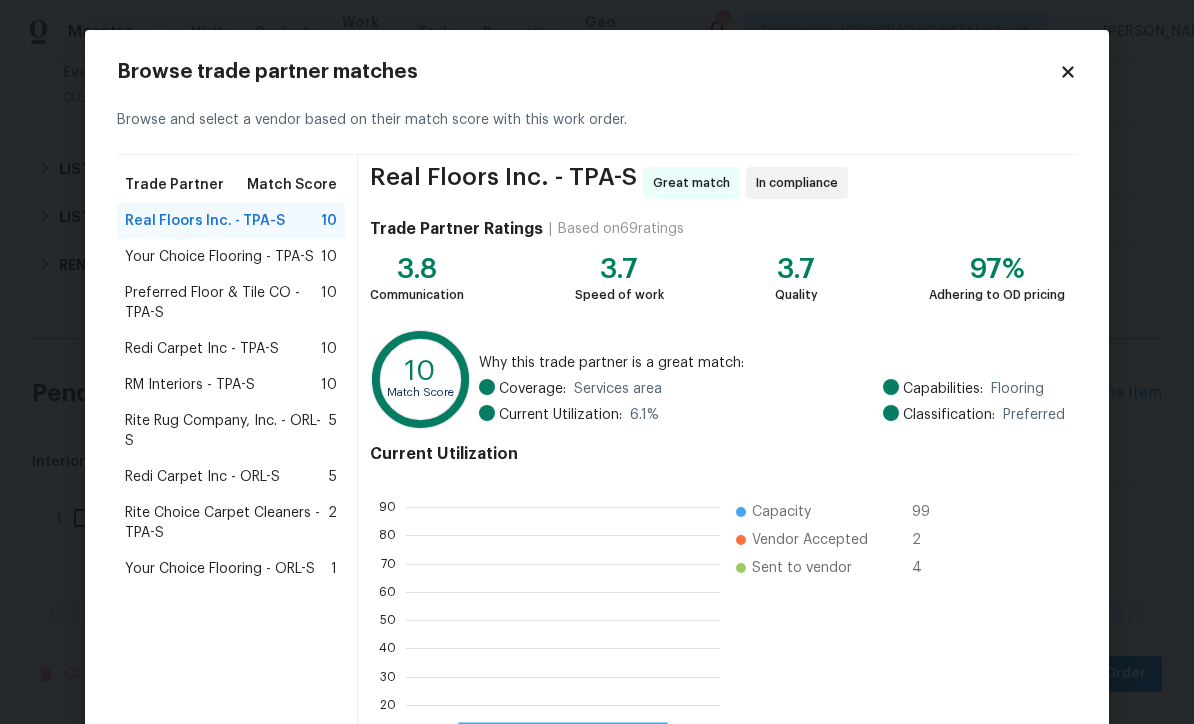 scroll, scrollTop: 2, scrollLeft: 2, axis: both 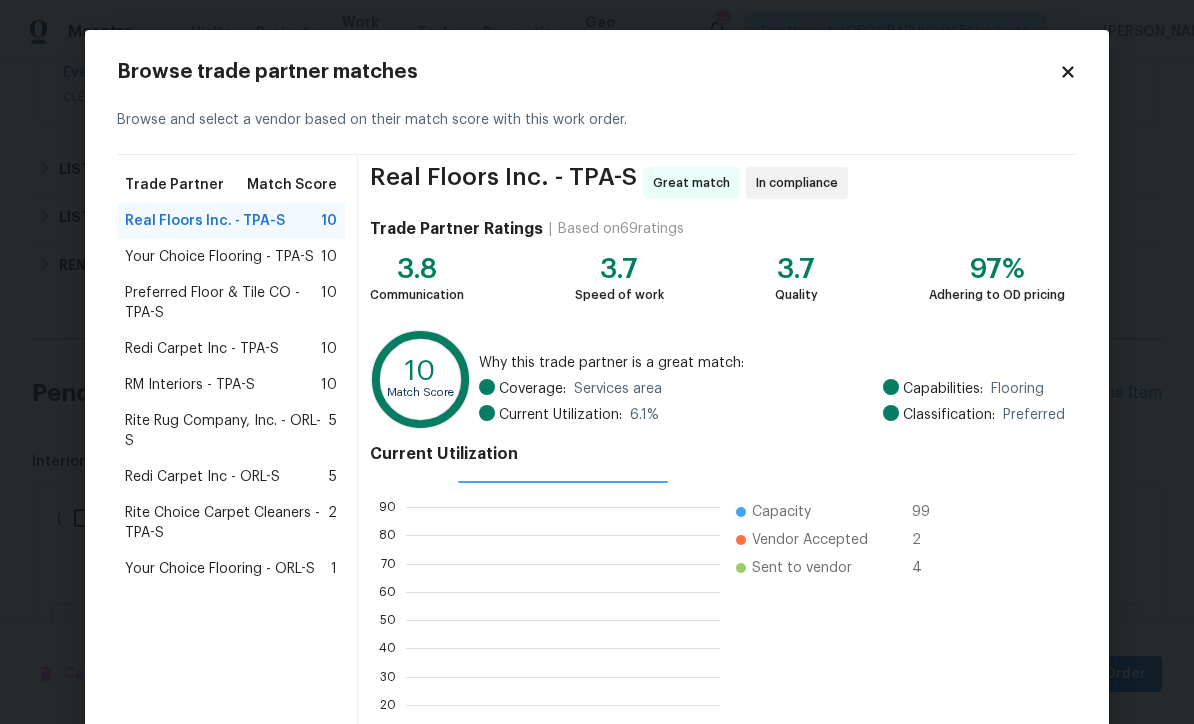 click on "RM Interiors - TPA-S 10" at bounding box center [231, 385] 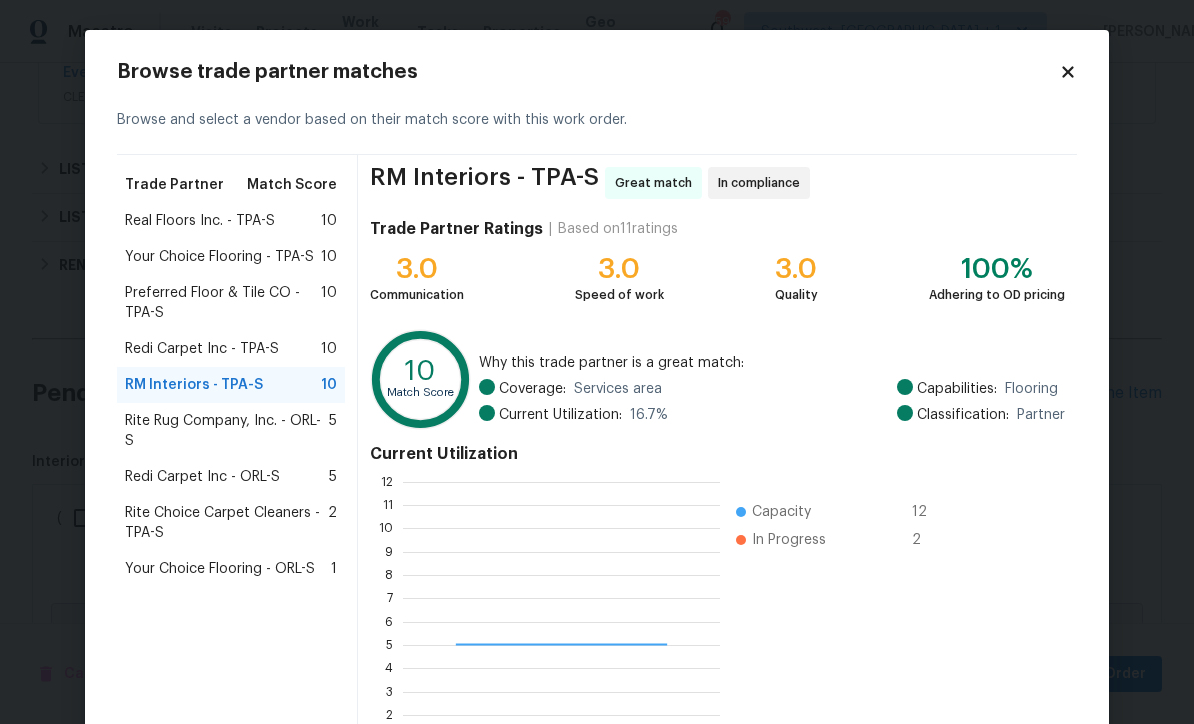 scroll, scrollTop: 2, scrollLeft: 2, axis: both 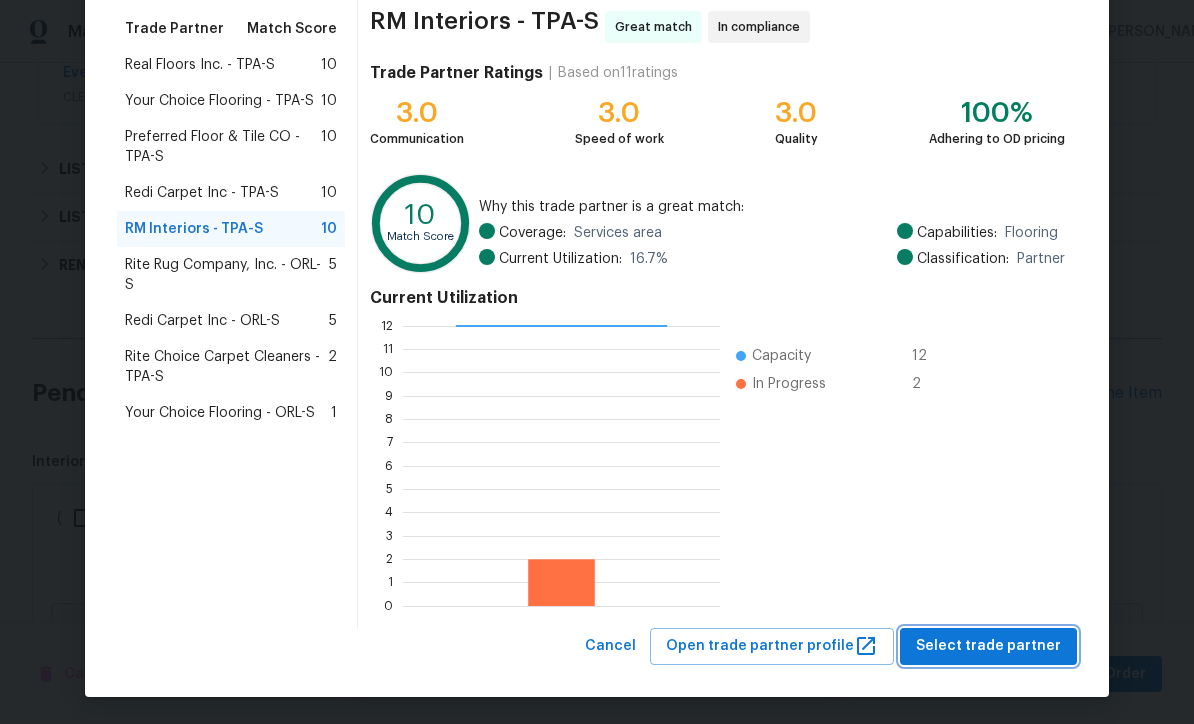 click on "Select trade partner" at bounding box center [988, 646] 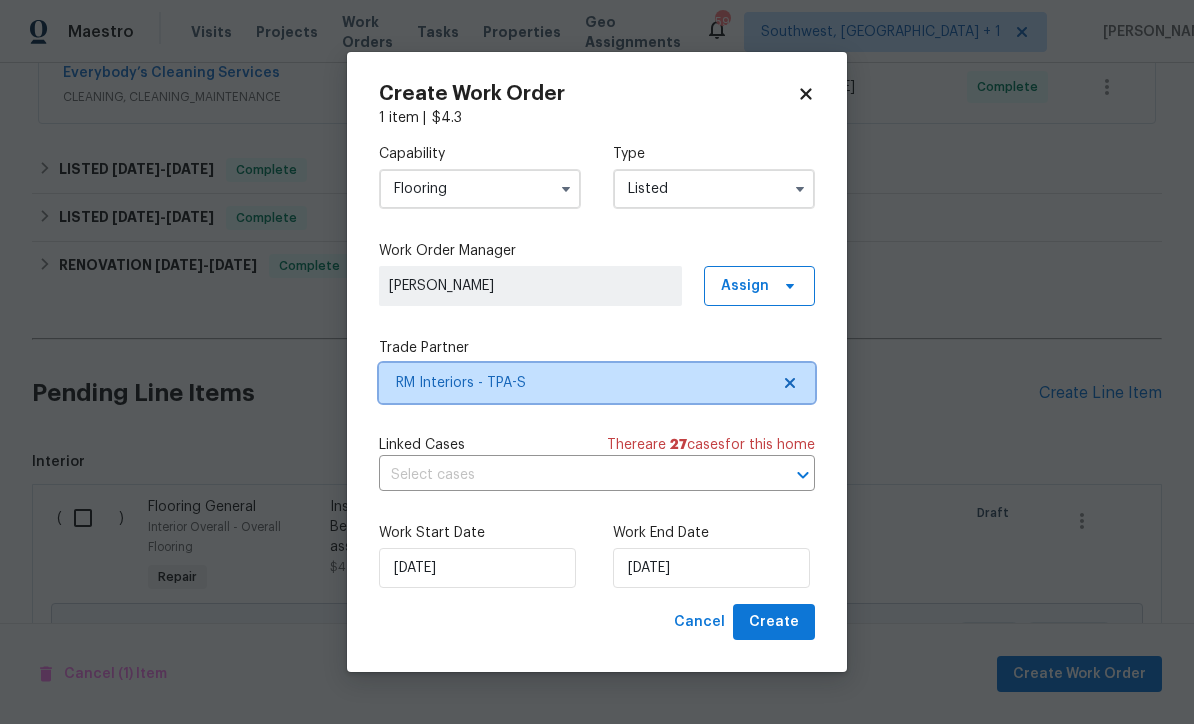 scroll, scrollTop: 0, scrollLeft: 0, axis: both 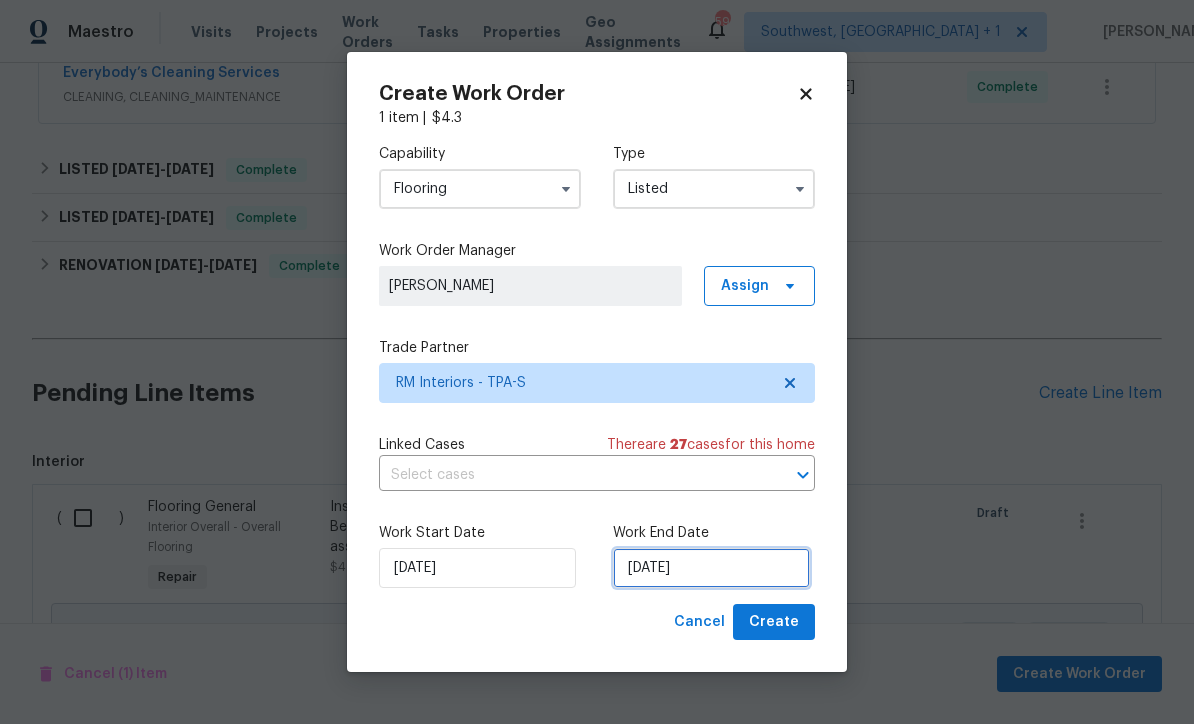 click on "[DATE]" at bounding box center (711, 568) 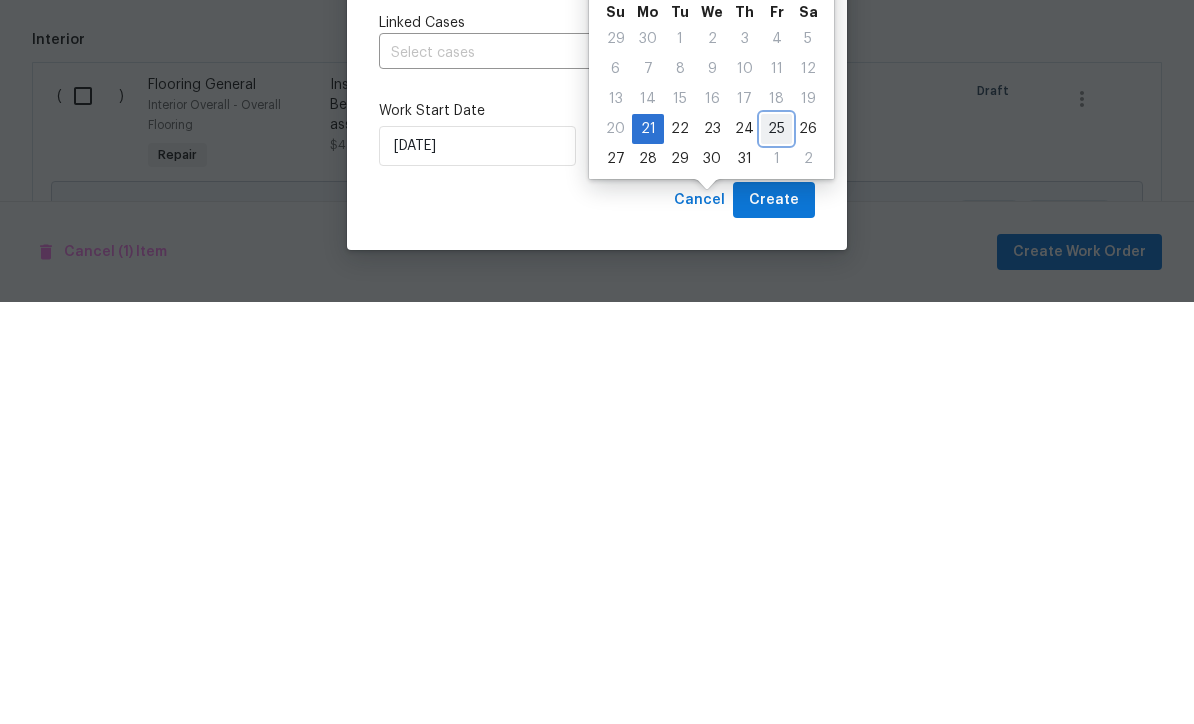 click on "25" at bounding box center (776, 551) 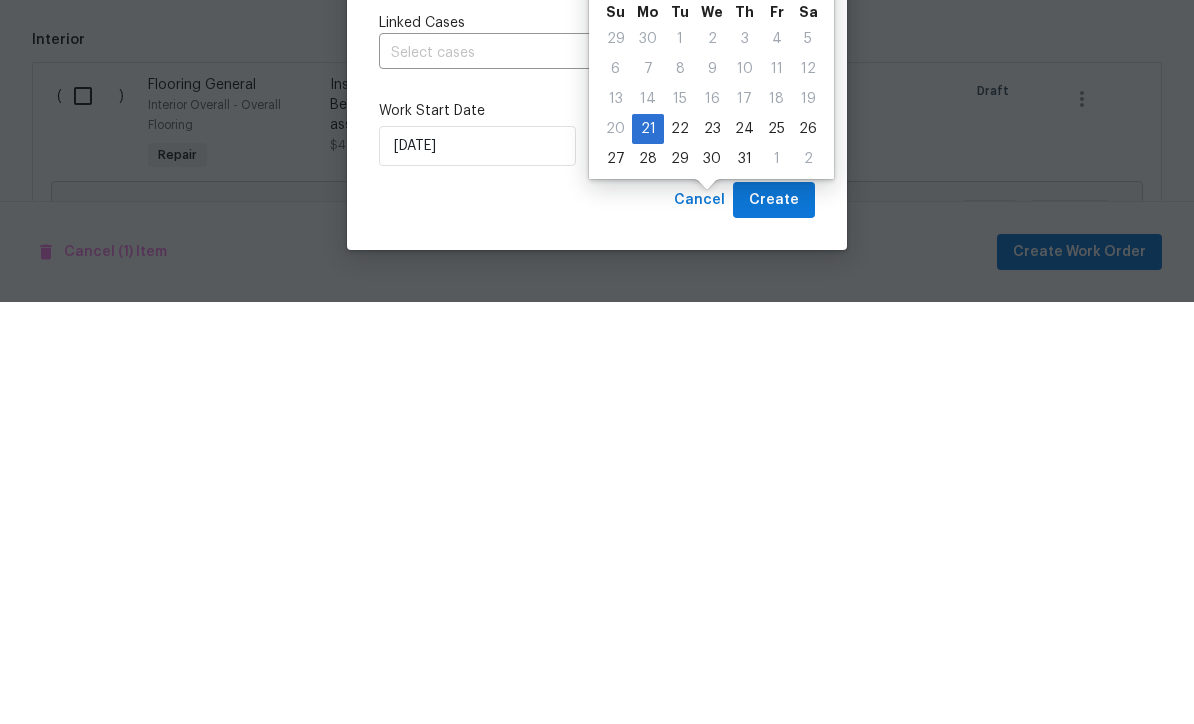 type on "[DATE]" 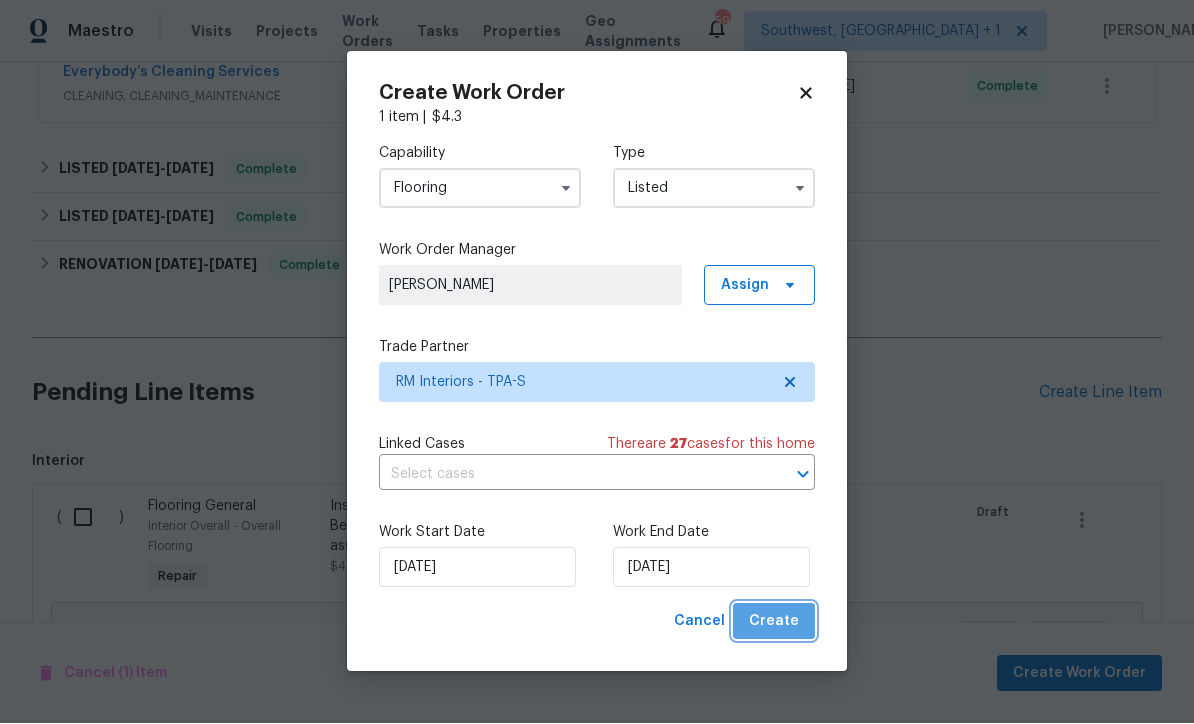 click on "Create" at bounding box center (774, 622) 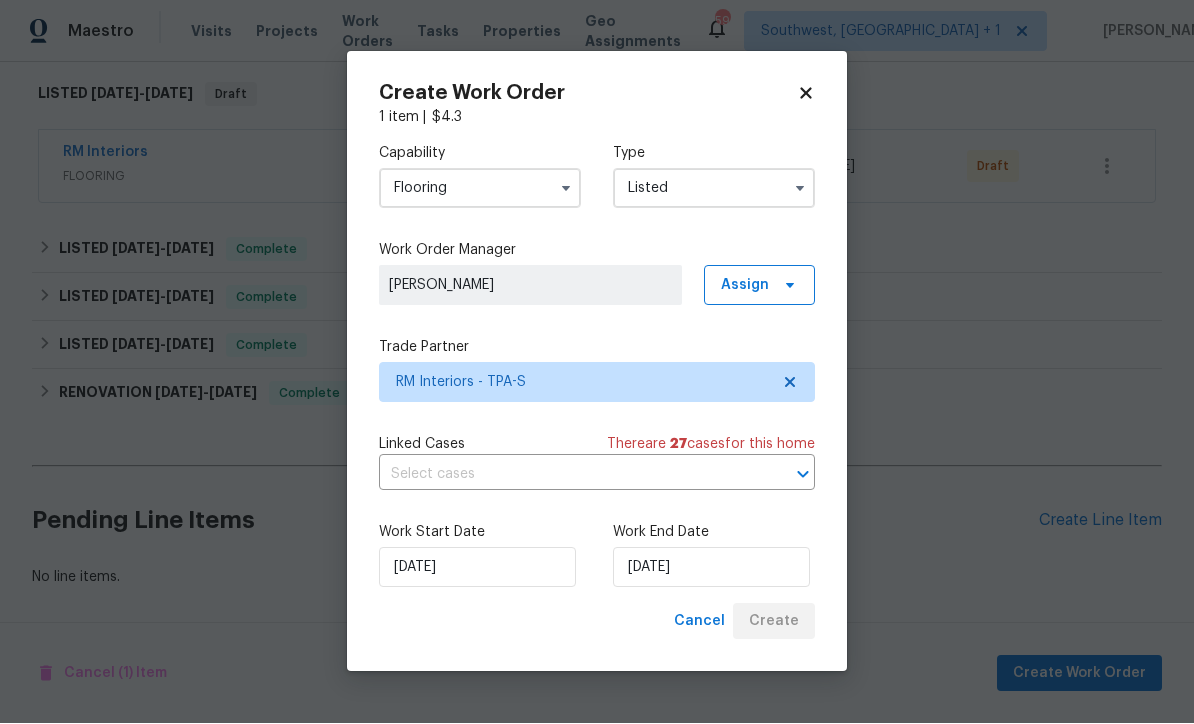 scroll, scrollTop: 249, scrollLeft: 0, axis: vertical 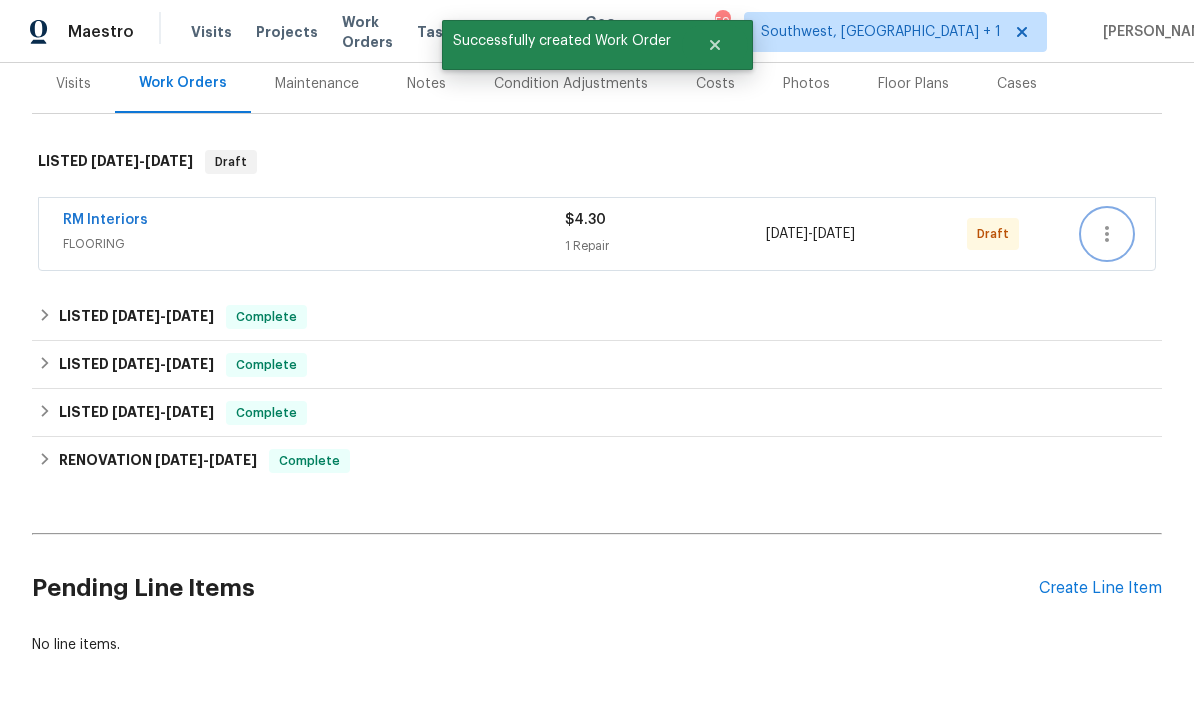 click 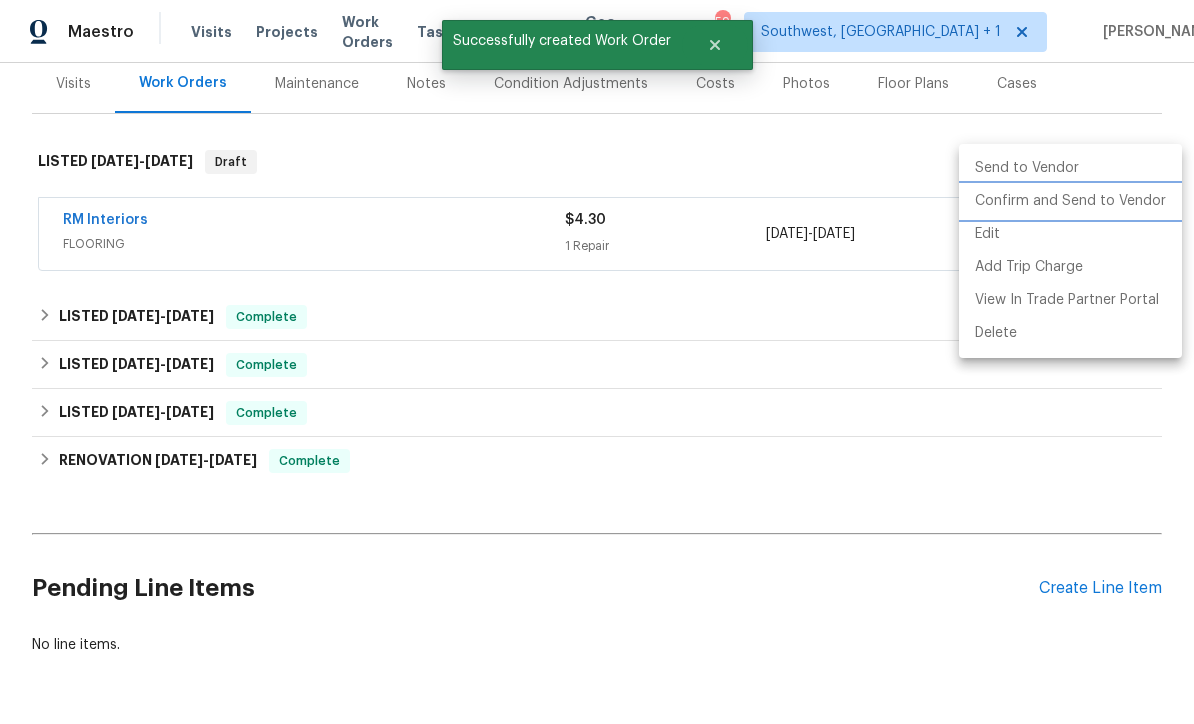 click on "Confirm and Send to Vendor" at bounding box center [1070, 201] 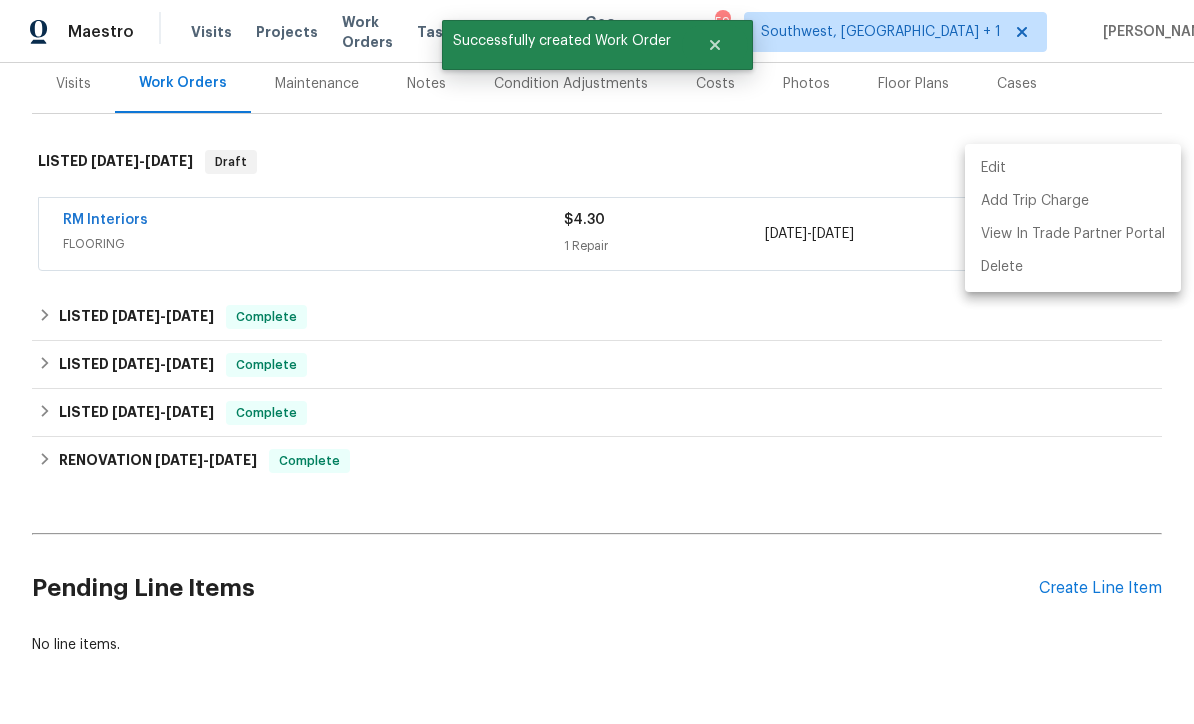 click at bounding box center [597, 362] 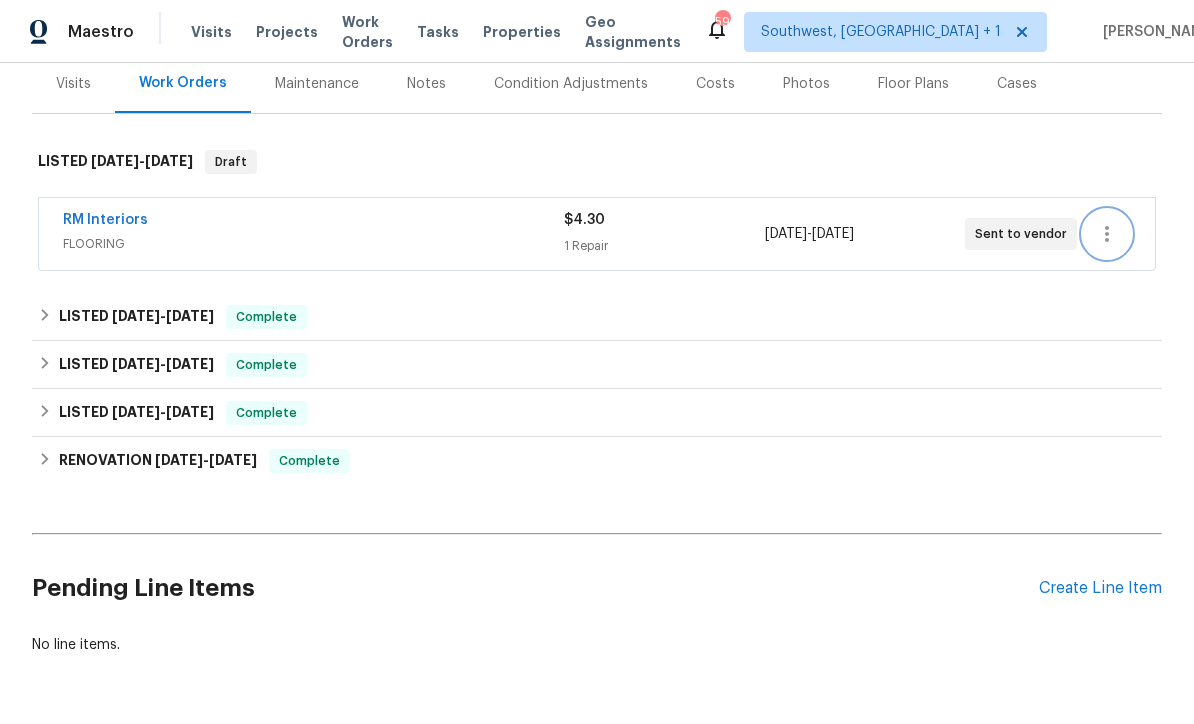 scroll, scrollTop: 0, scrollLeft: 0, axis: both 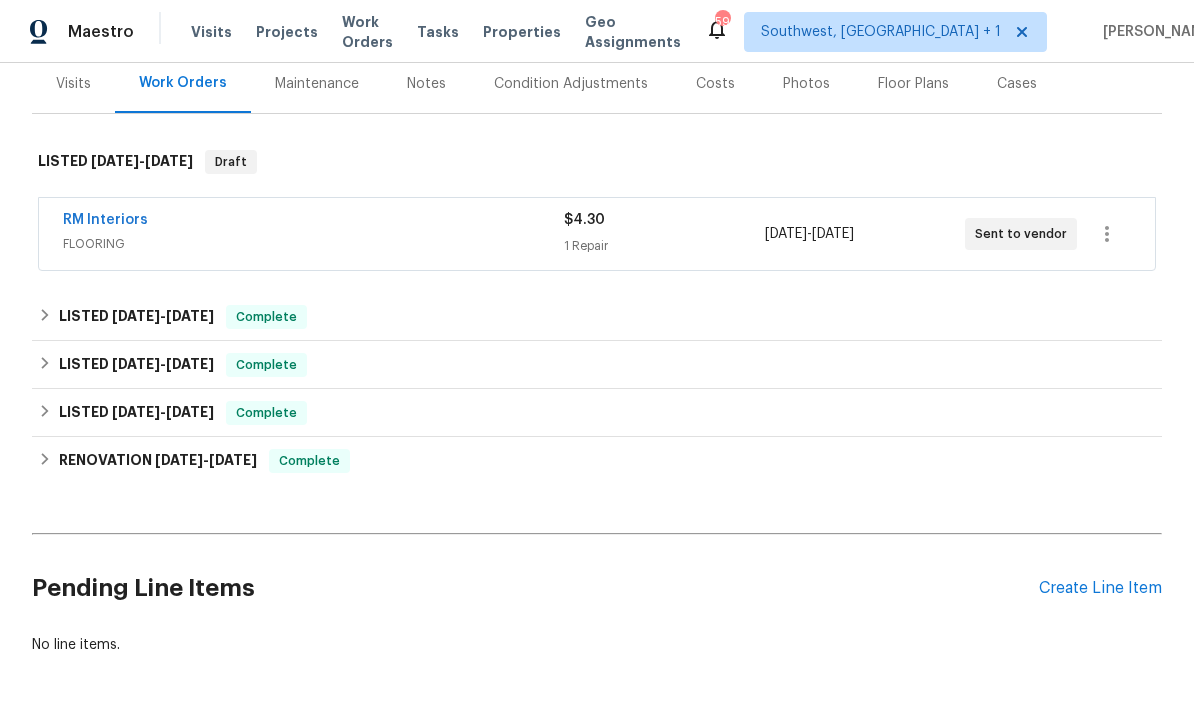 click on "Maestro Visits Projects Work Orders Tasks Properties Geo Assignments 59 Southwest, [GEOGRAPHIC_DATA] + 1 [PERSON_NAME]" at bounding box center [597, 31] 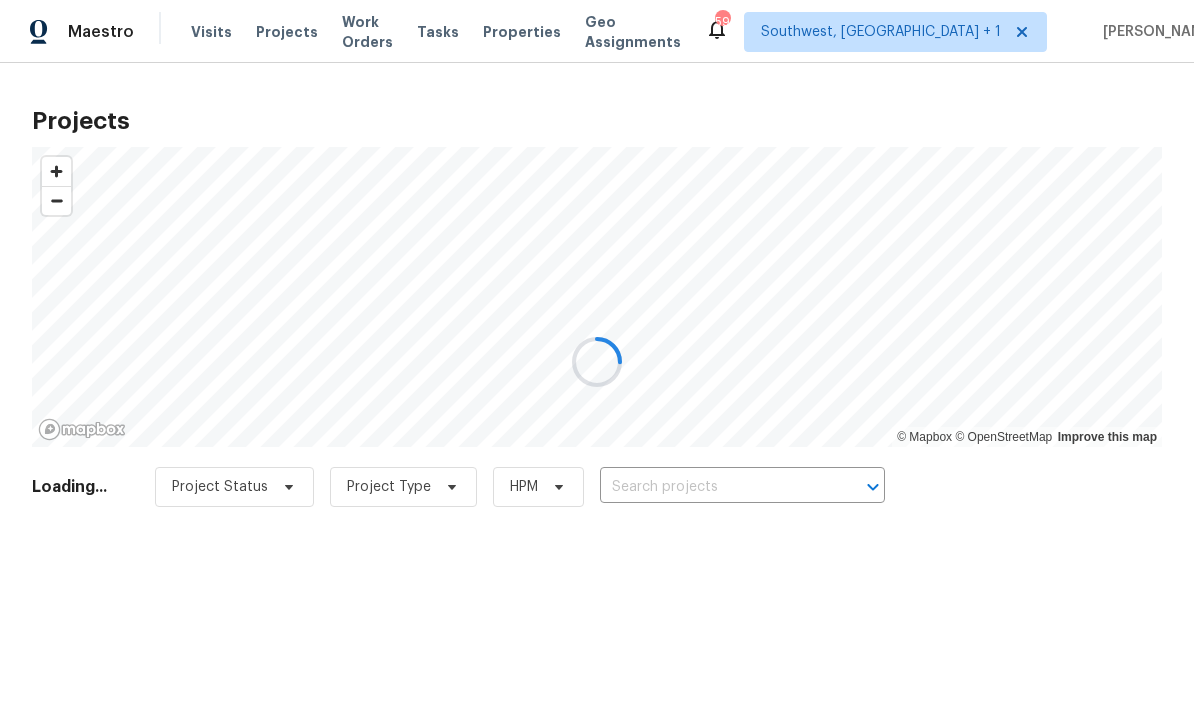 click at bounding box center (597, 362) 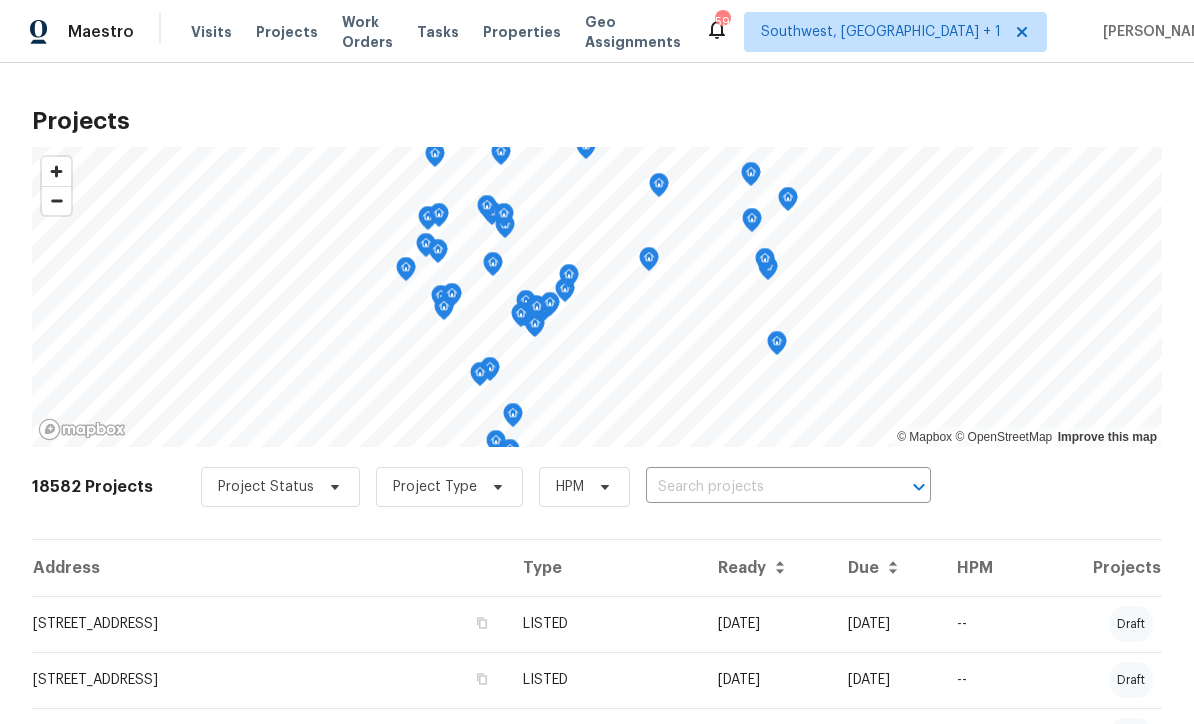 click at bounding box center [760, 487] 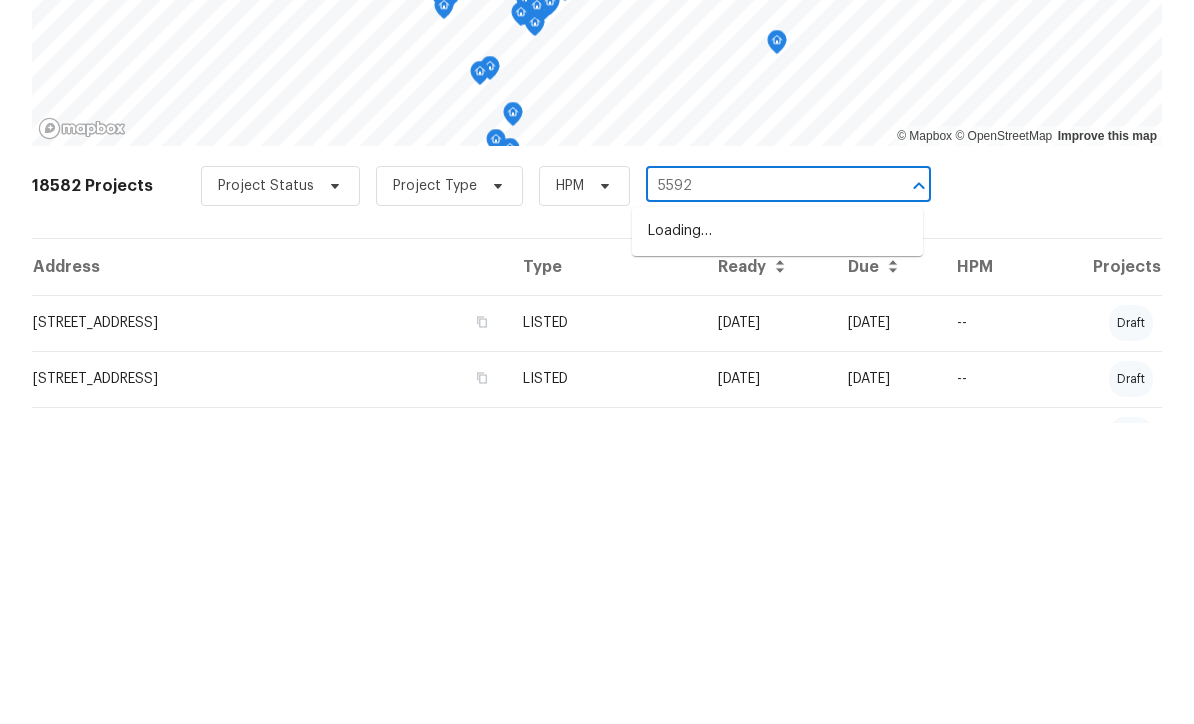 type on "5592" 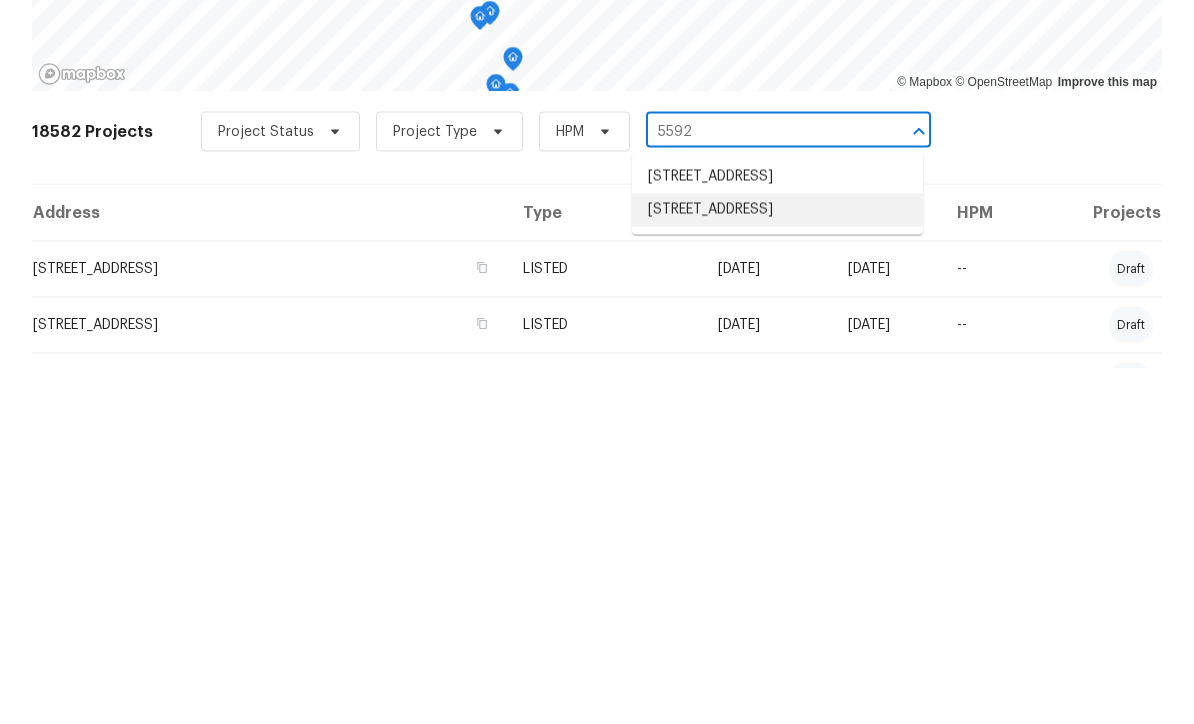 click on "[STREET_ADDRESS]" at bounding box center (777, 565) 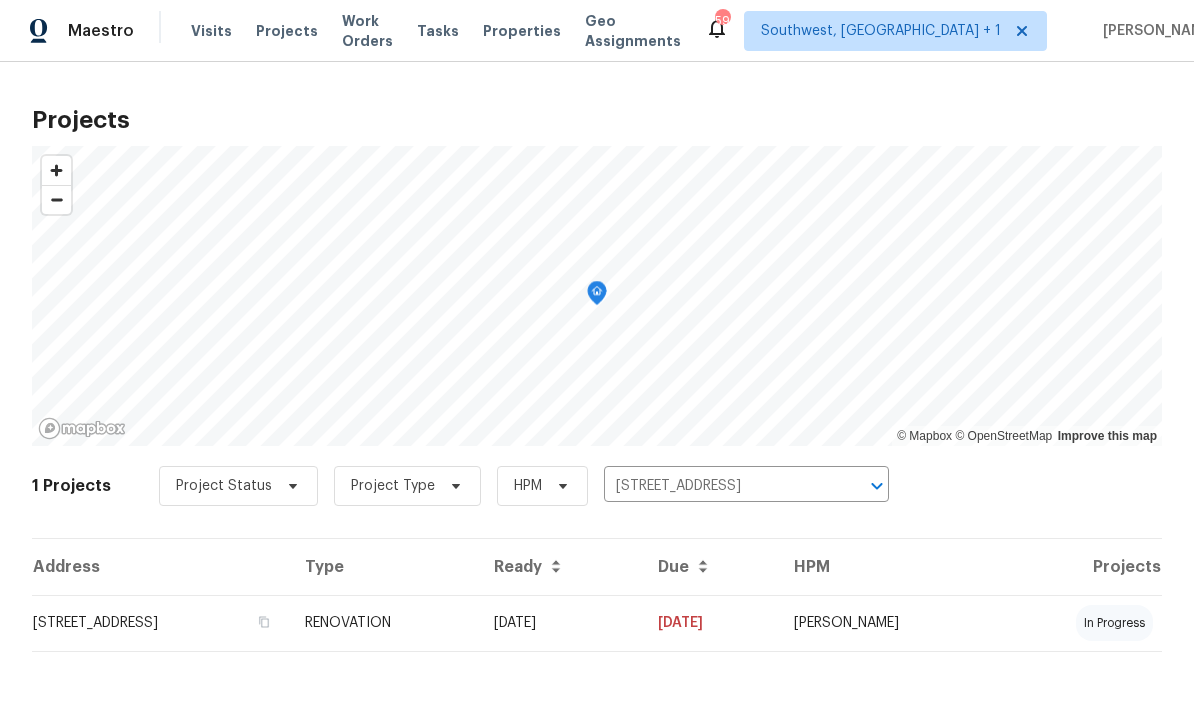 click on "[DATE]" at bounding box center [560, 624] 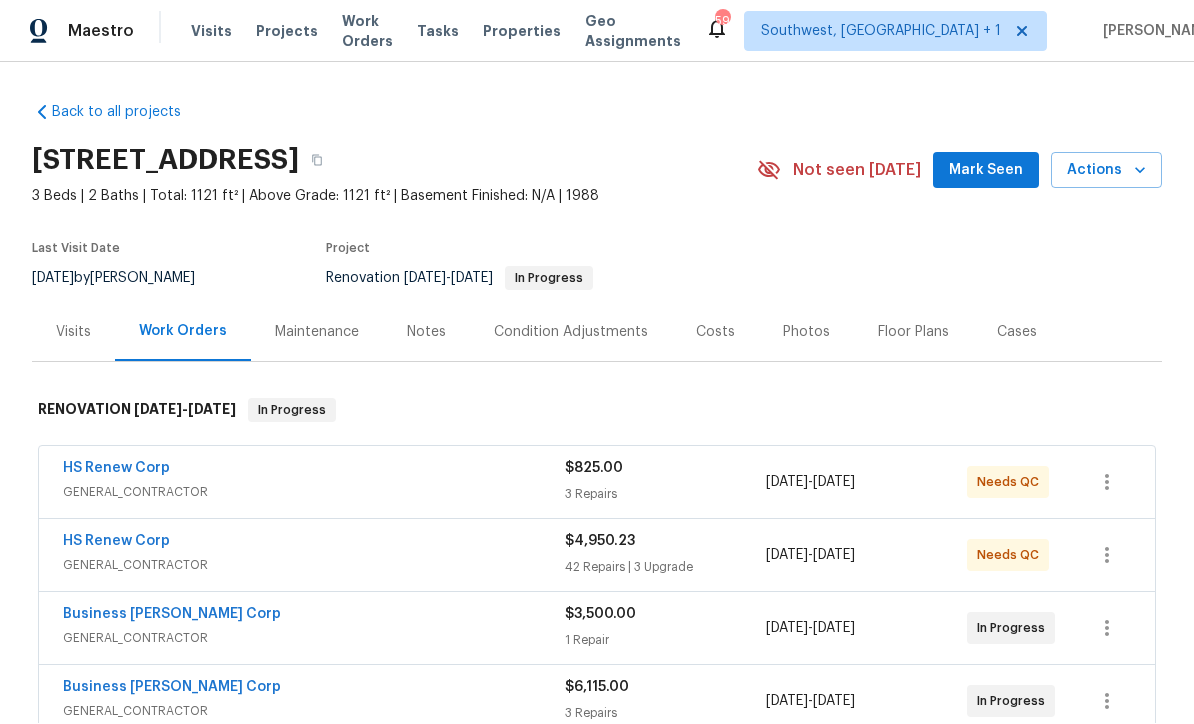 scroll, scrollTop: 1, scrollLeft: 0, axis: vertical 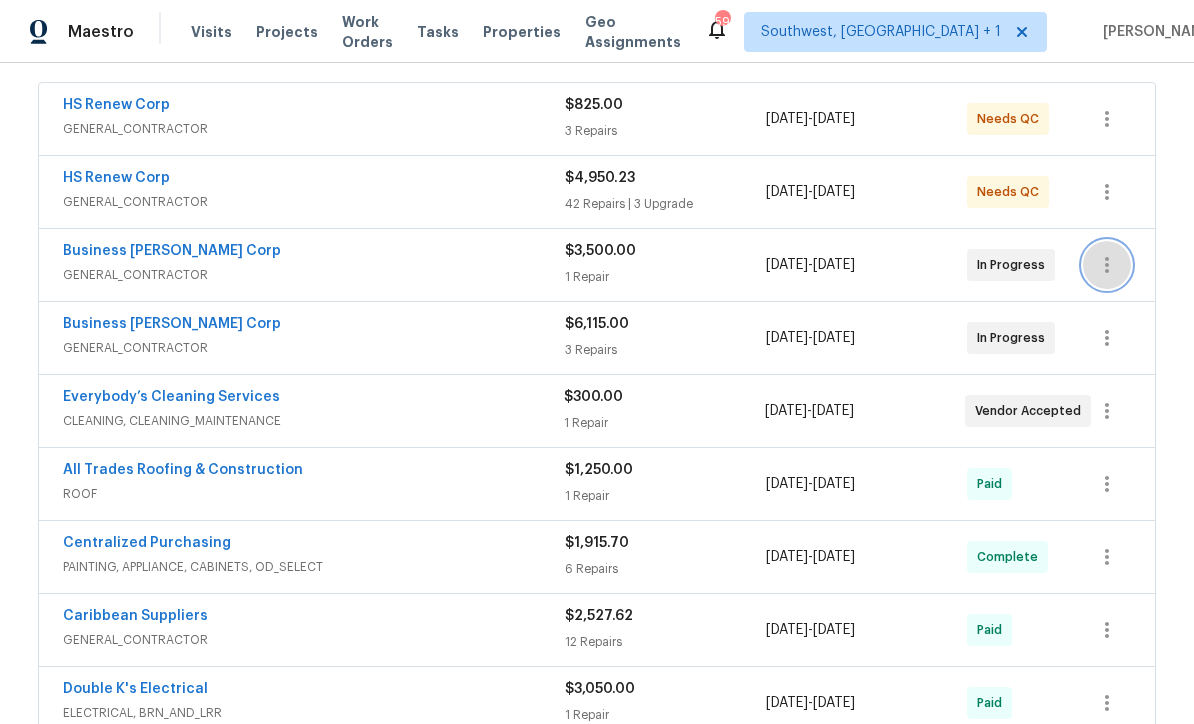 click 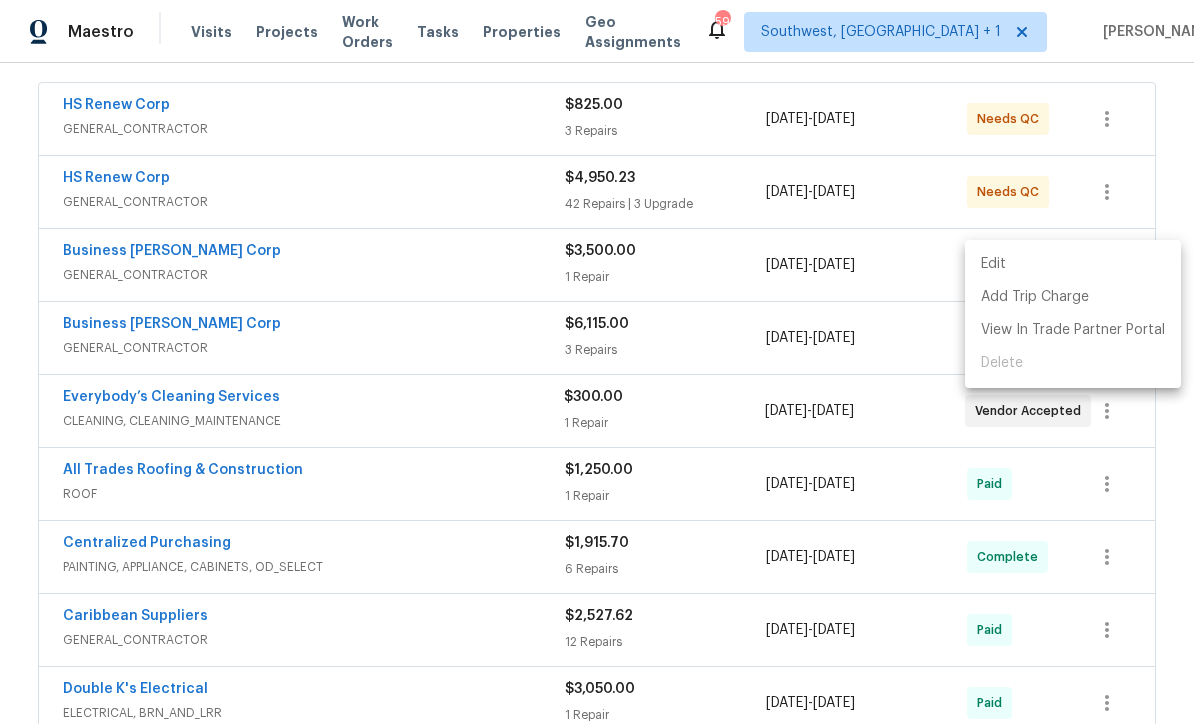 click at bounding box center [597, 362] 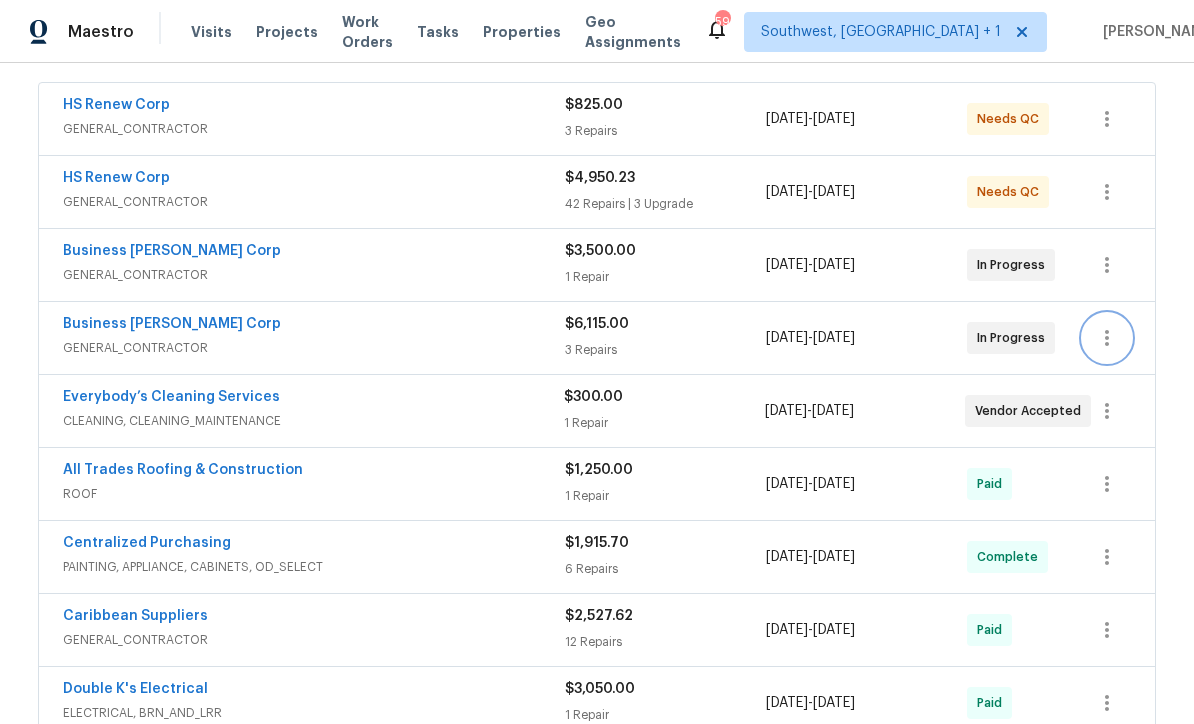 click 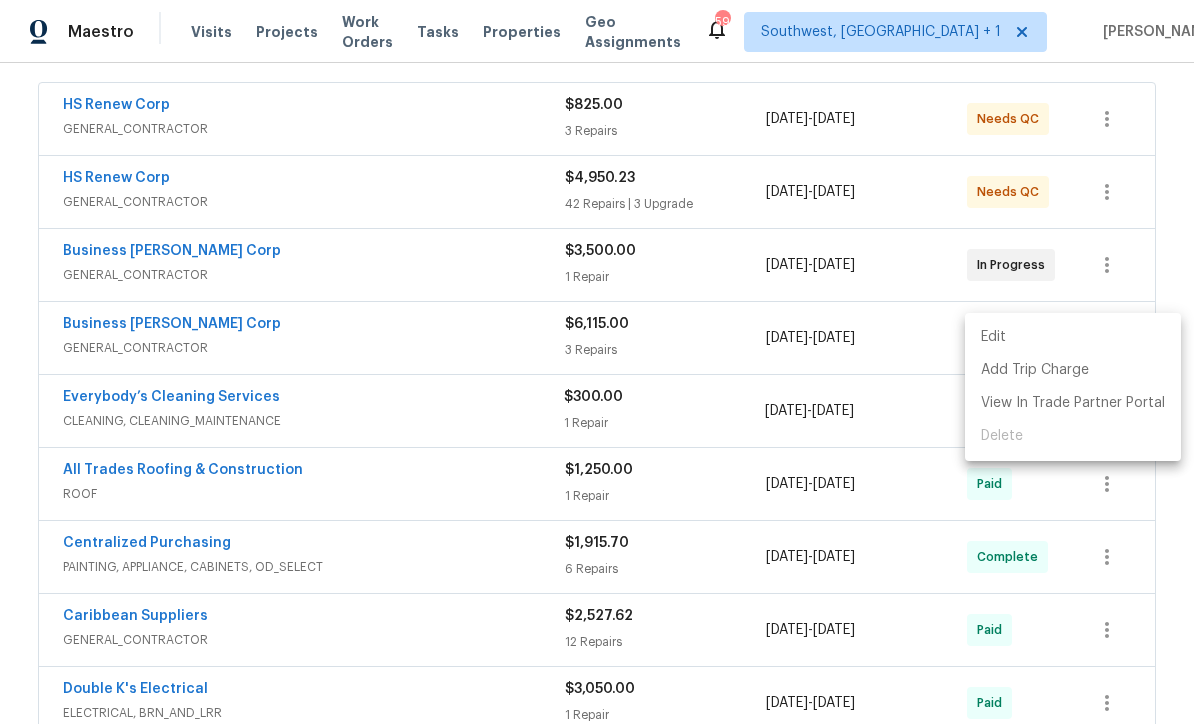 click on "Edit" at bounding box center [1073, 337] 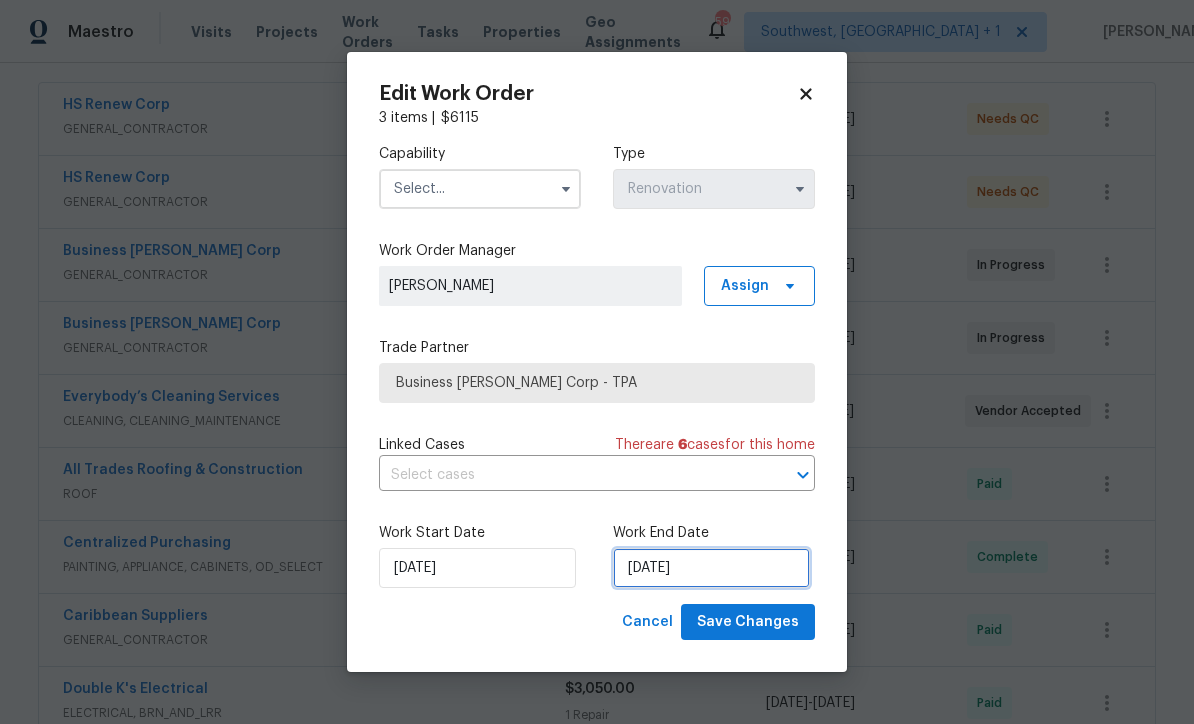 click on "[DATE]" at bounding box center [711, 568] 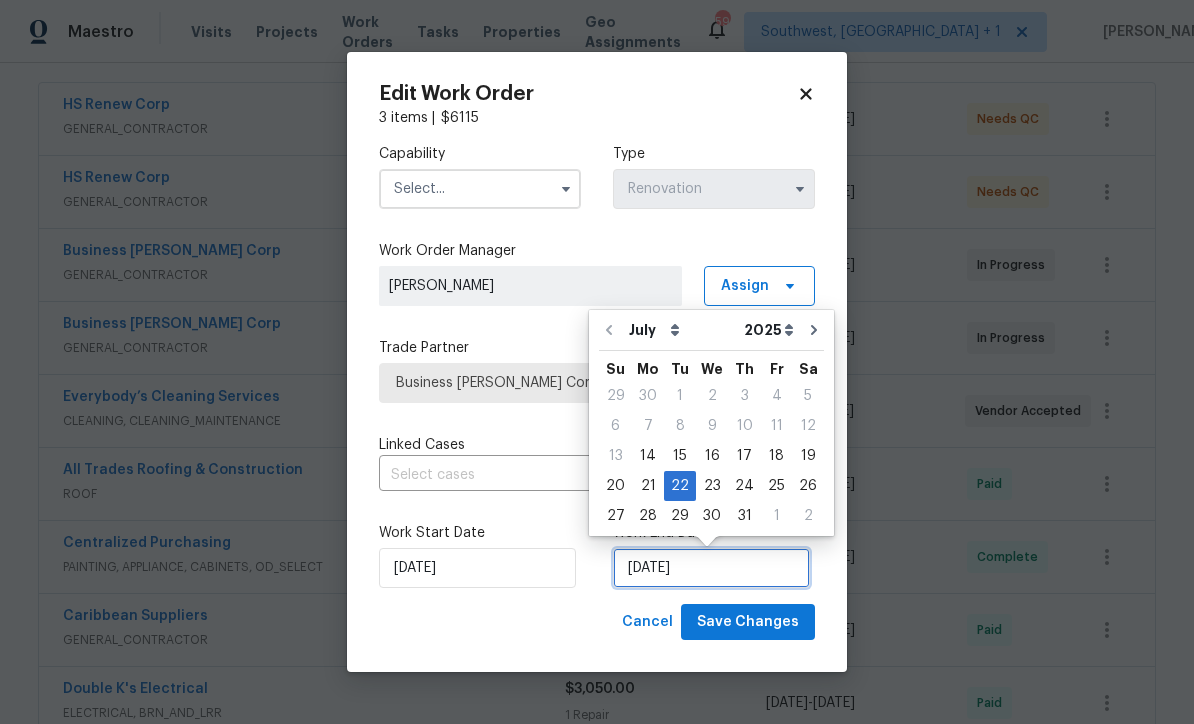 scroll, scrollTop: 0, scrollLeft: 0, axis: both 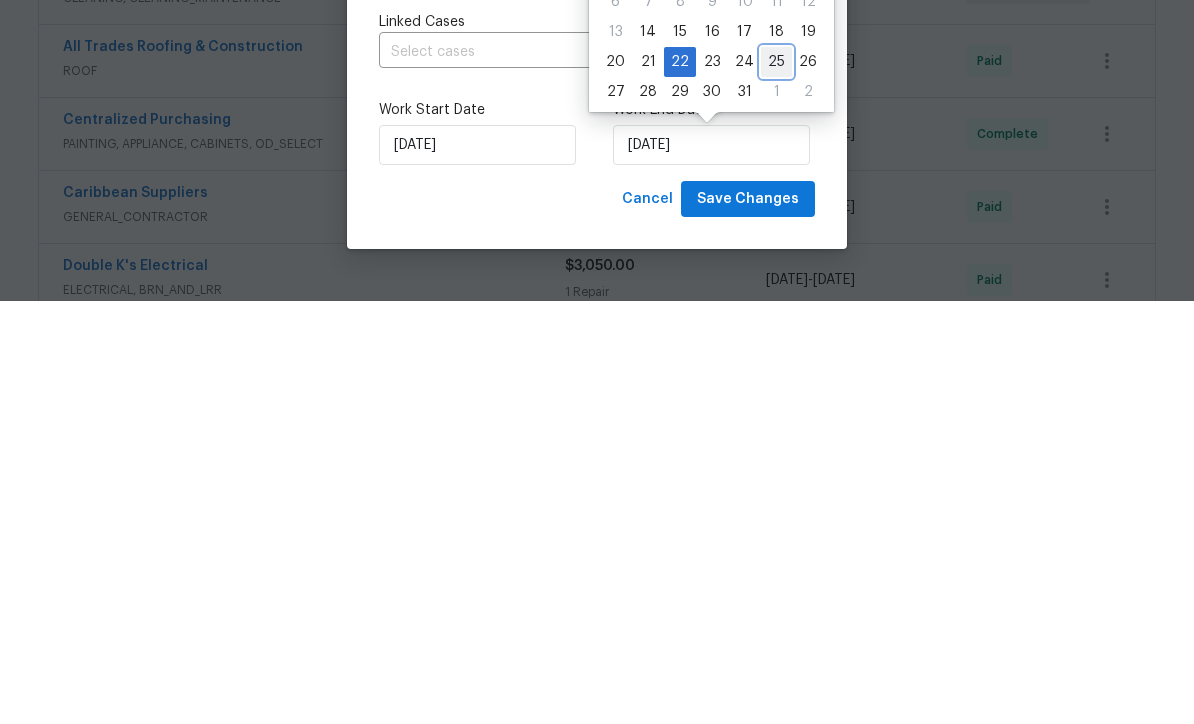 click on "25" at bounding box center [776, 485] 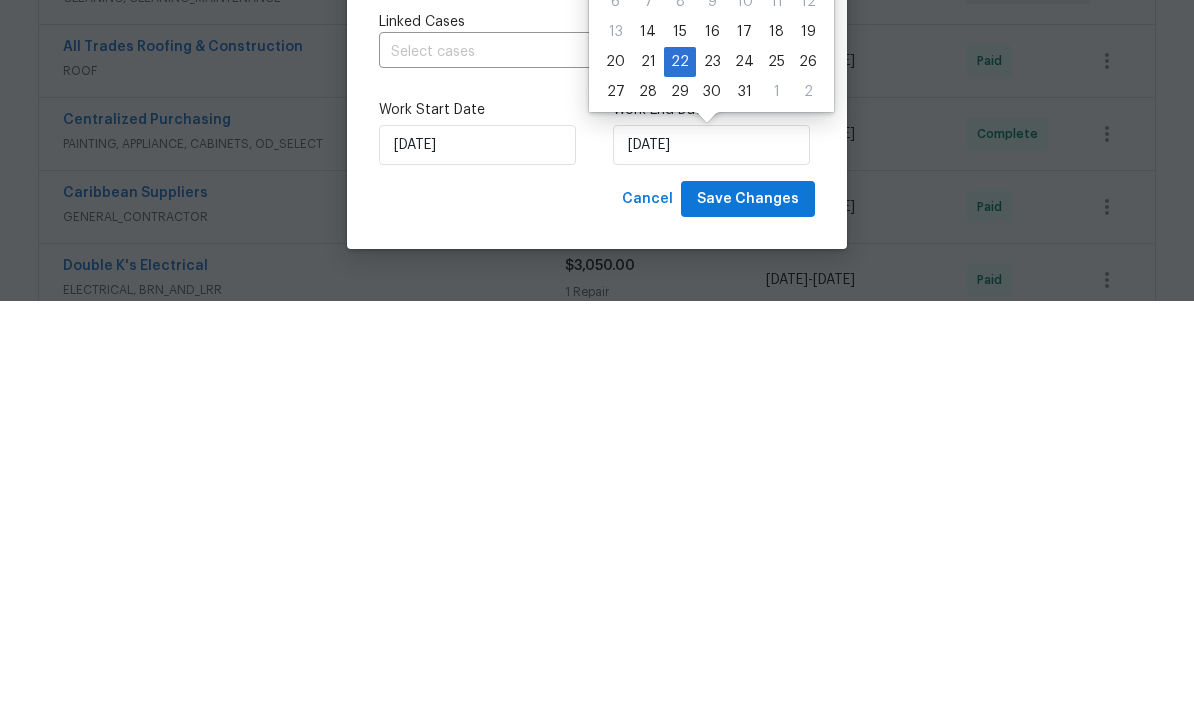 scroll, scrollTop: 66, scrollLeft: 0, axis: vertical 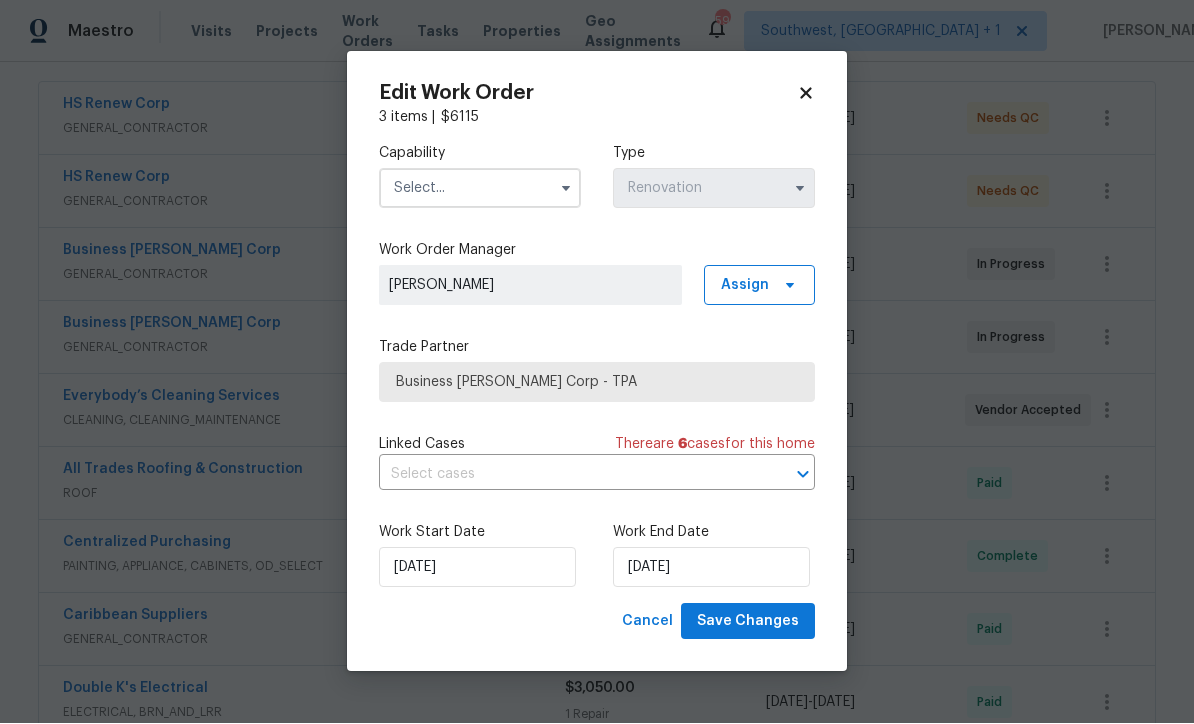 click at bounding box center (480, 189) 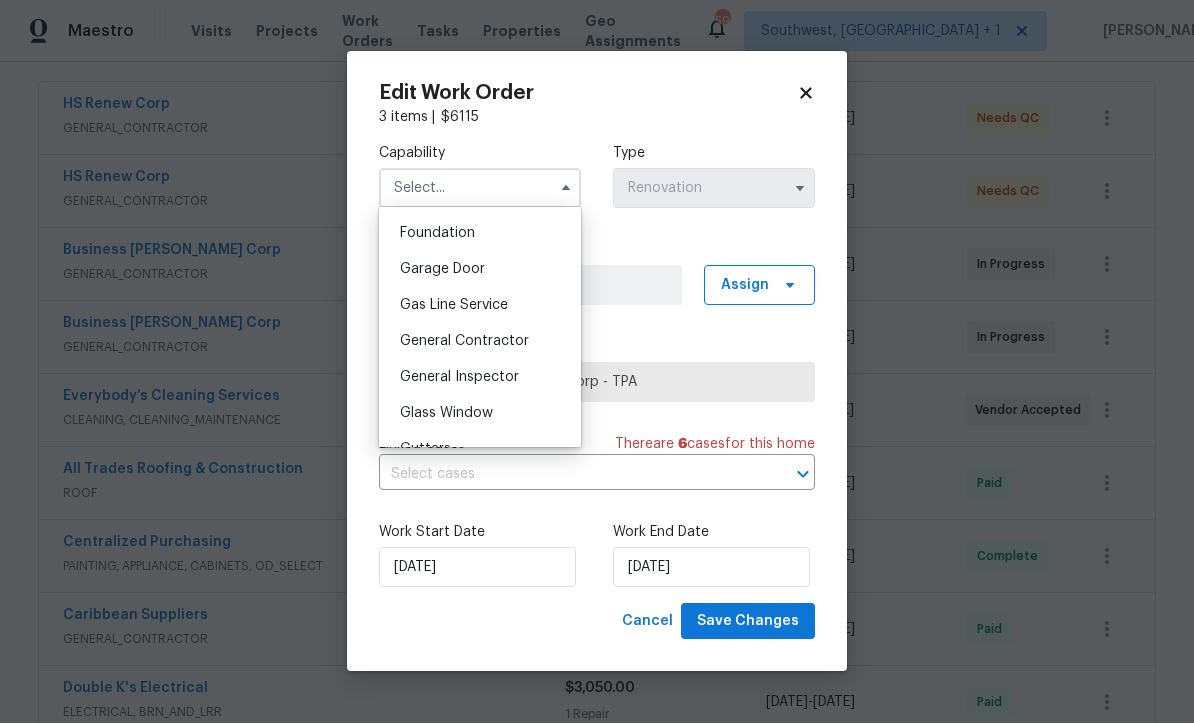 scroll, scrollTop: 844, scrollLeft: 0, axis: vertical 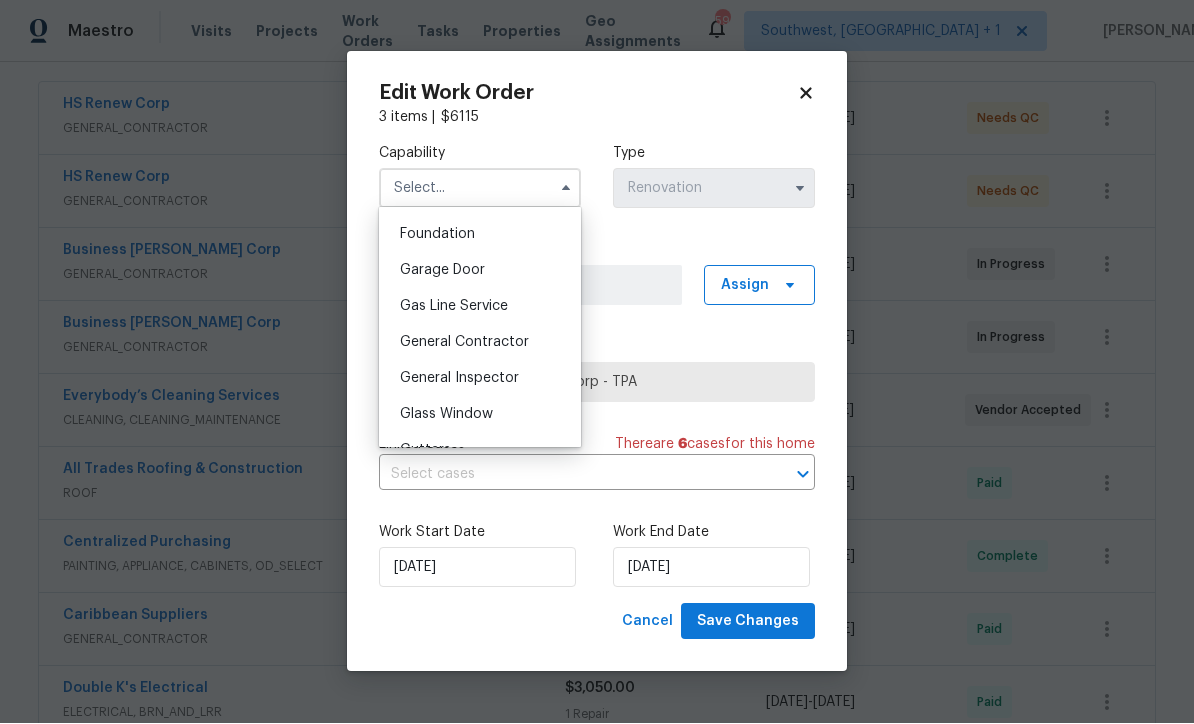 click on "General Contractor" at bounding box center [480, 343] 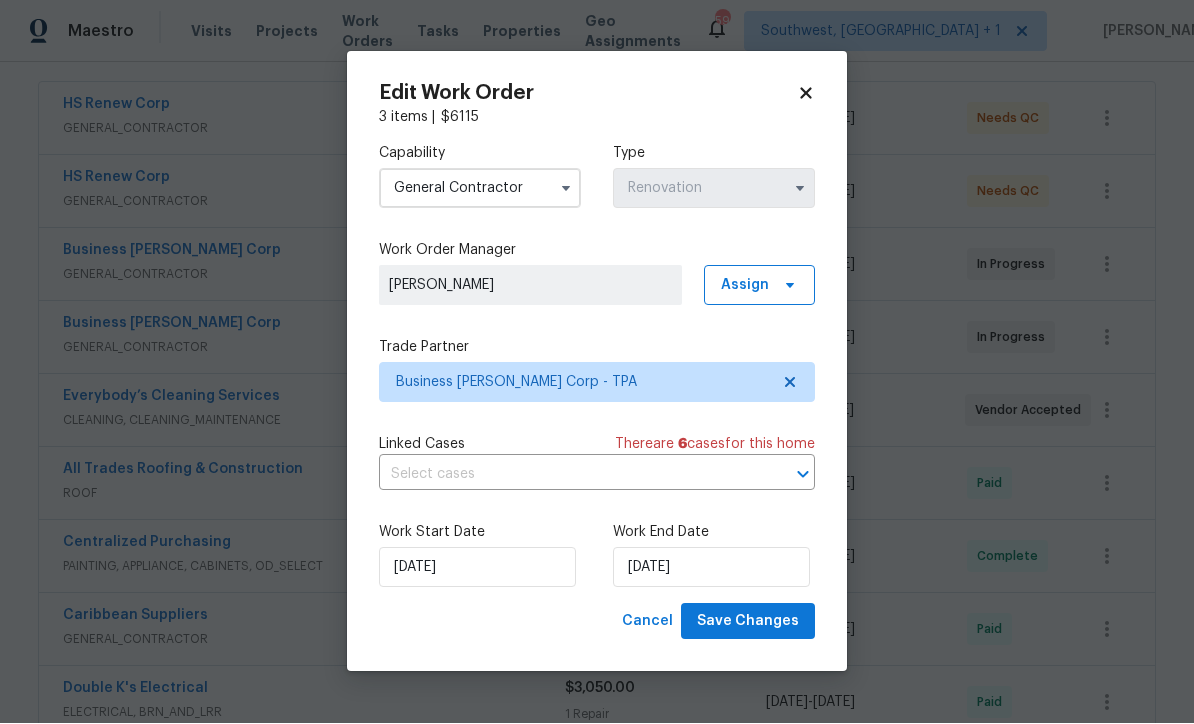 type on "General Contractor" 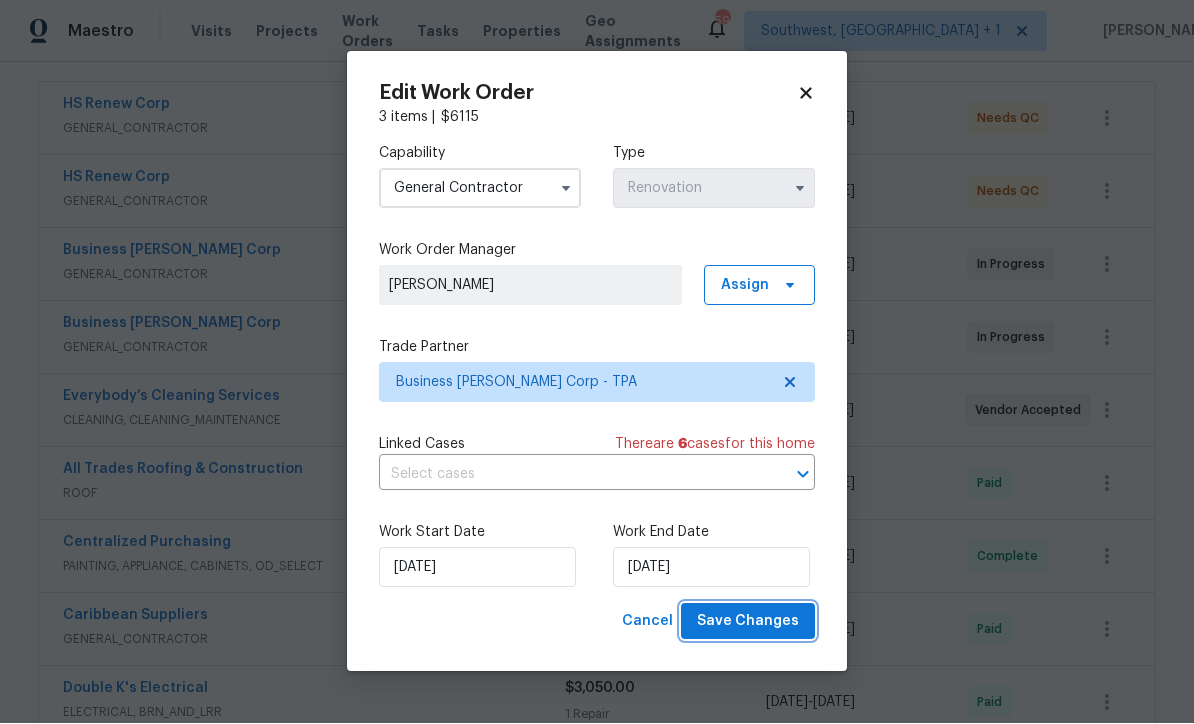 click on "Save Changes" at bounding box center (748, 622) 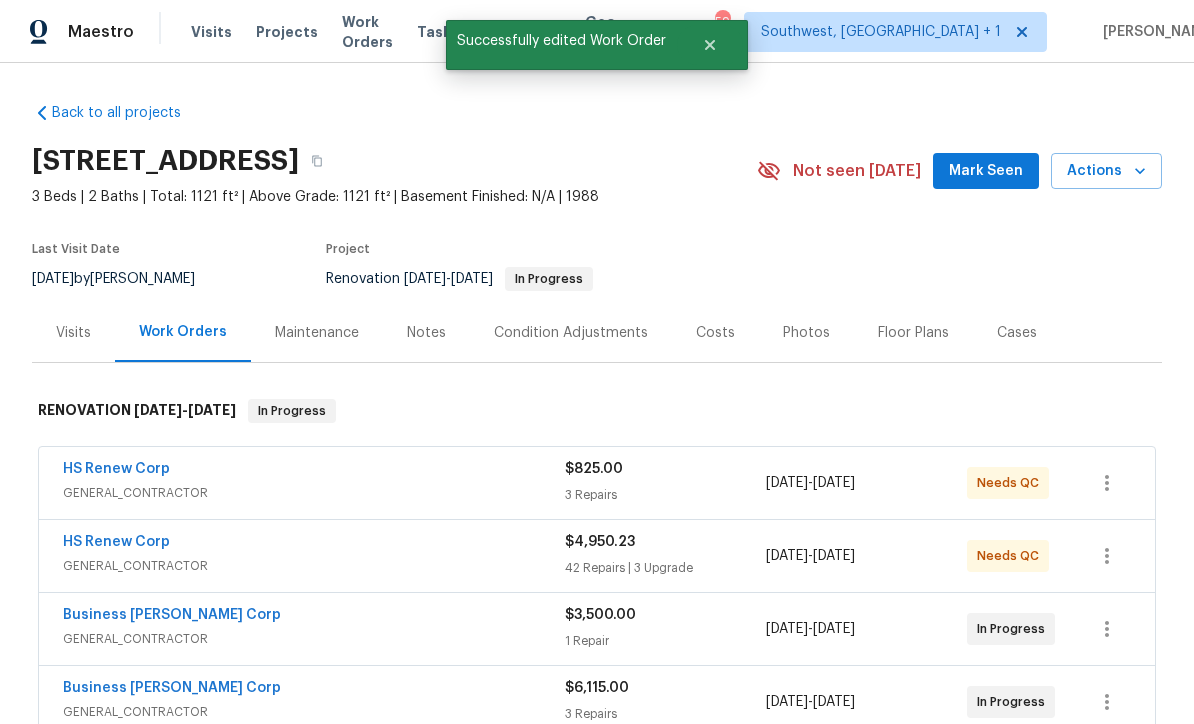 scroll, scrollTop: -2, scrollLeft: 0, axis: vertical 